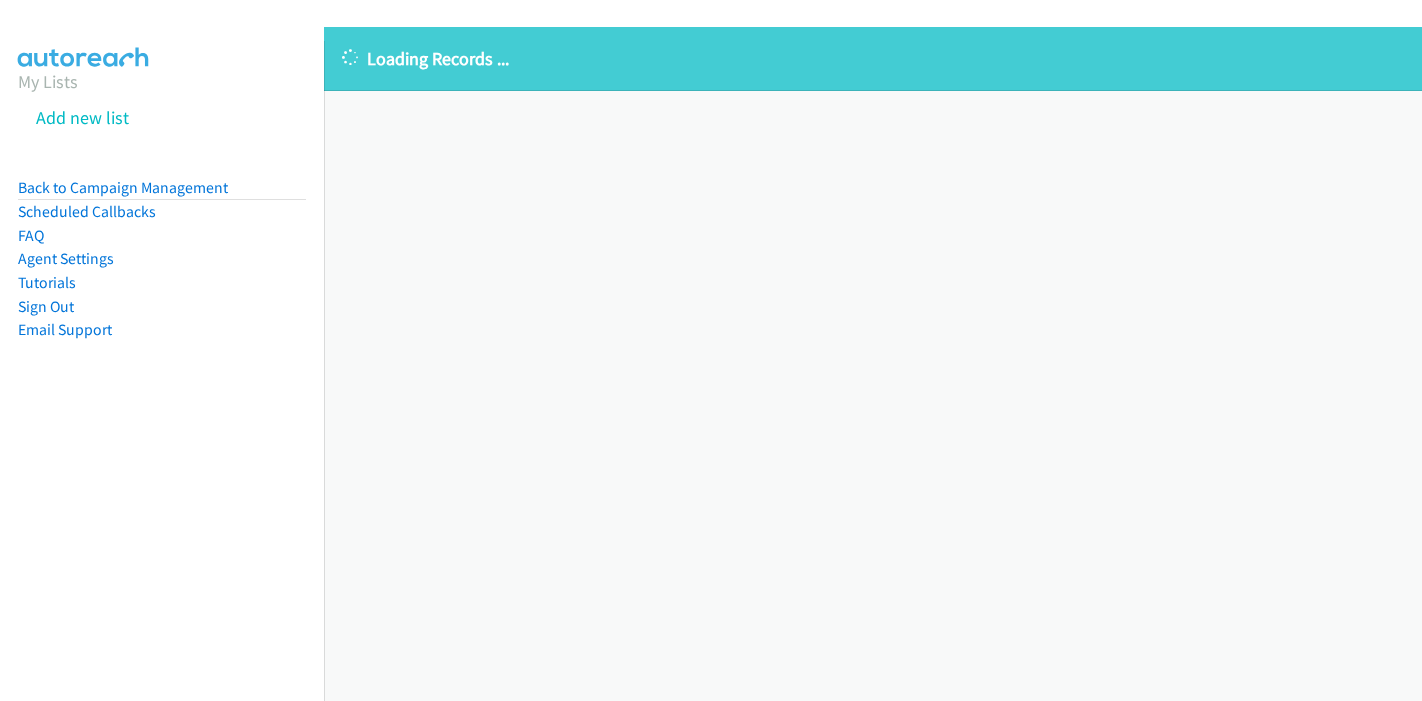 scroll, scrollTop: 0, scrollLeft: 0, axis: both 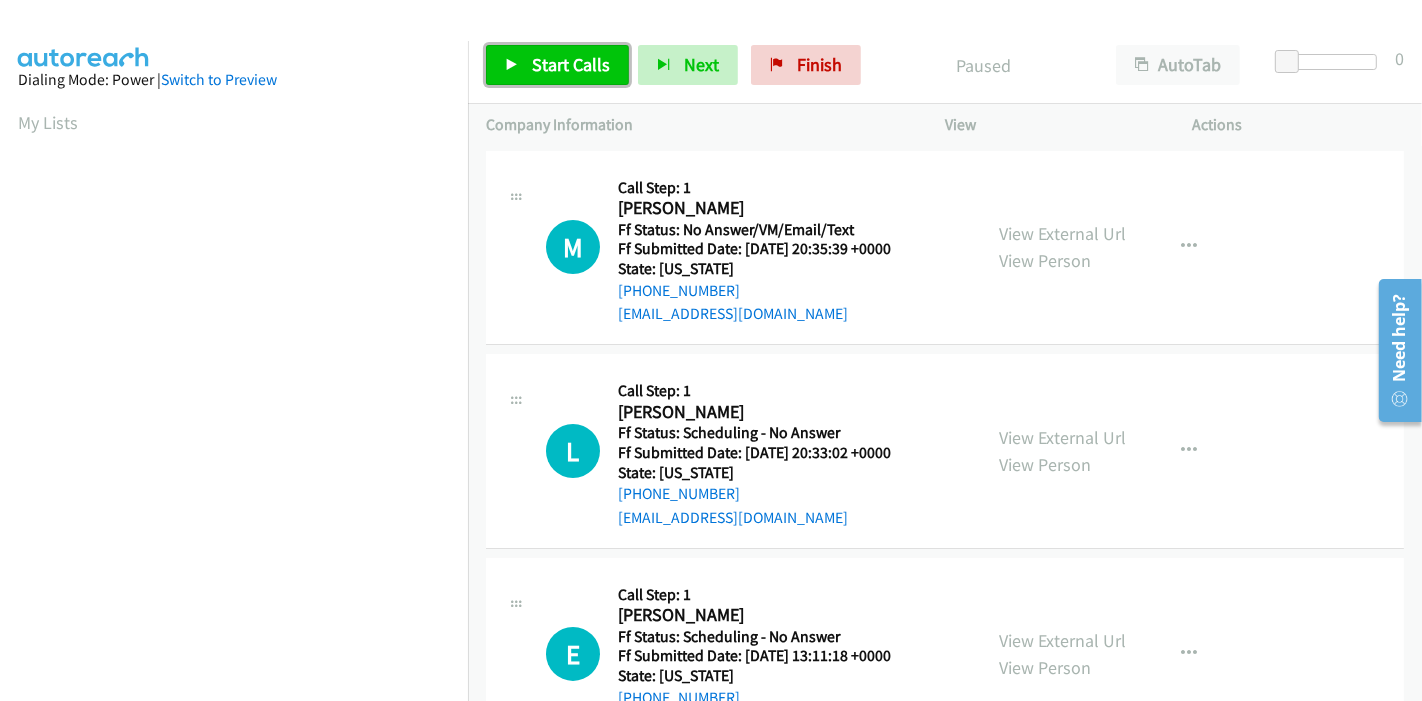 click on "Start Calls" at bounding box center (571, 64) 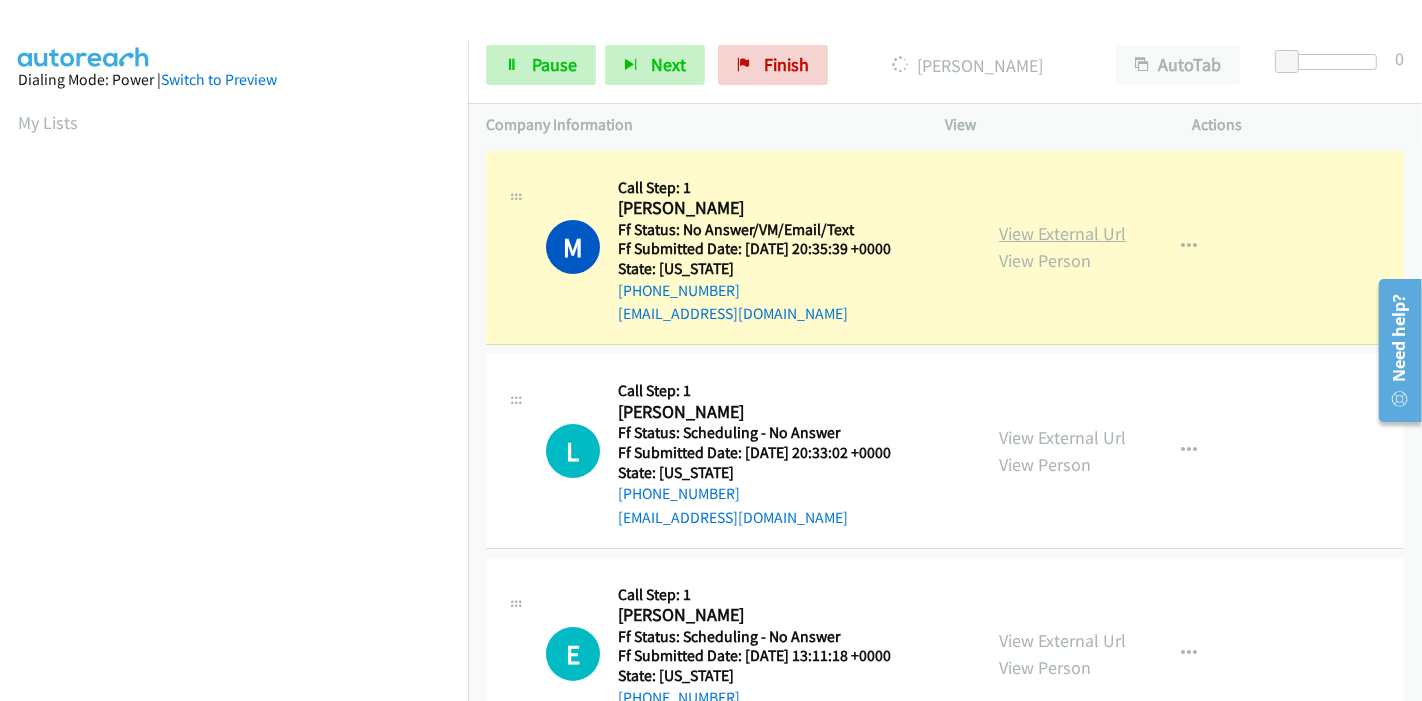 click on "View External Url" at bounding box center [1062, 233] 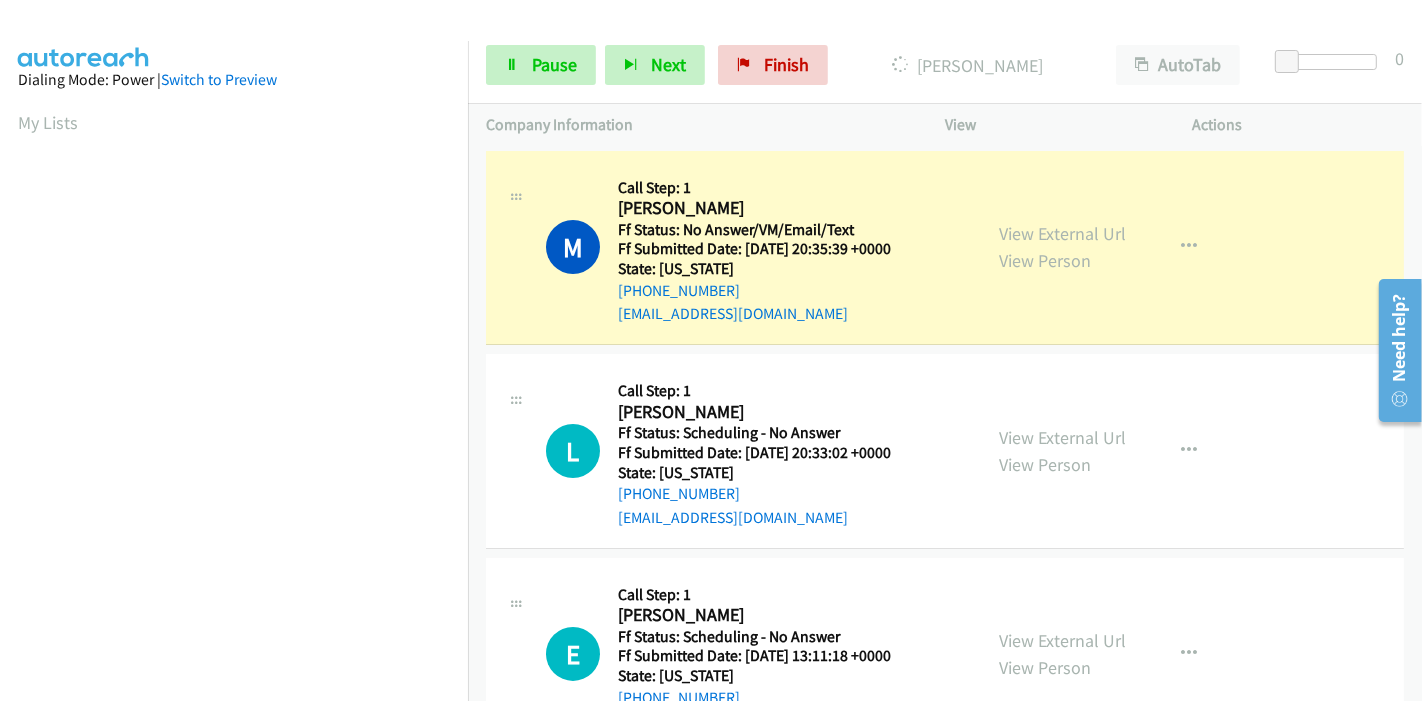 scroll, scrollTop: 422, scrollLeft: 0, axis: vertical 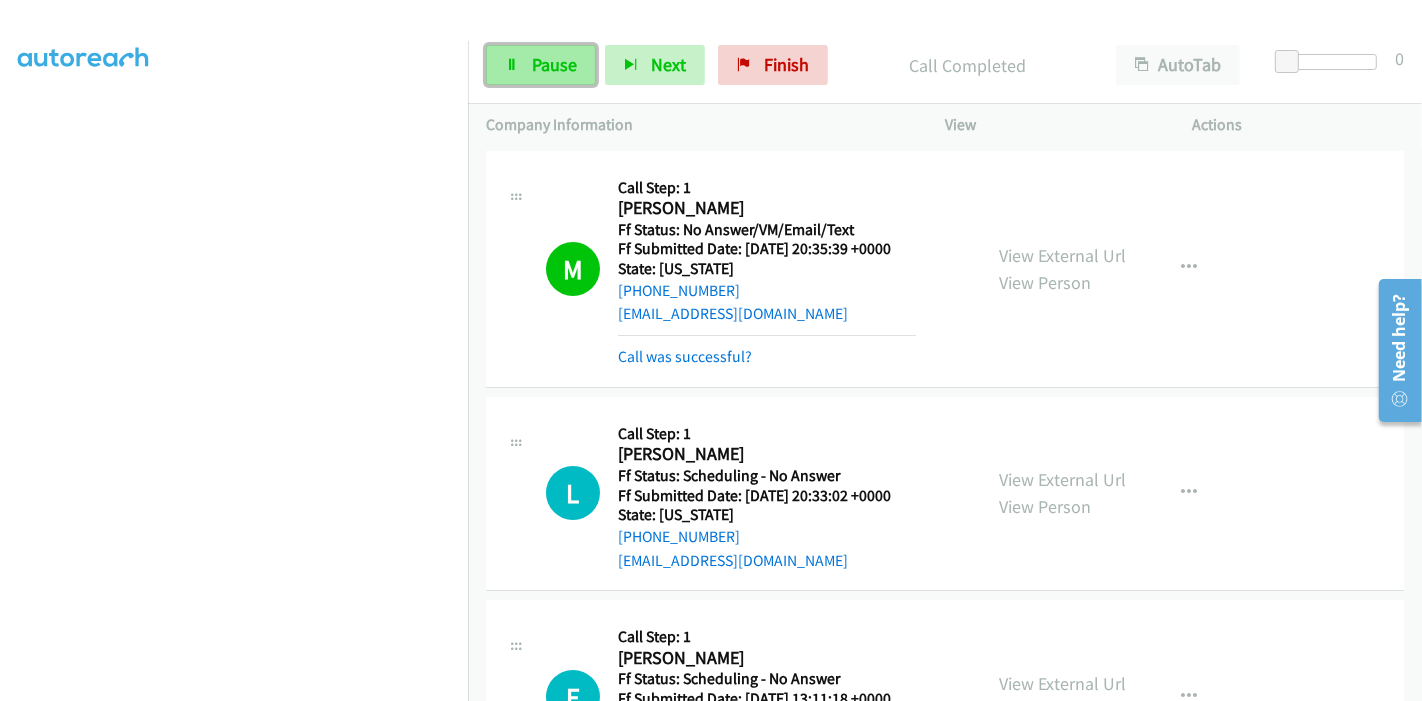 click on "Pause" at bounding box center [554, 64] 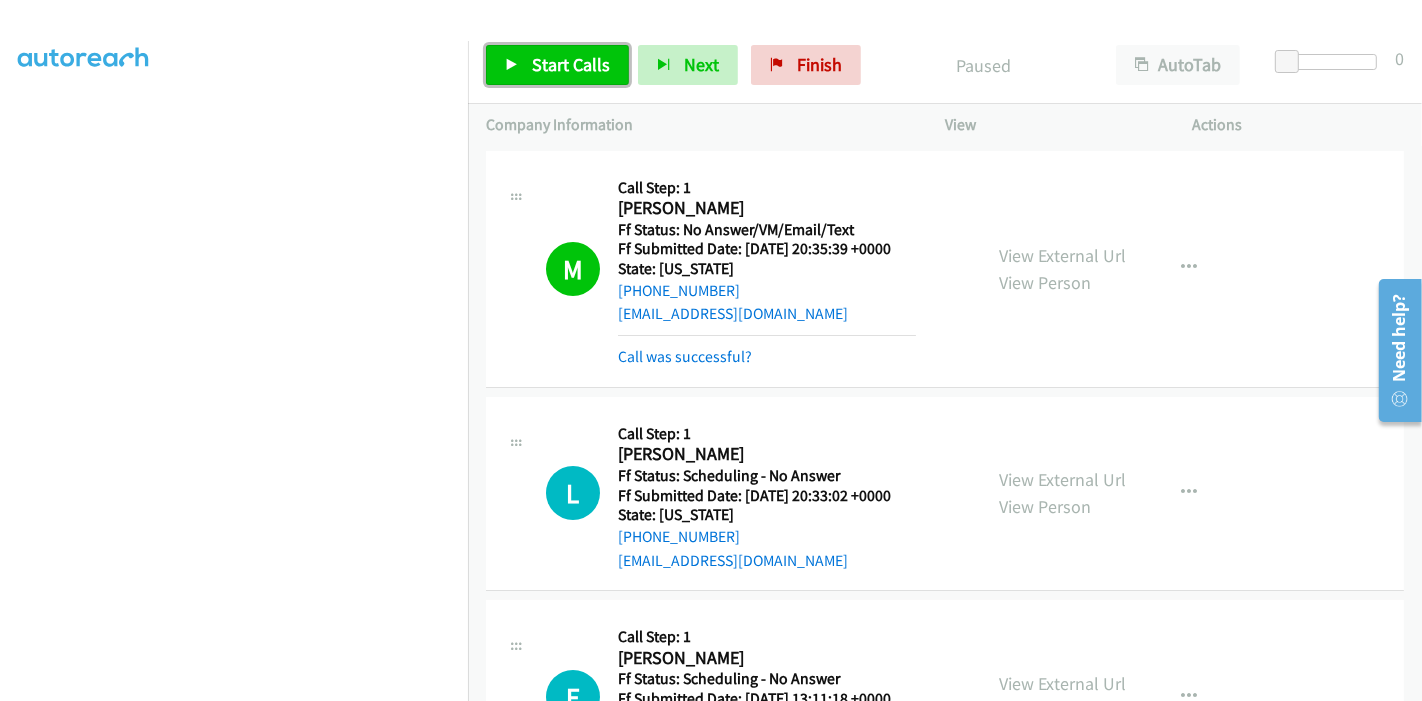 click on "Start Calls" at bounding box center [571, 64] 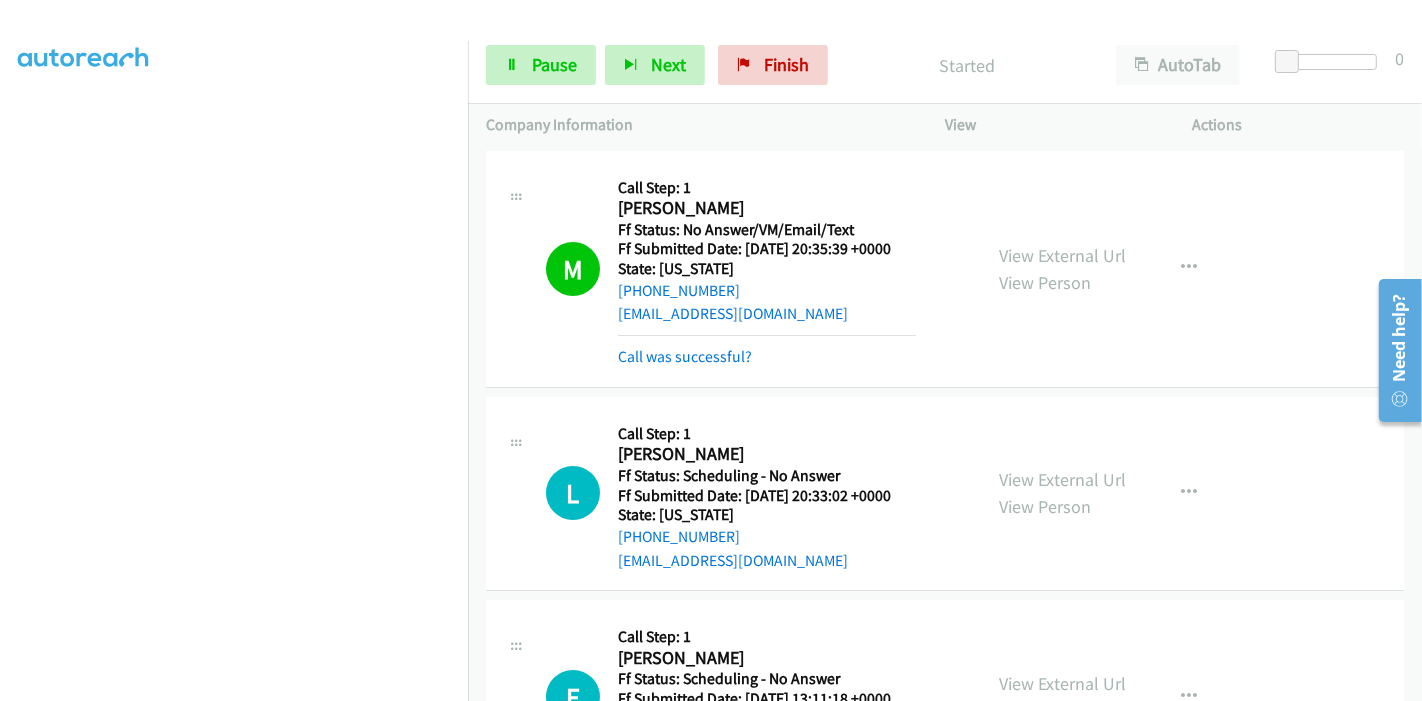 scroll, scrollTop: 311, scrollLeft: 0, axis: vertical 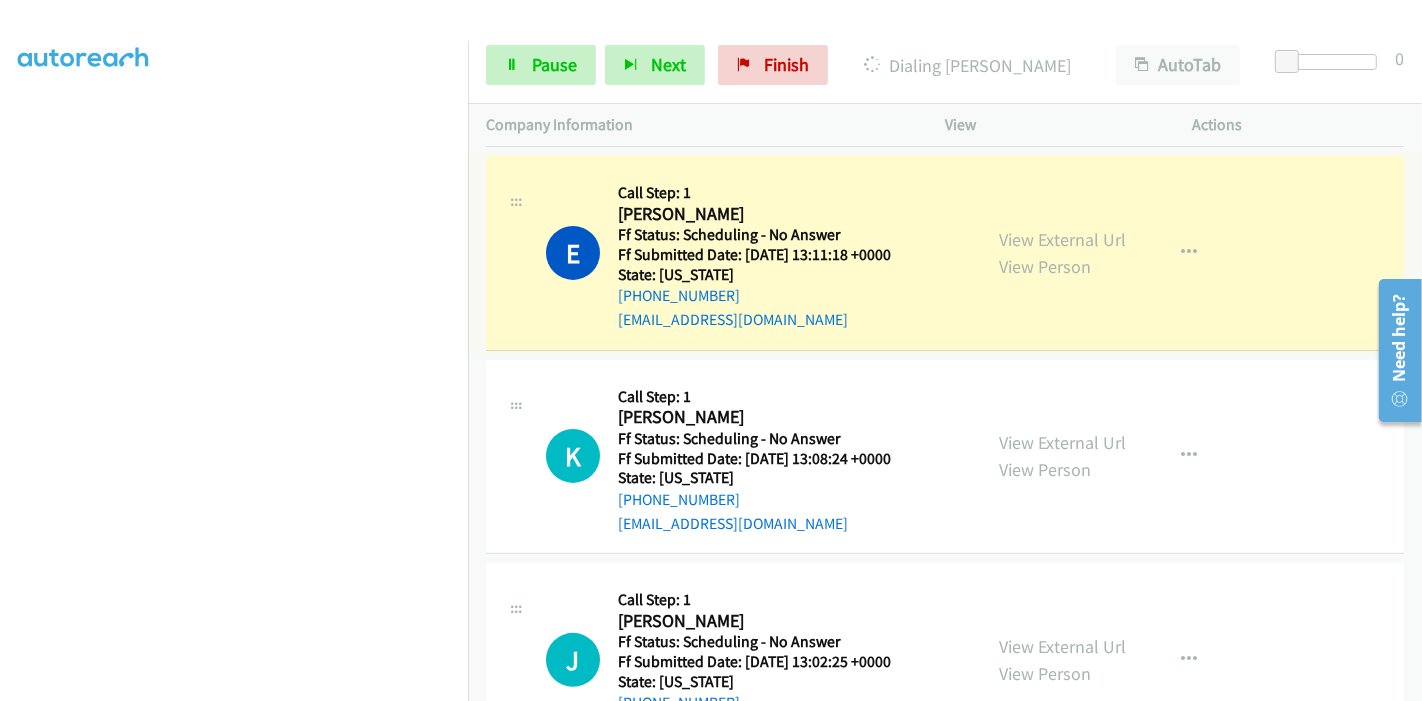 click on "View External Url" at bounding box center (1062, 239) 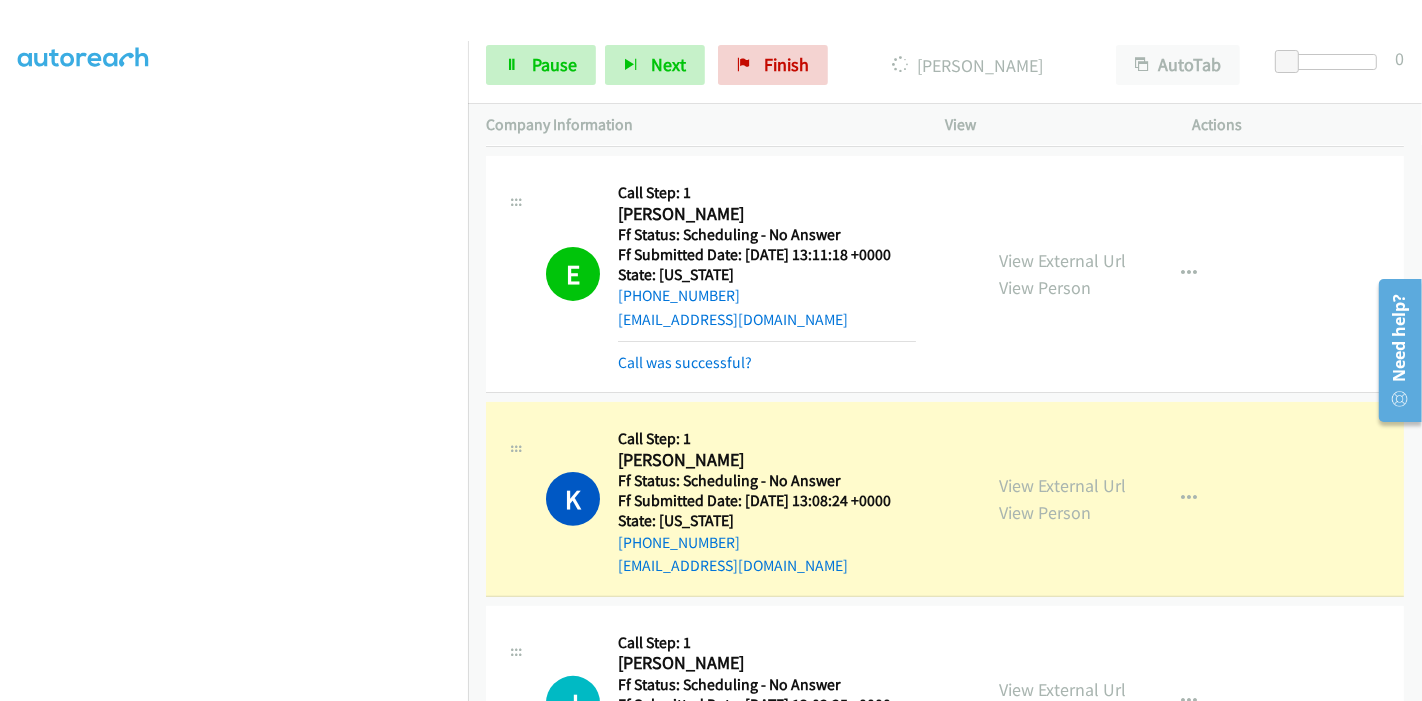 scroll, scrollTop: 0, scrollLeft: 0, axis: both 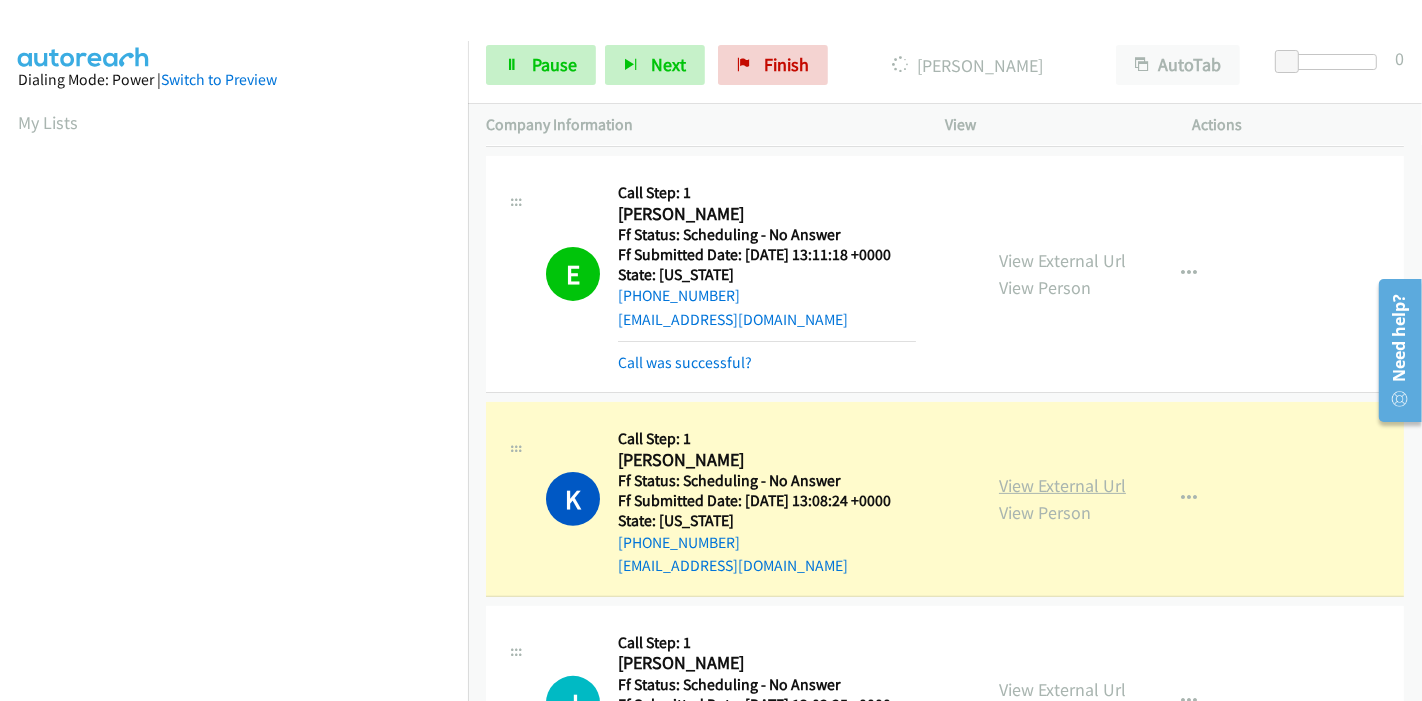 click on "View External Url" at bounding box center [1062, 485] 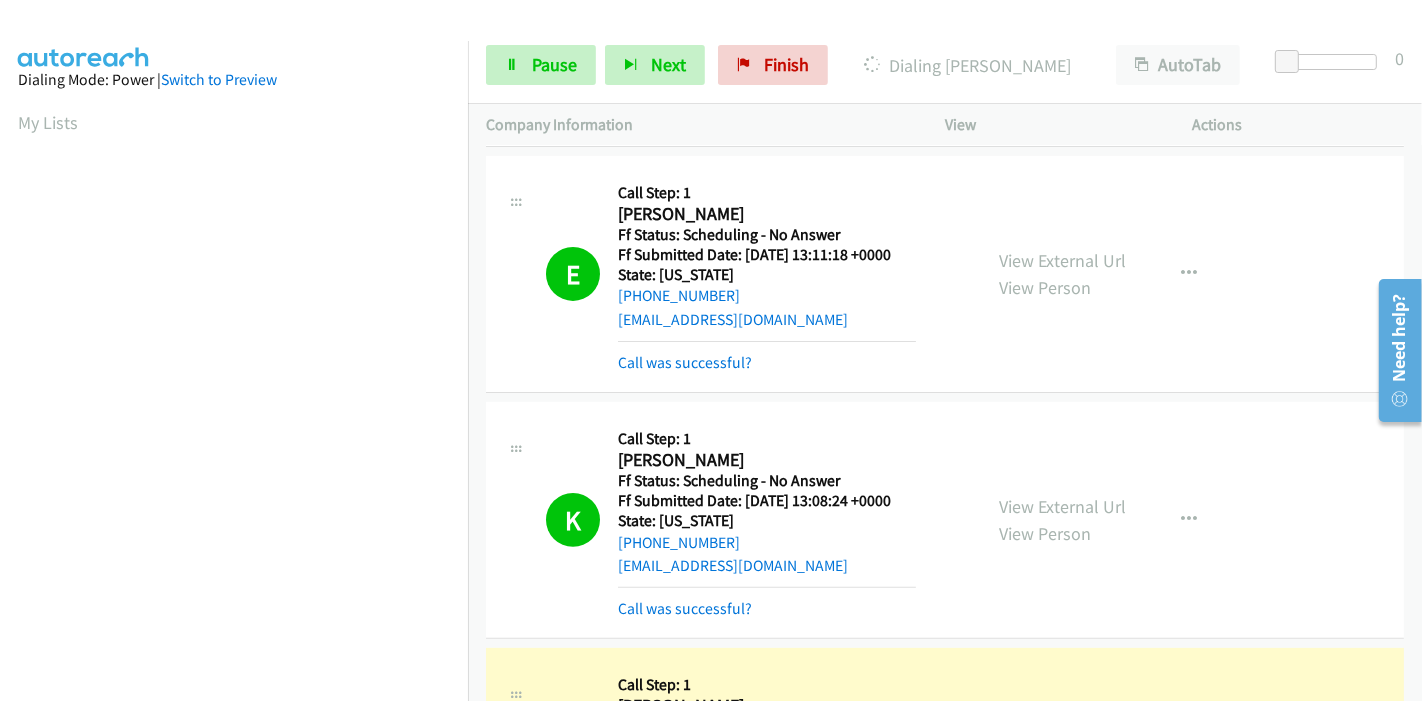 scroll, scrollTop: 422, scrollLeft: 0, axis: vertical 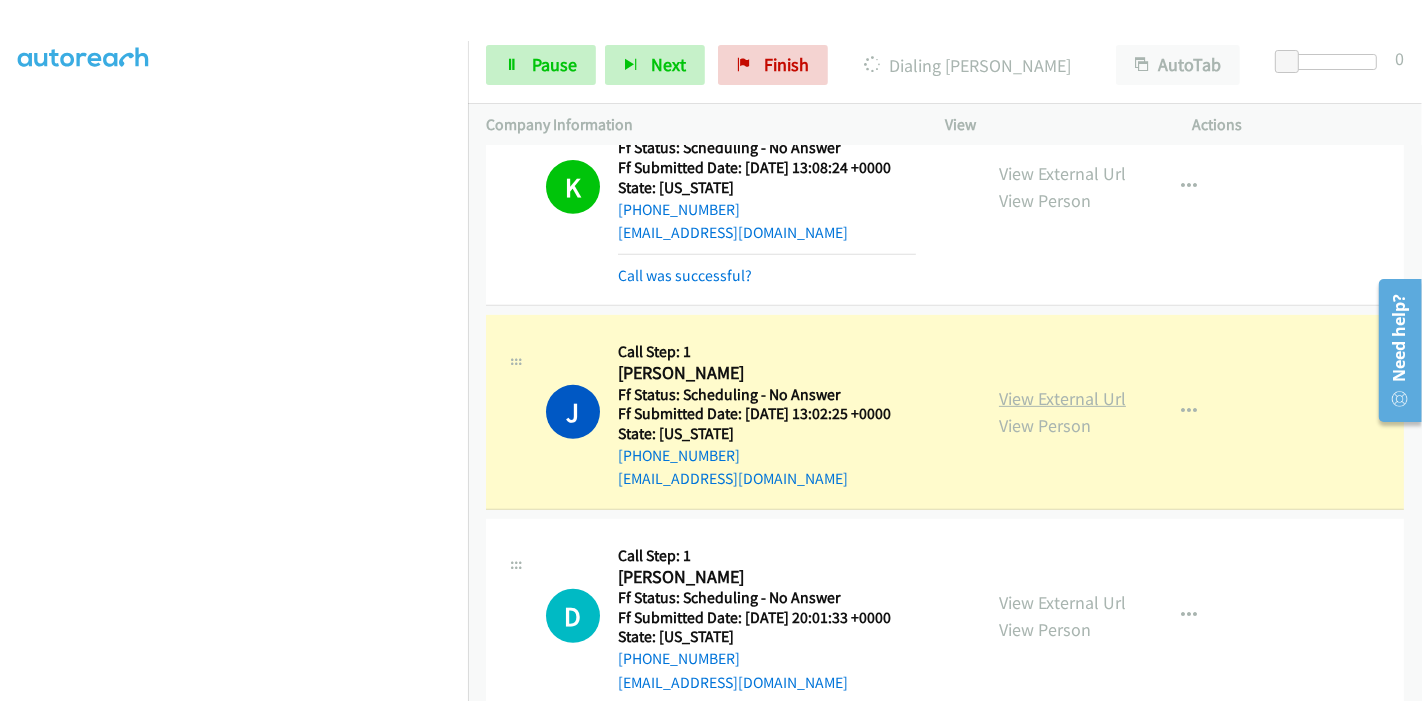 click on "View External Url" at bounding box center [1062, 398] 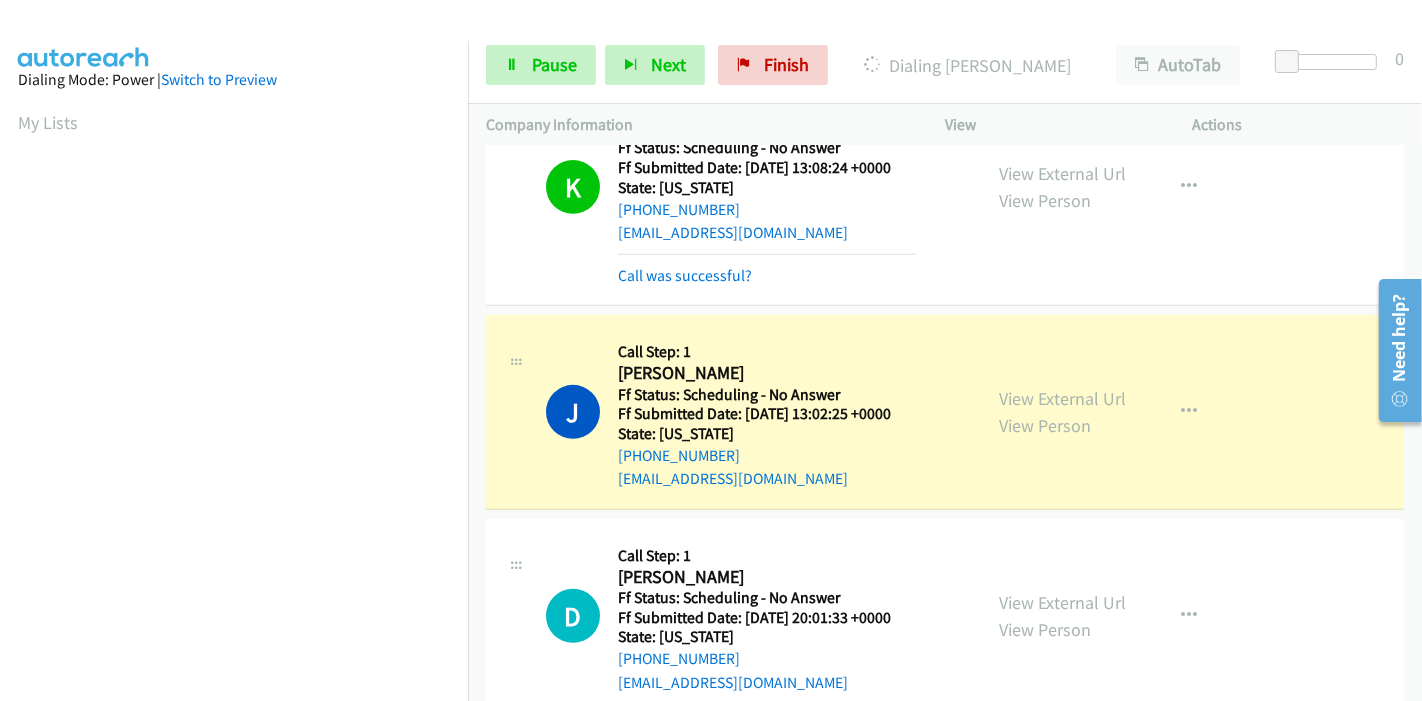 scroll, scrollTop: 422, scrollLeft: 0, axis: vertical 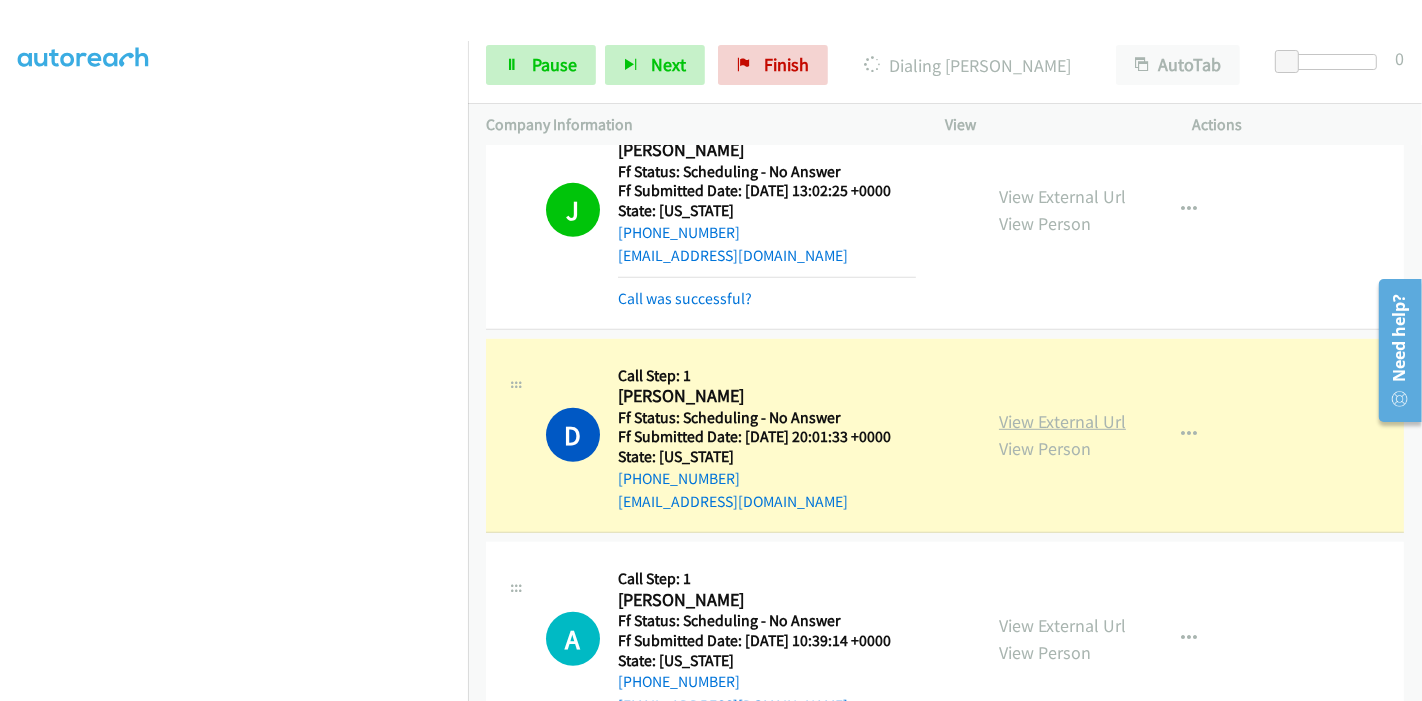 click on "View External Url" at bounding box center [1062, 421] 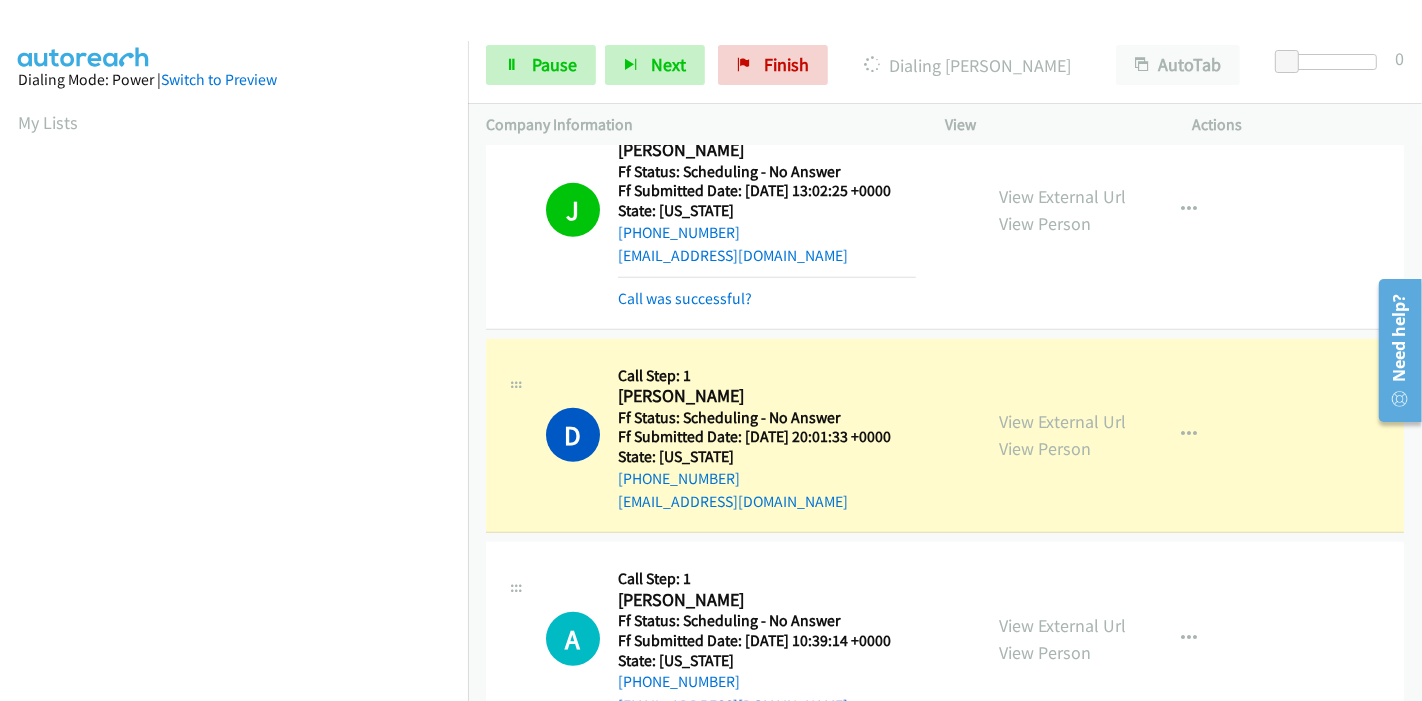 scroll, scrollTop: 422, scrollLeft: 0, axis: vertical 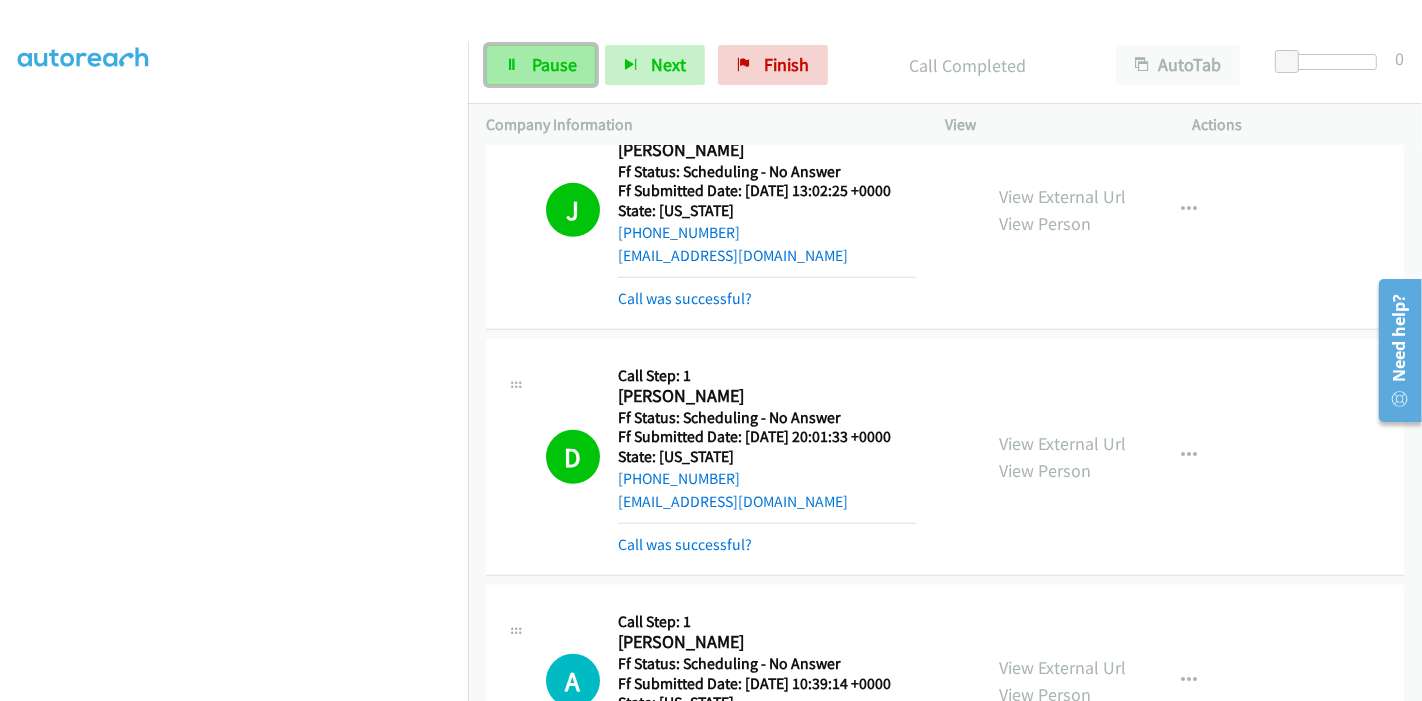 click on "Pause" at bounding box center [554, 64] 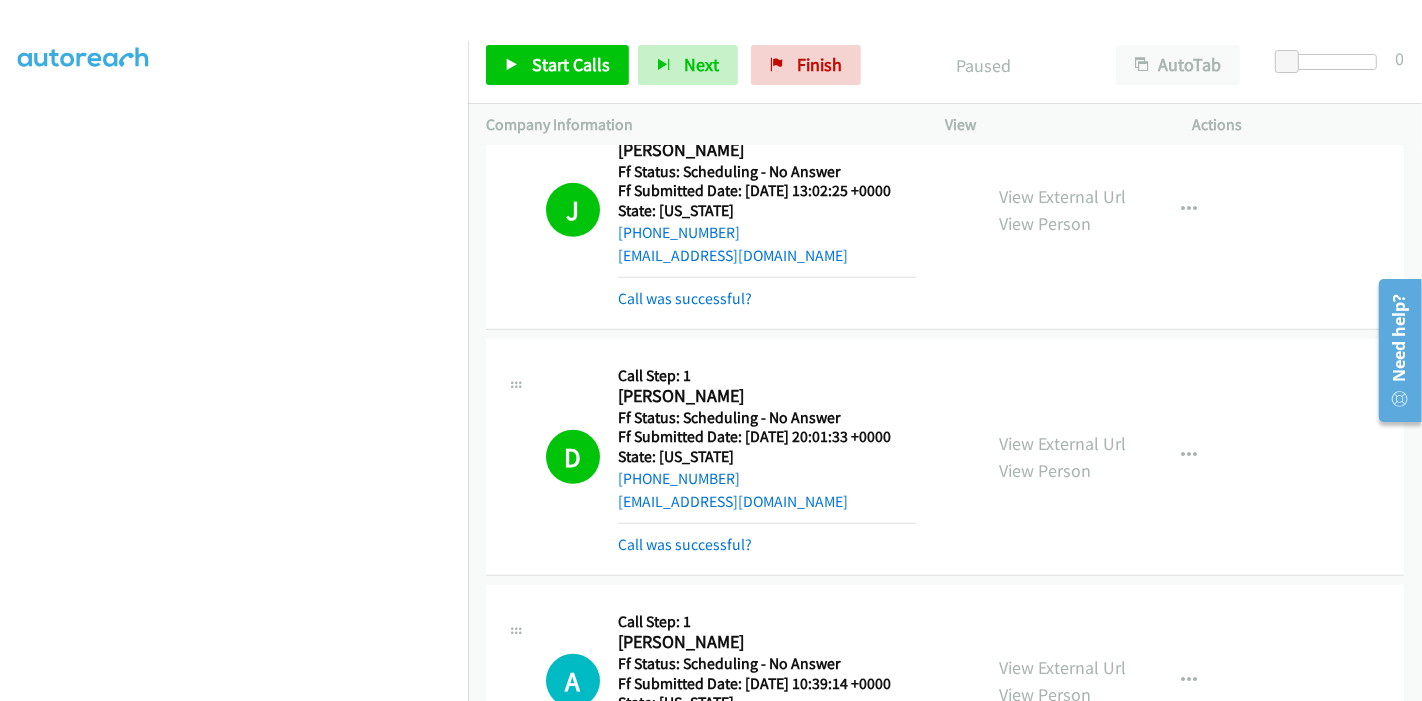 scroll, scrollTop: 422, scrollLeft: 0, axis: vertical 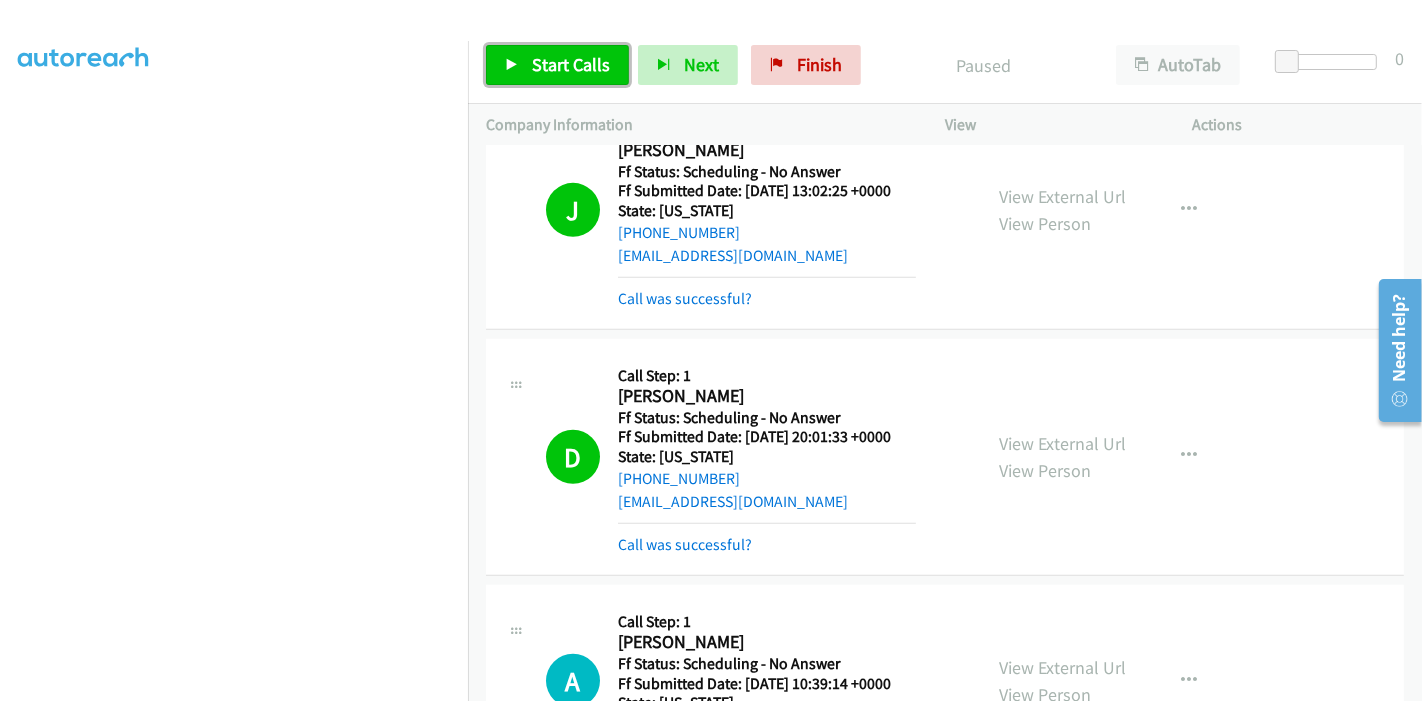 click on "Start Calls" at bounding box center [571, 64] 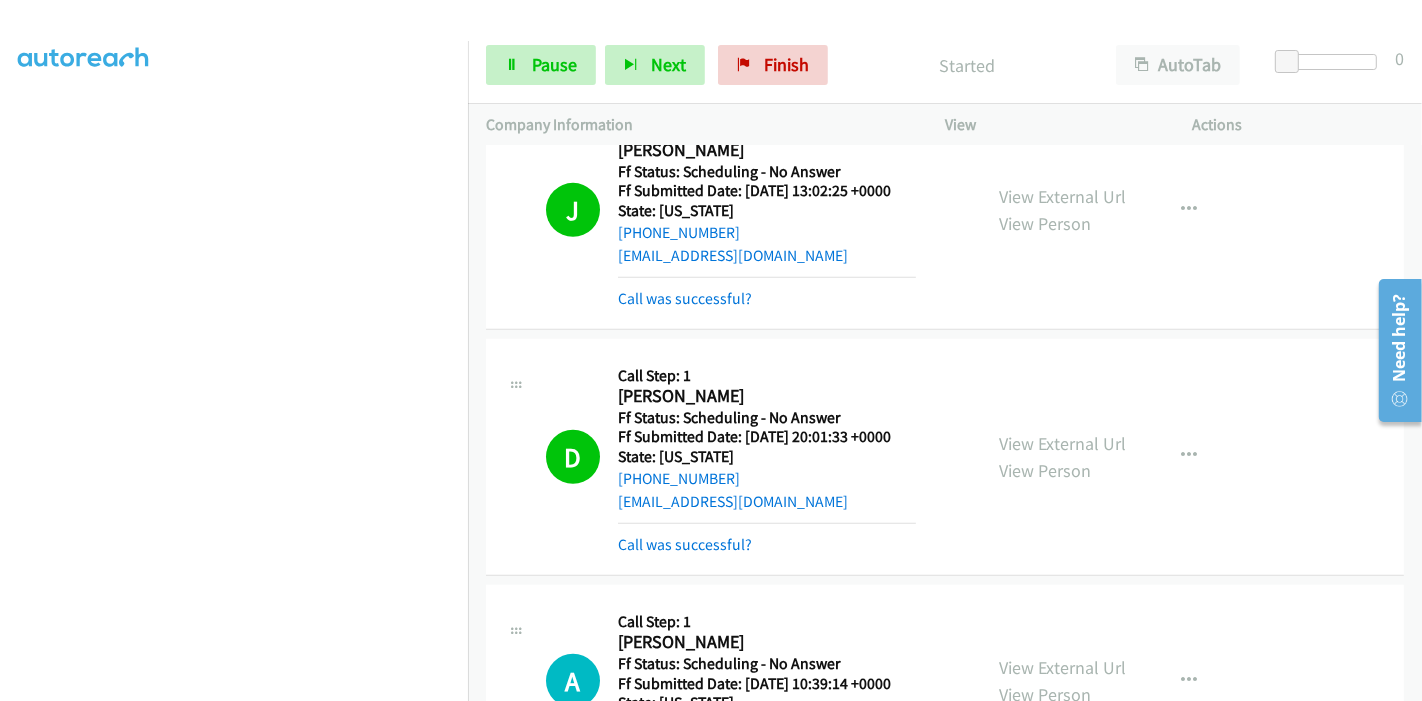 scroll, scrollTop: 311, scrollLeft: 0, axis: vertical 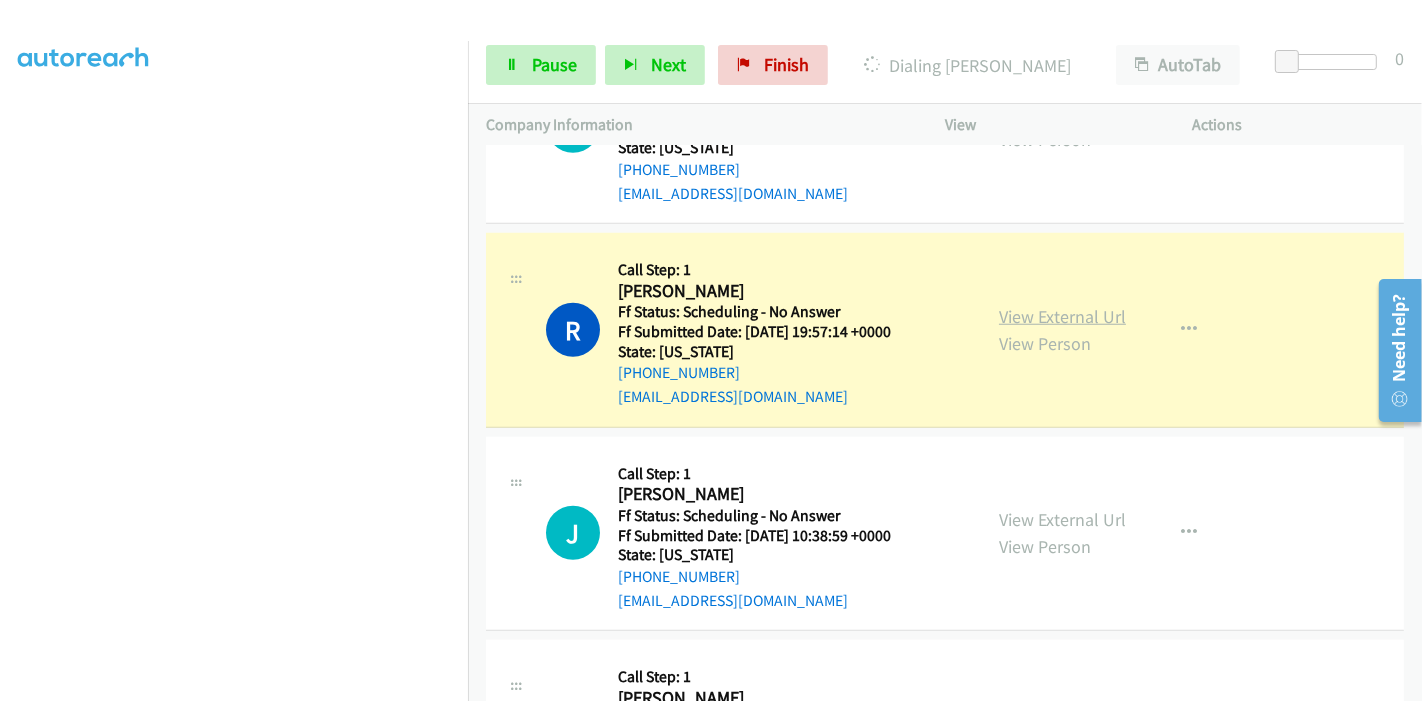 click on "View External Url" at bounding box center [1062, 316] 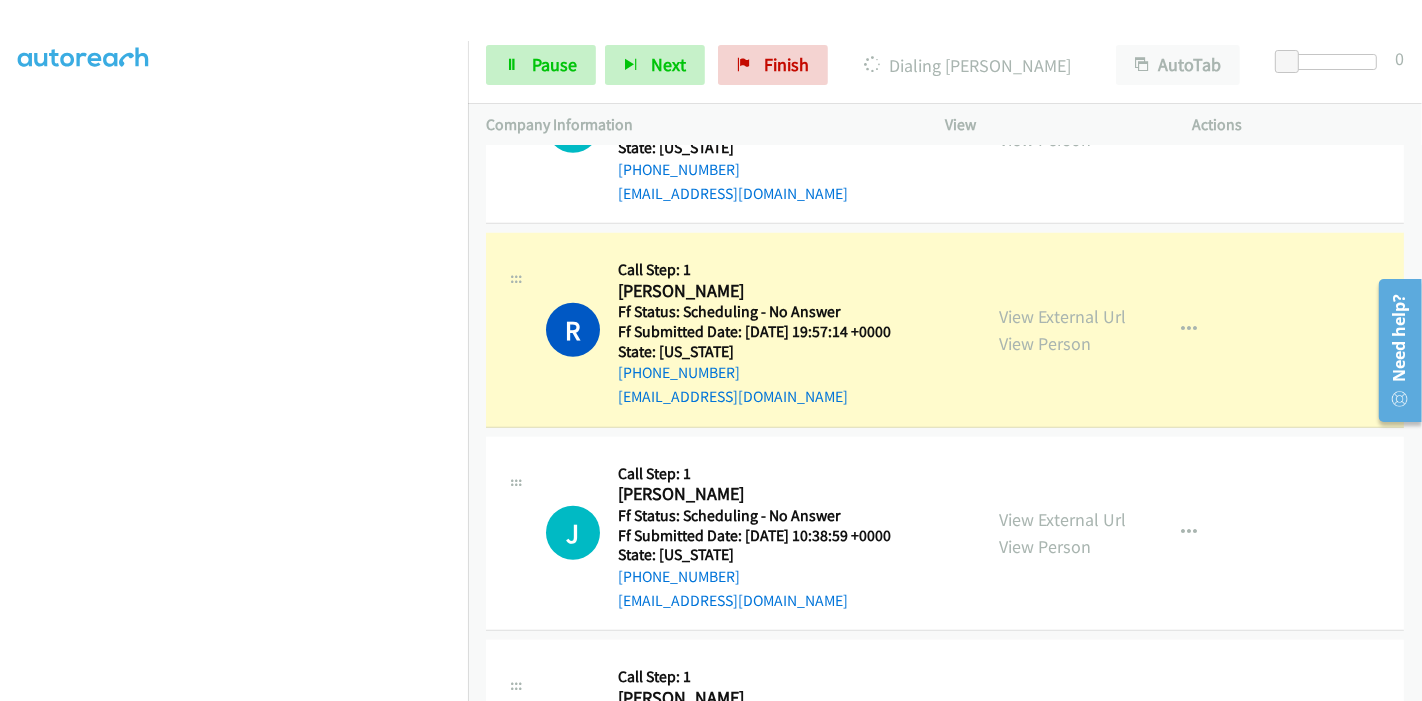 scroll, scrollTop: 0, scrollLeft: 0, axis: both 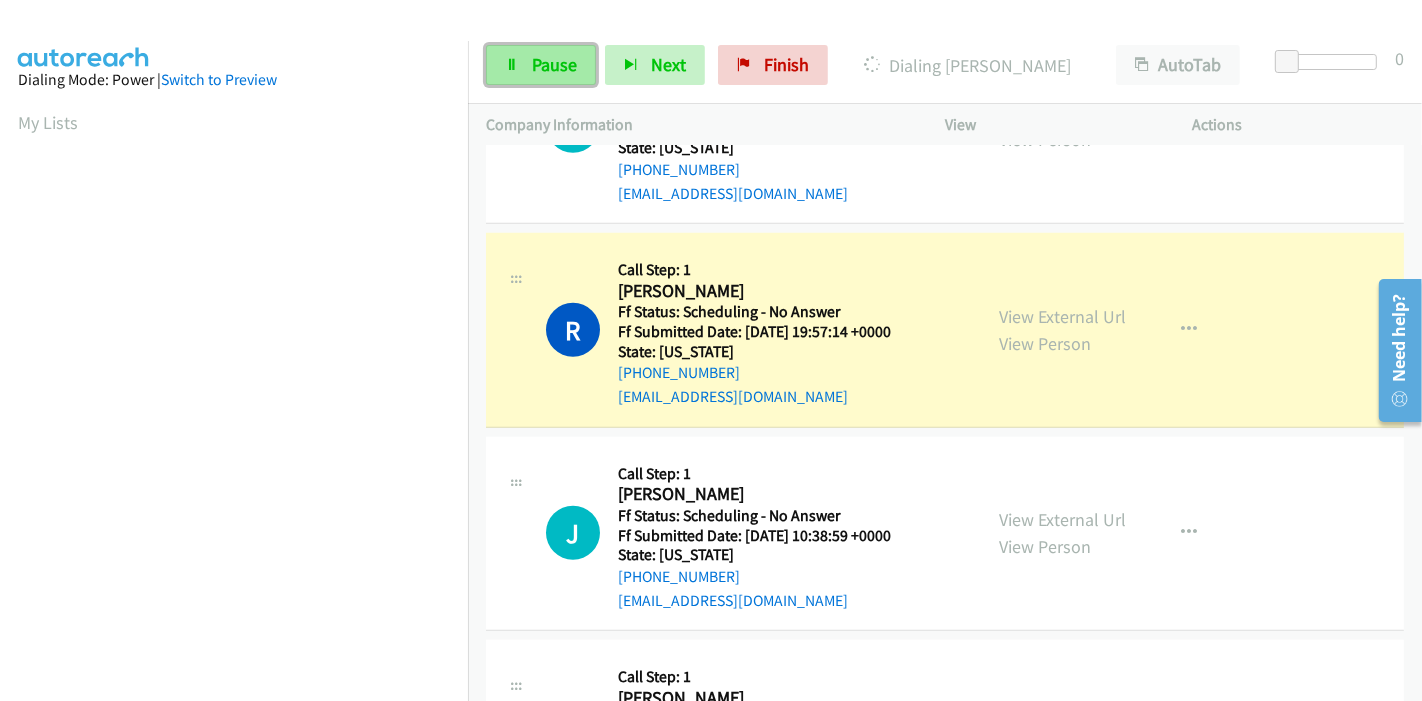 click on "Pause" at bounding box center [541, 65] 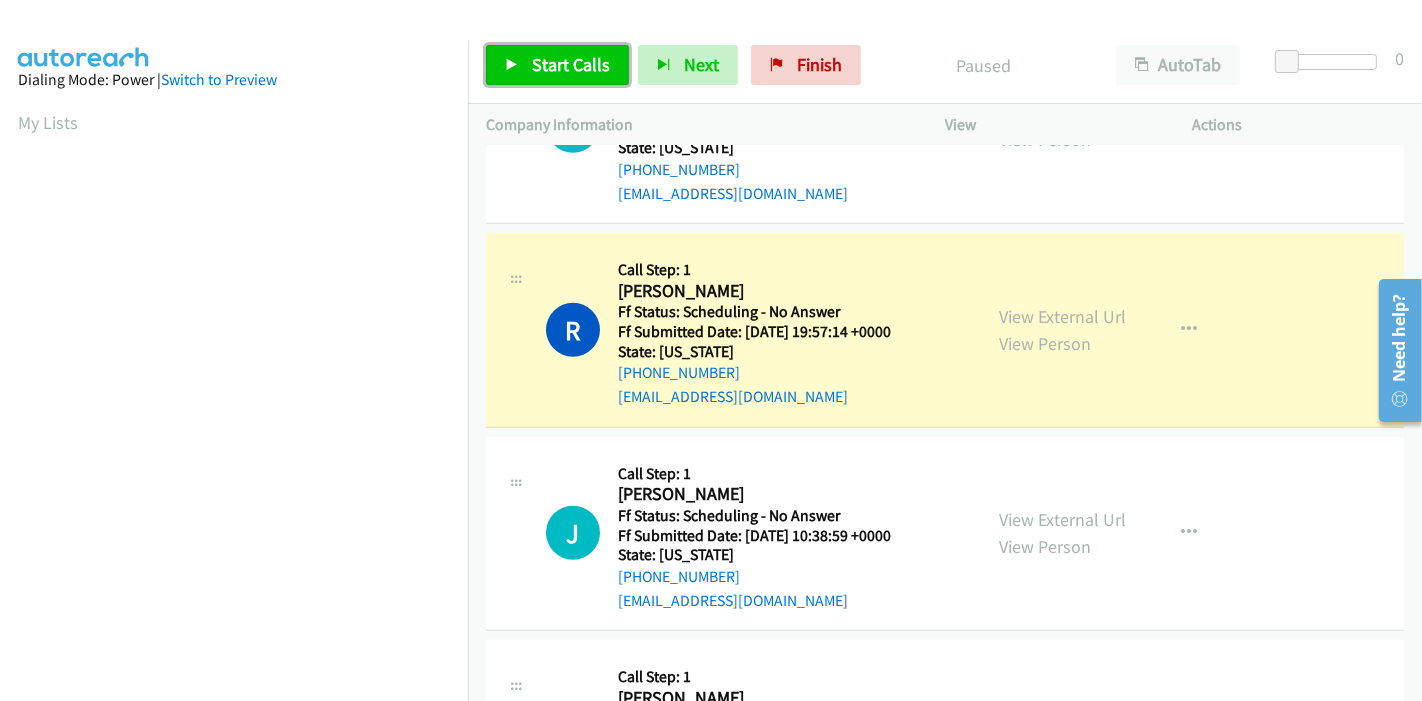 click on "Start Calls" at bounding box center [557, 65] 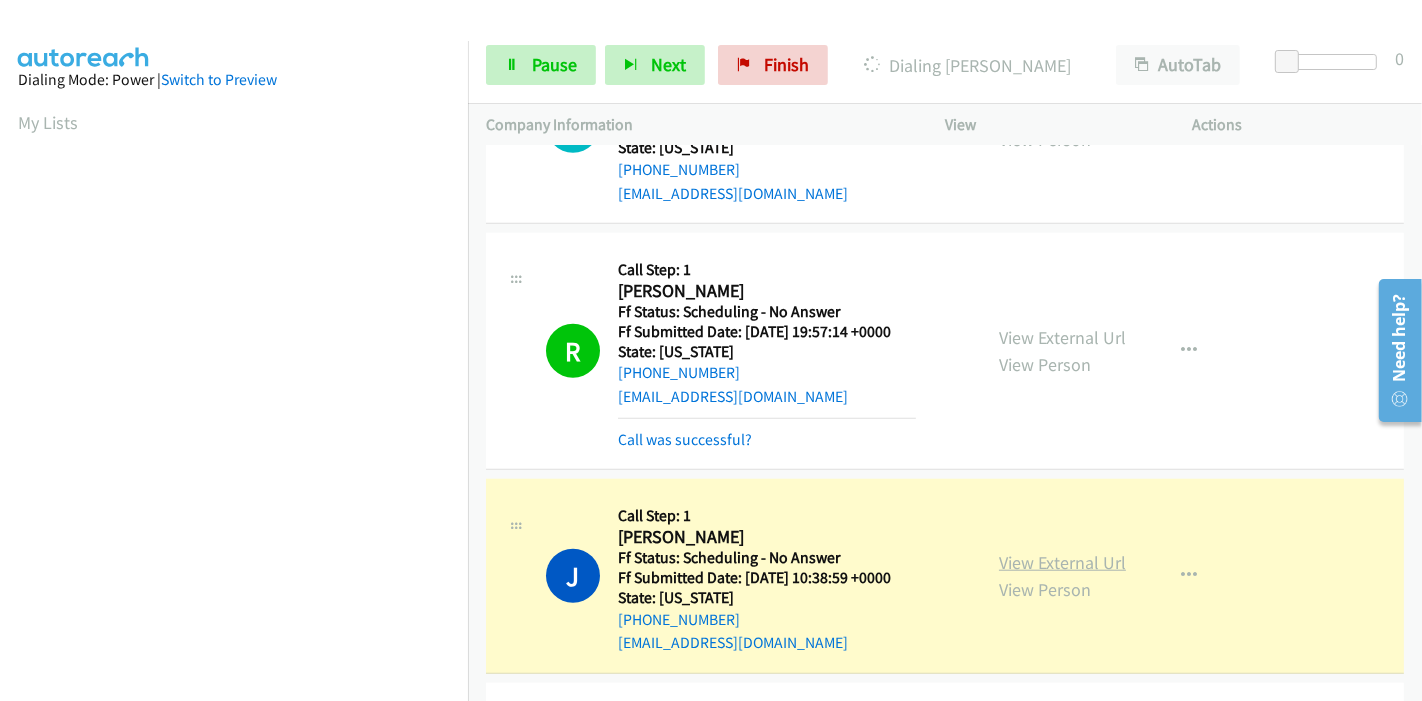 click on "View External Url" at bounding box center [1062, 562] 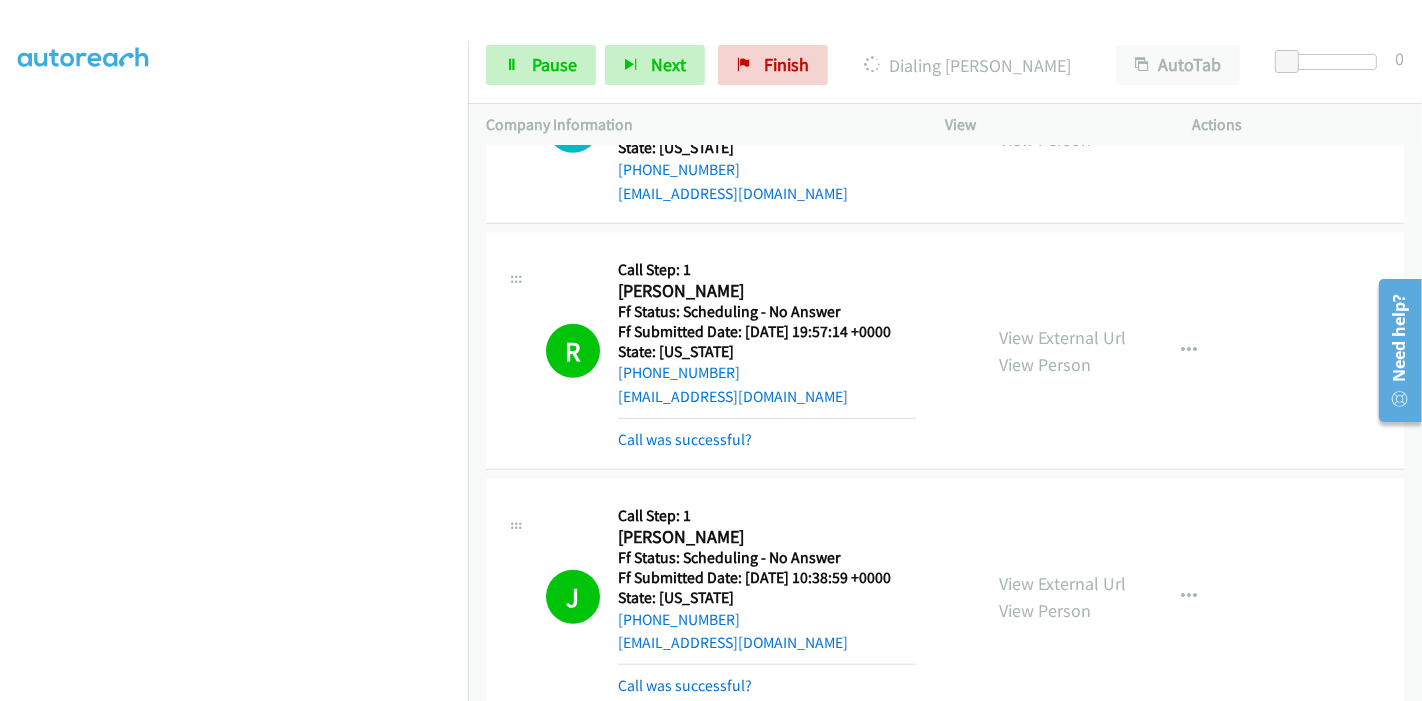 scroll, scrollTop: 422, scrollLeft: 0, axis: vertical 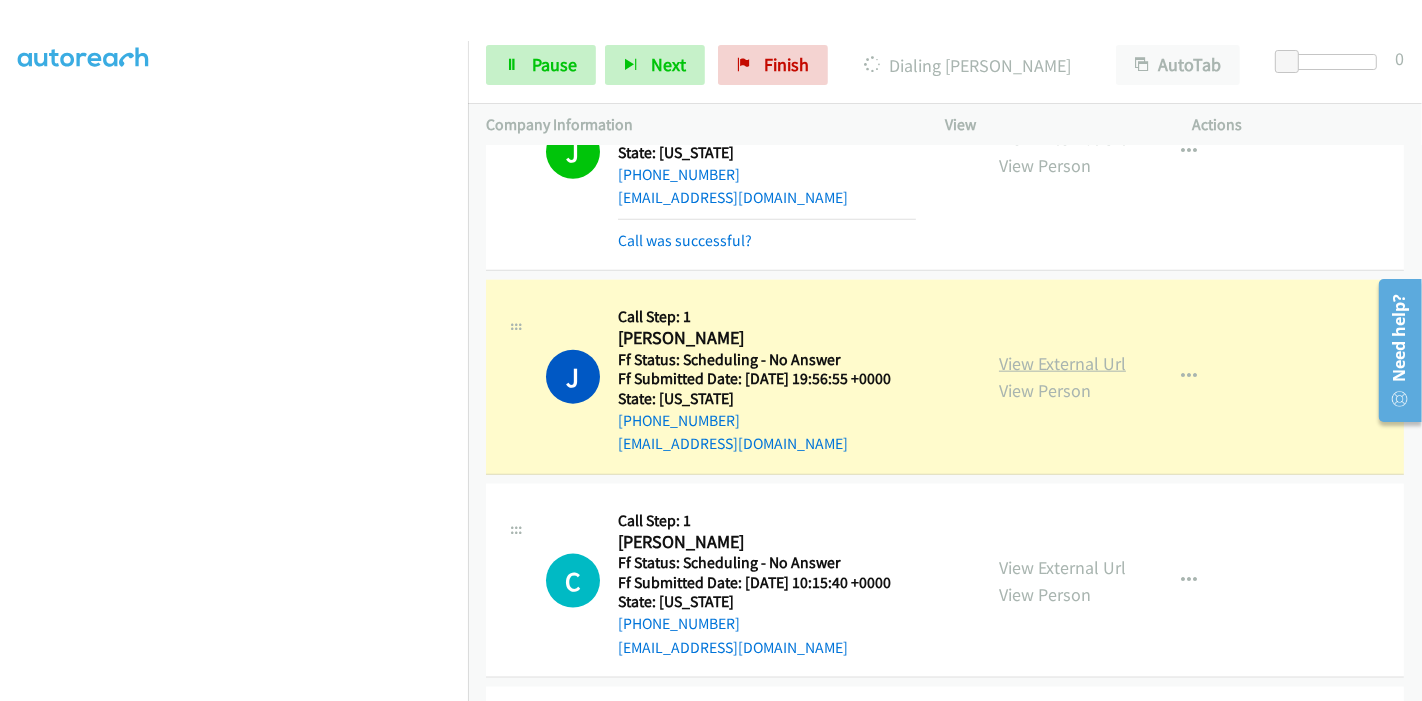 click on "View External Url" at bounding box center [1062, 363] 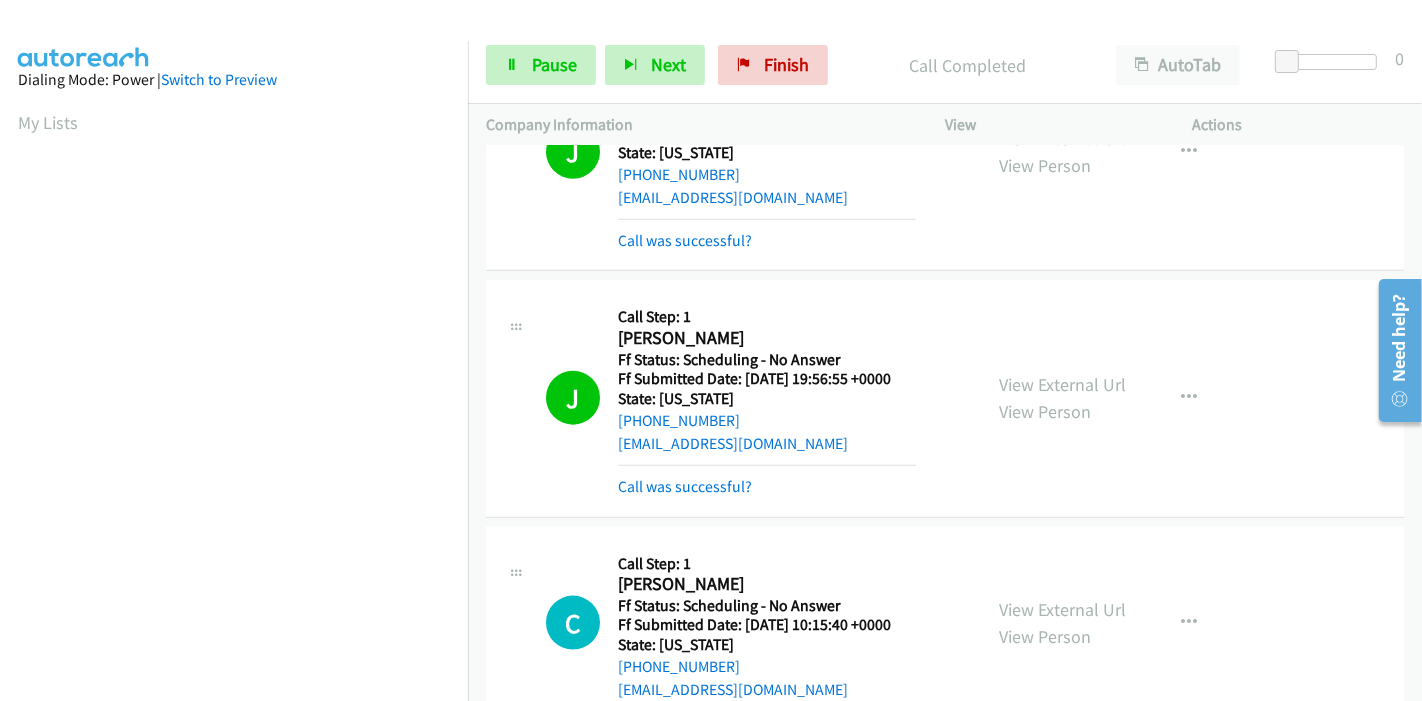 scroll, scrollTop: 422, scrollLeft: 0, axis: vertical 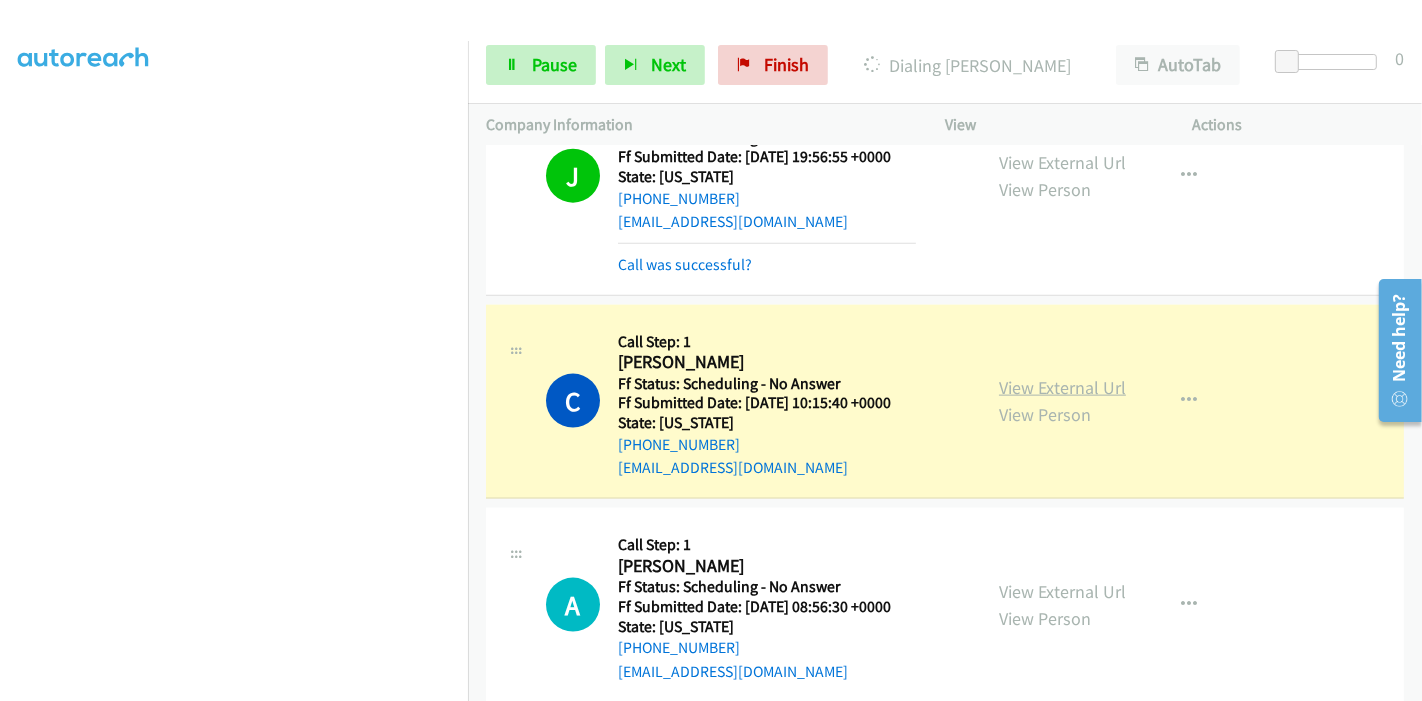click on "View External Url" at bounding box center [1062, 387] 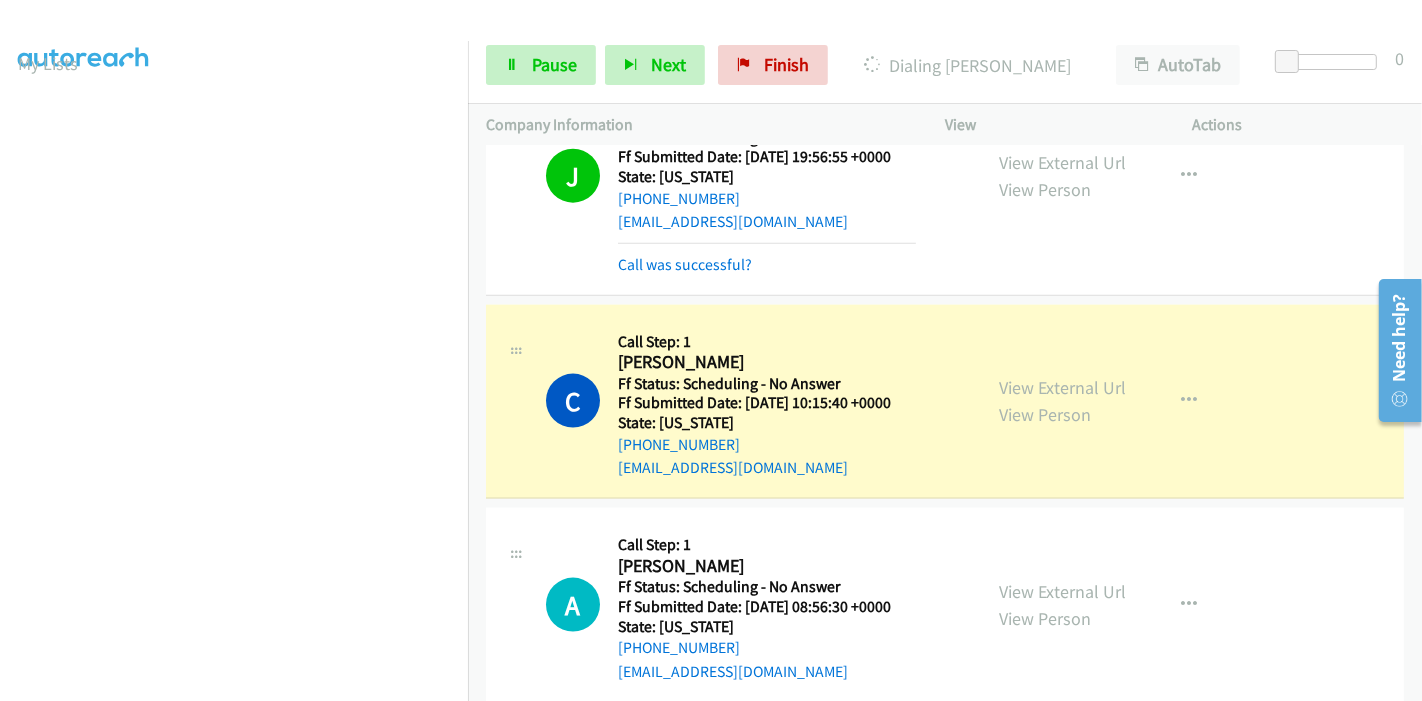 scroll, scrollTop: 0, scrollLeft: 0, axis: both 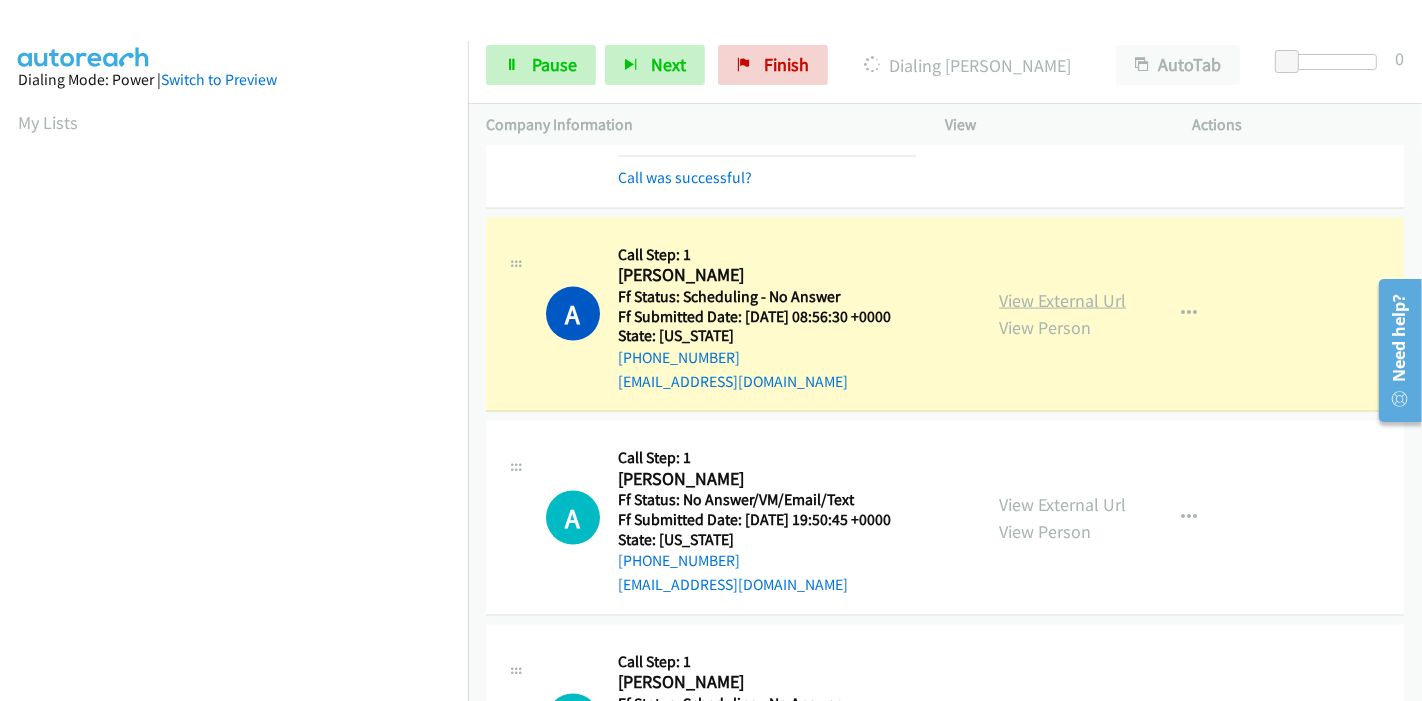 click on "View External Url" at bounding box center (1062, 300) 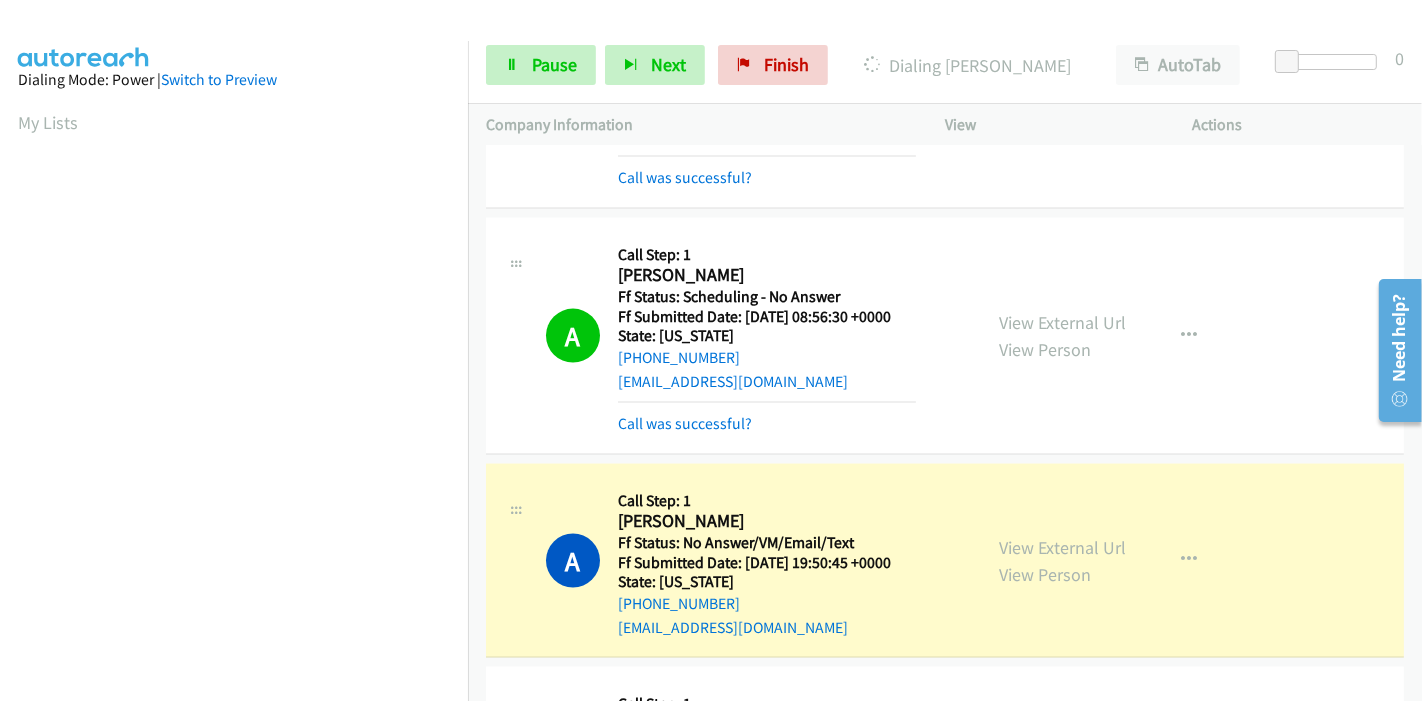 scroll, scrollTop: 422, scrollLeft: 0, axis: vertical 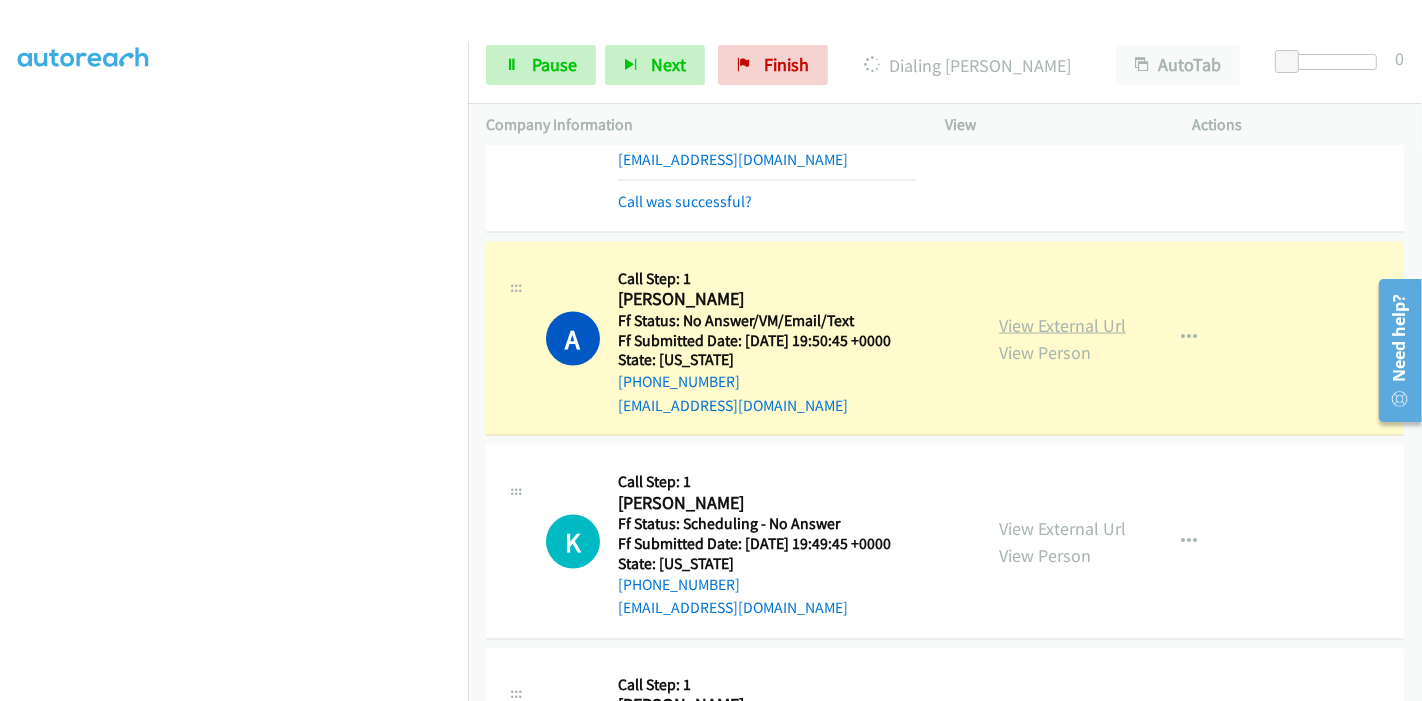 click on "View External Url" at bounding box center [1062, 325] 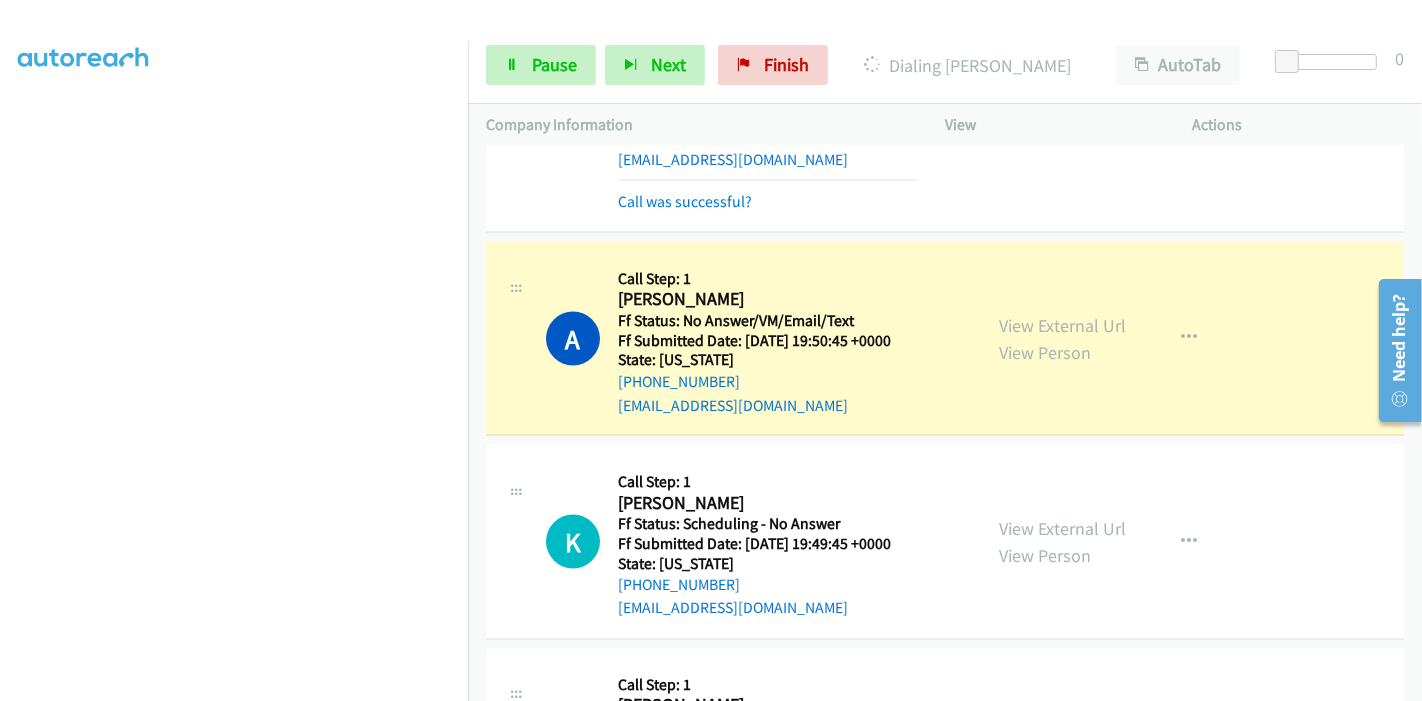 scroll, scrollTop: 422, scrollLeft: 0, axis: vertical 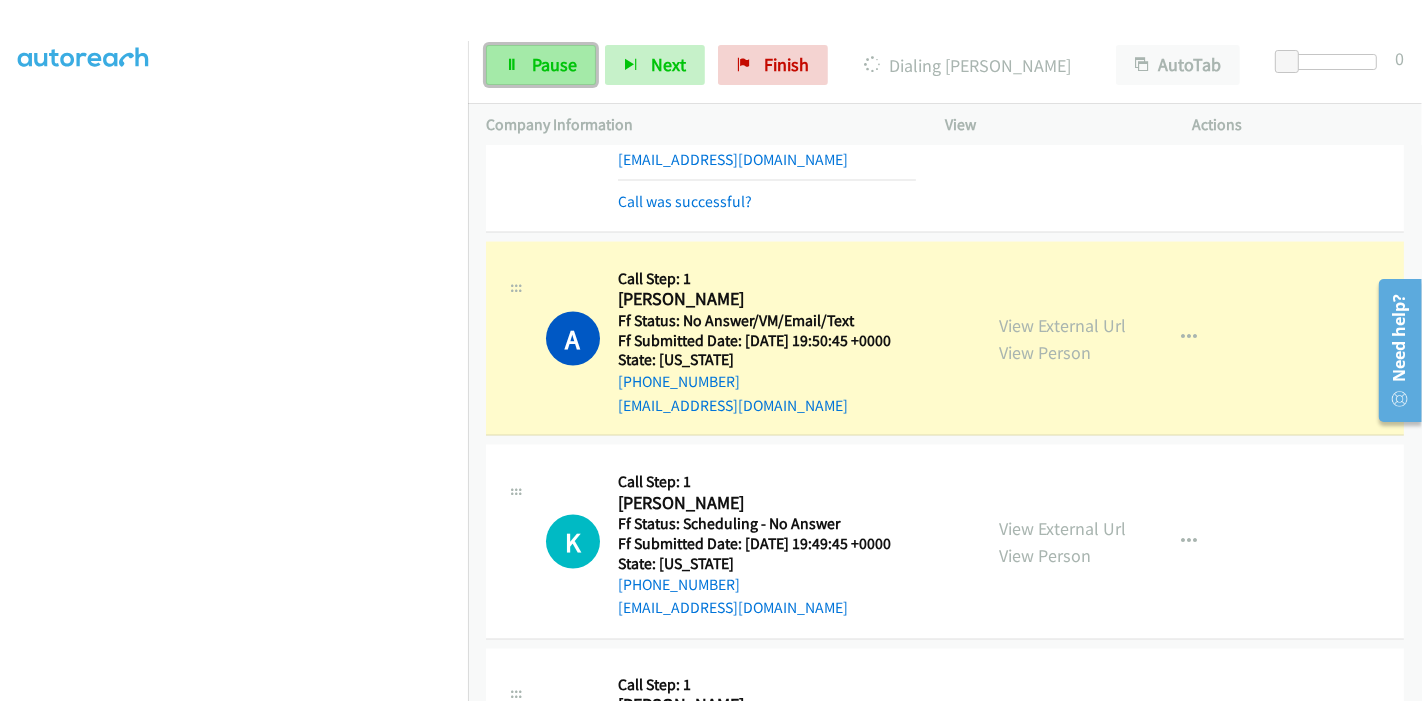click on "Pause" at bounding box center (554, 64) 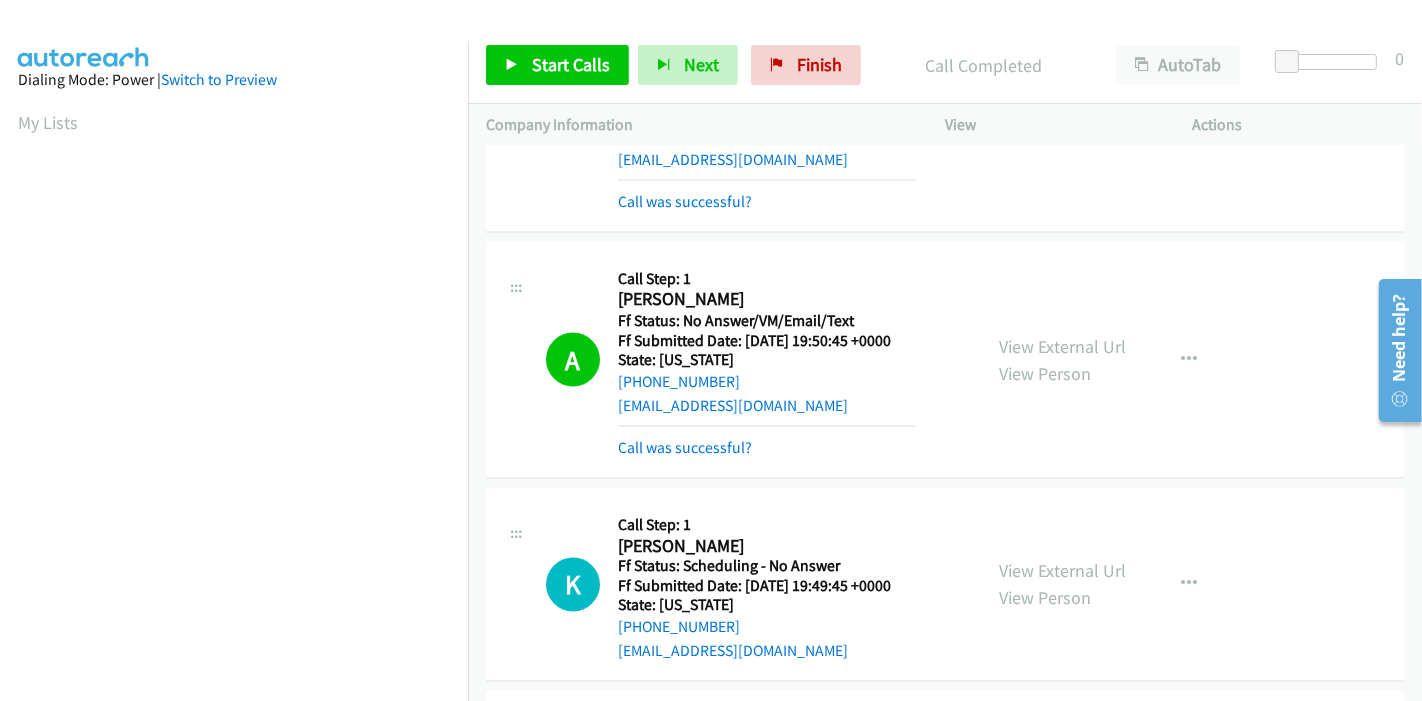 scroll, scrollTop: 422, scrollLeft: 0, axis: vertical 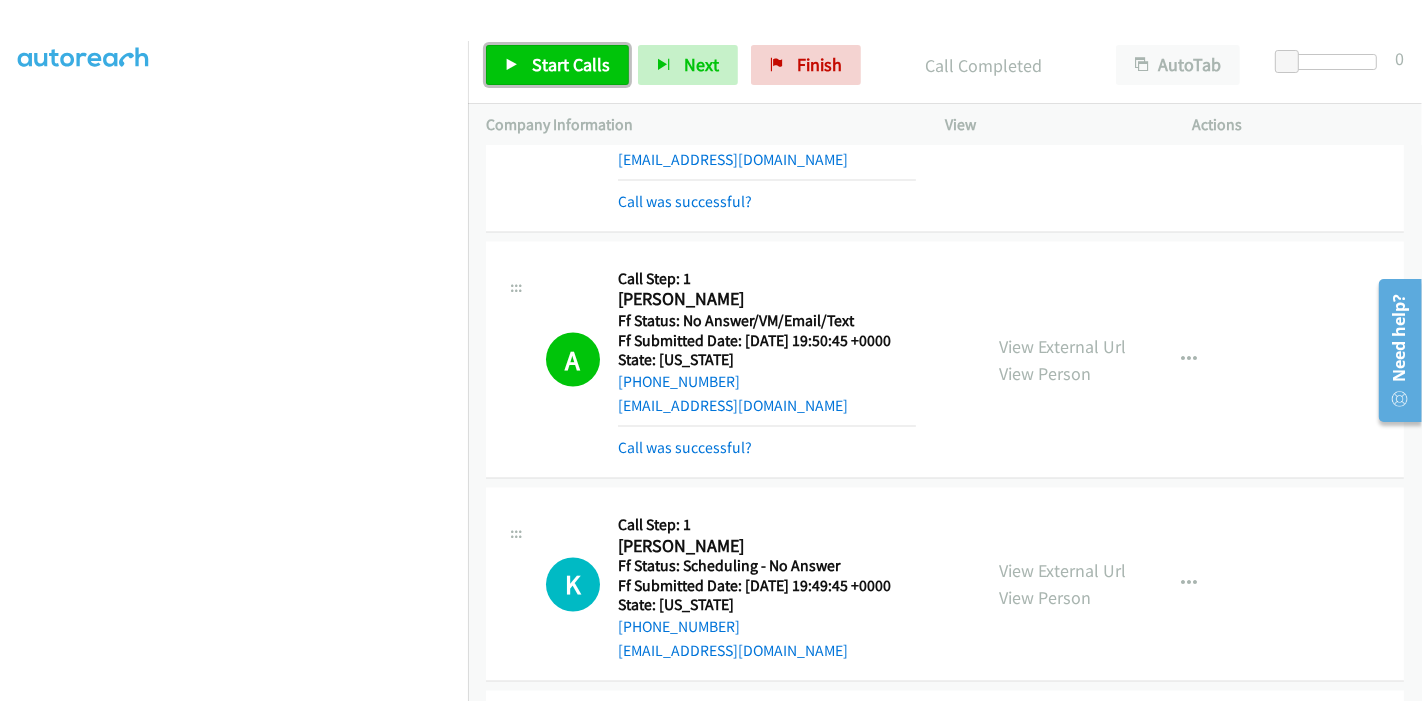 click on "Start Calls" at bounding box center [557, 65] 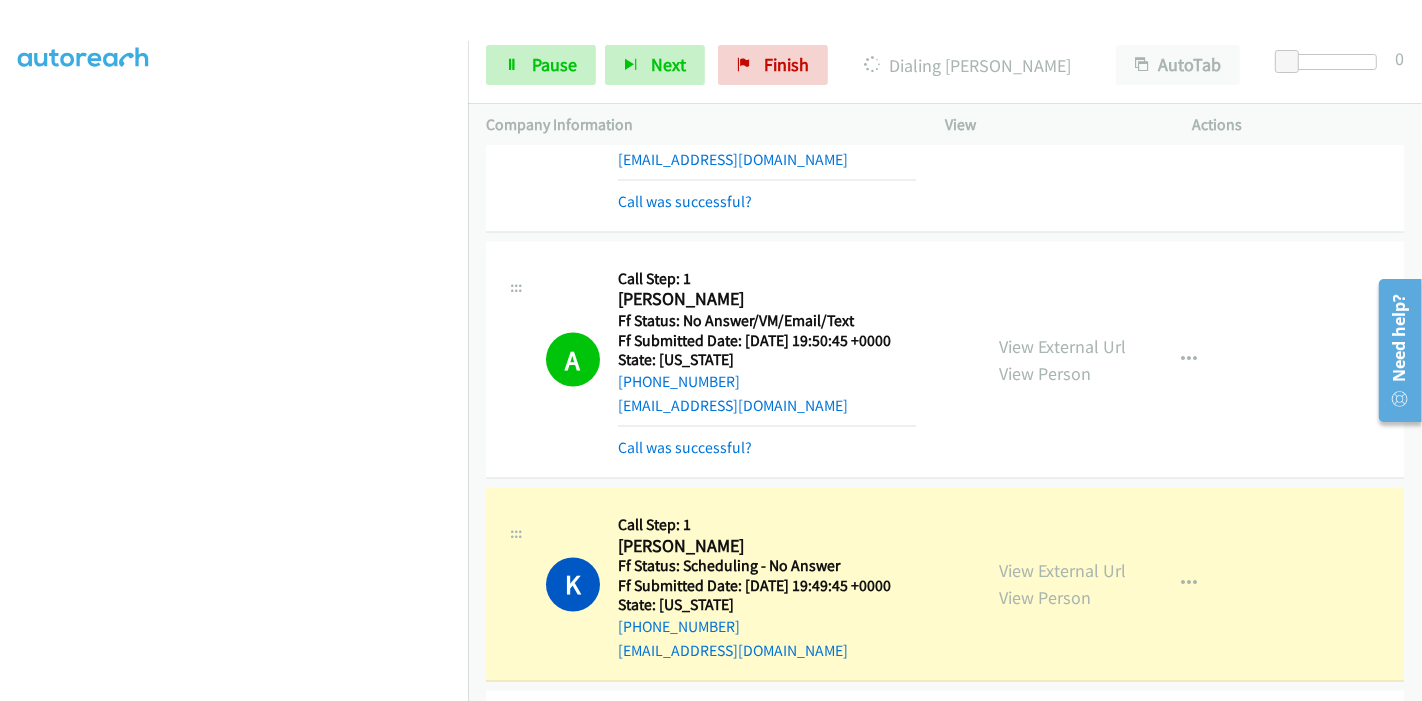 scroll, scrollTop: 0, scrollLeft: 0, axis: both 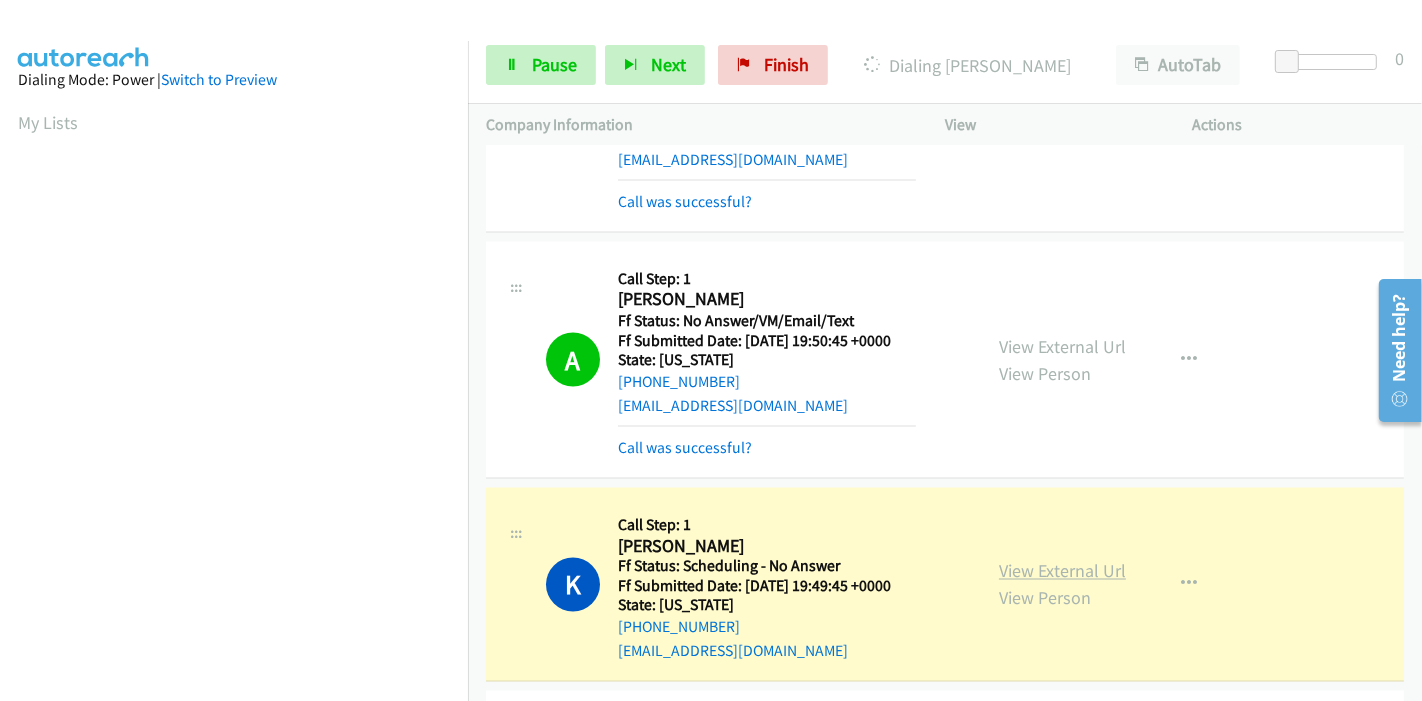 click on "View External Url" at bounding box center (1062, 571) 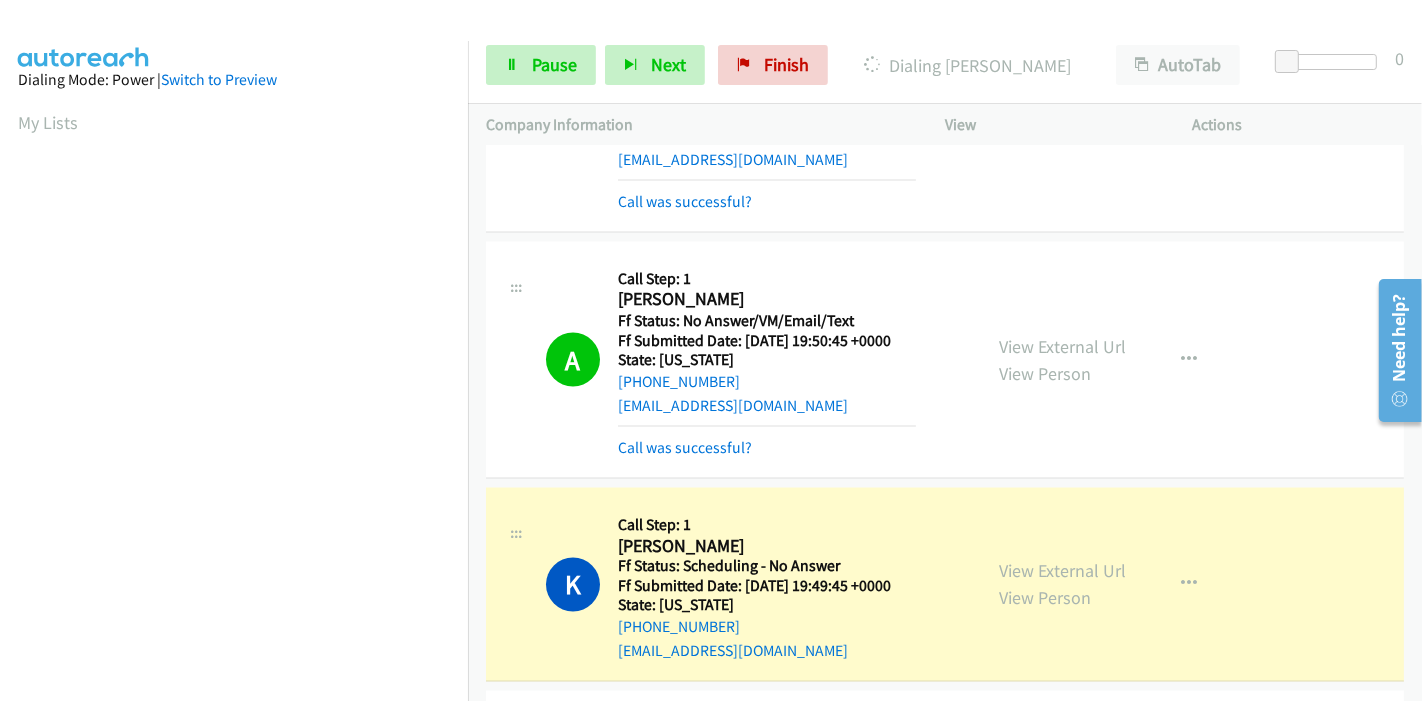 scroll, scrollTop: 422, scrollLeft: 0, axis: vertical 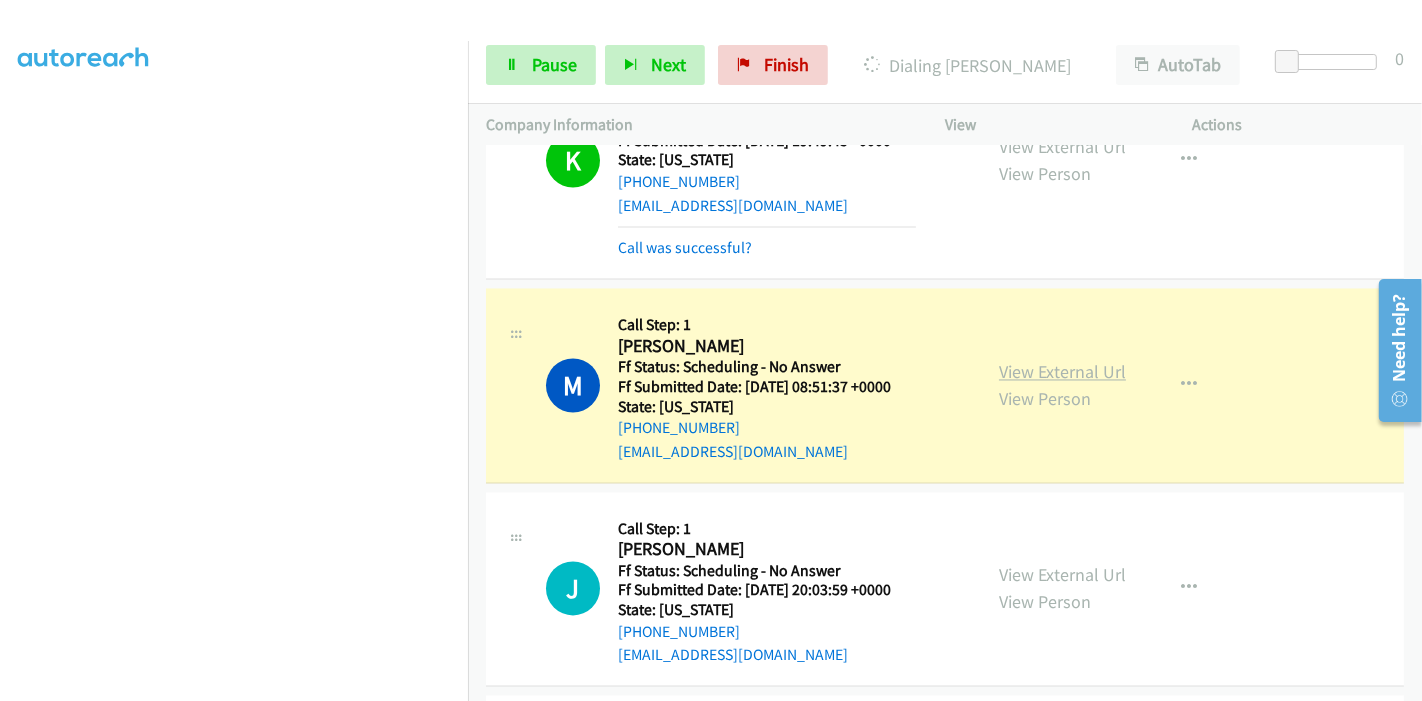 click on "View External Url" at bounding box center [1062, 372] 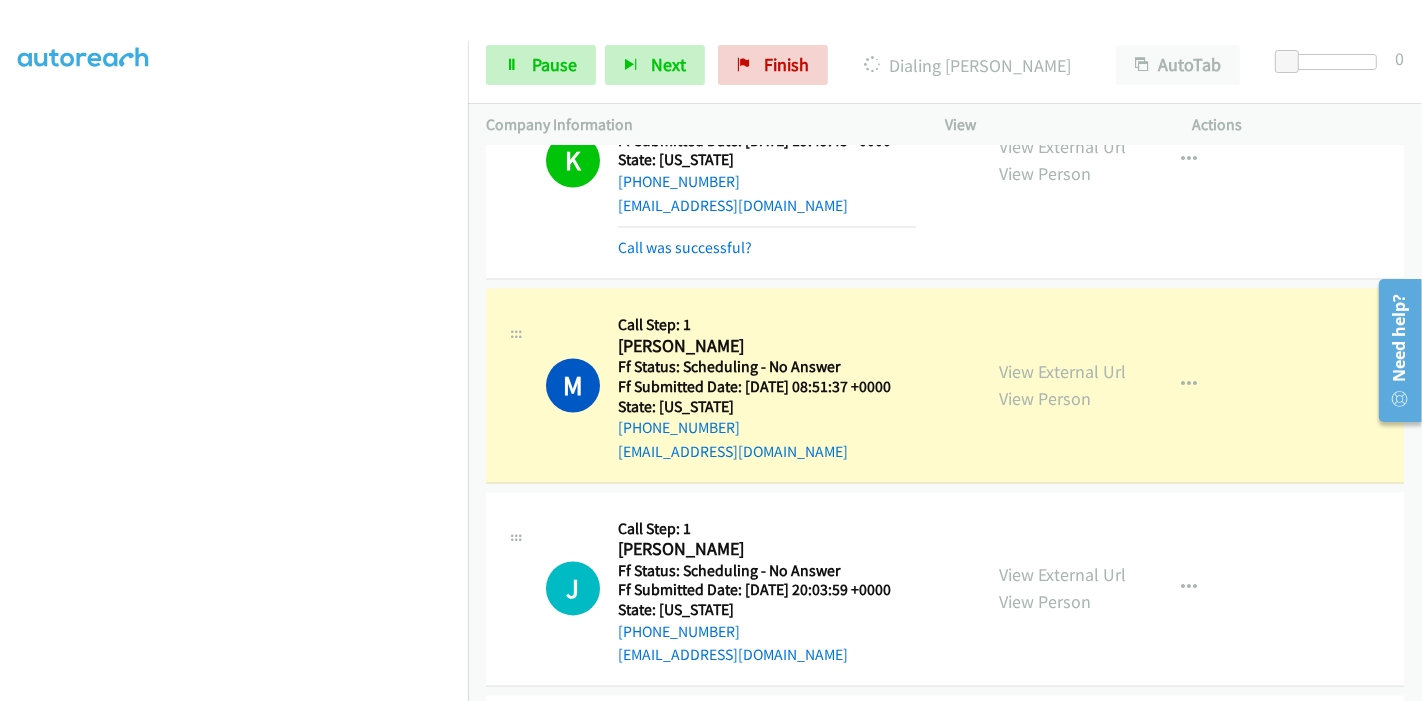 scroll, scrollTop: 0, scrollLeft: 0, axis: both 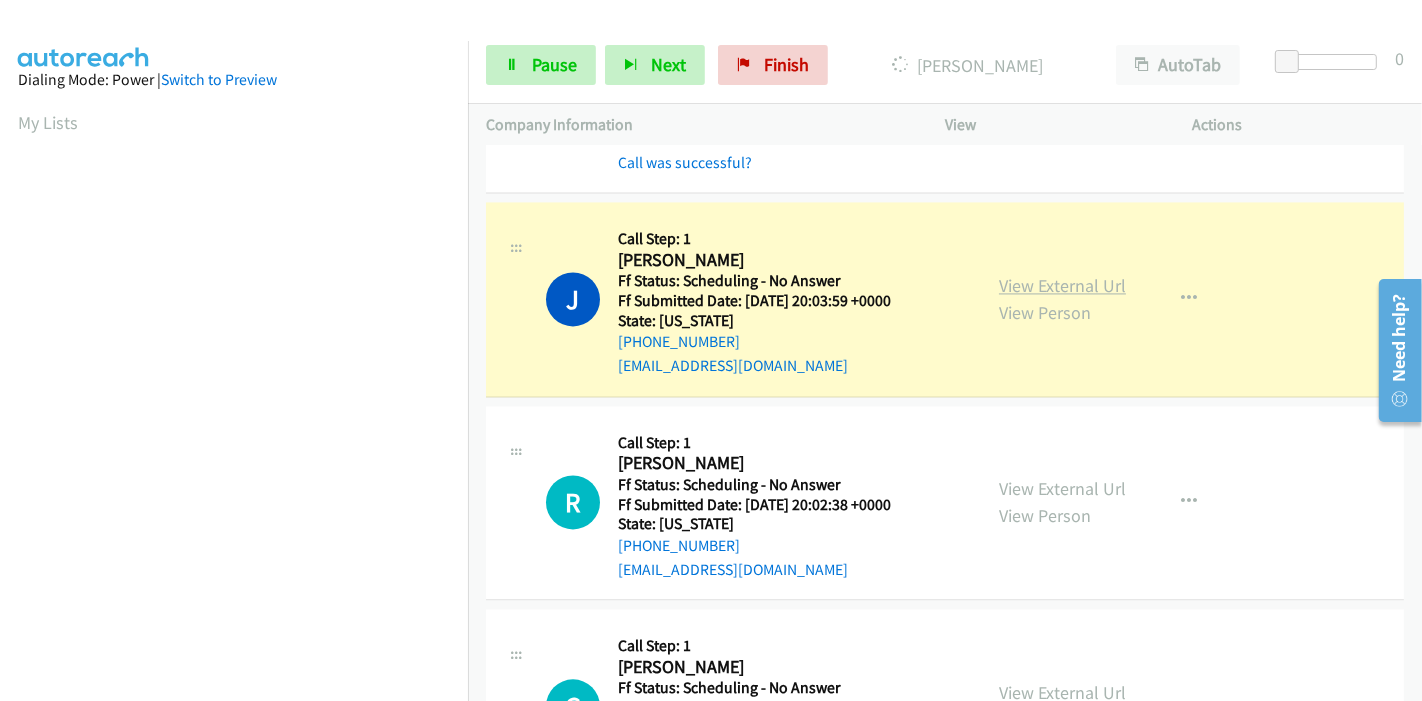 click on "View External Url" at bounding box center [1062, 285] 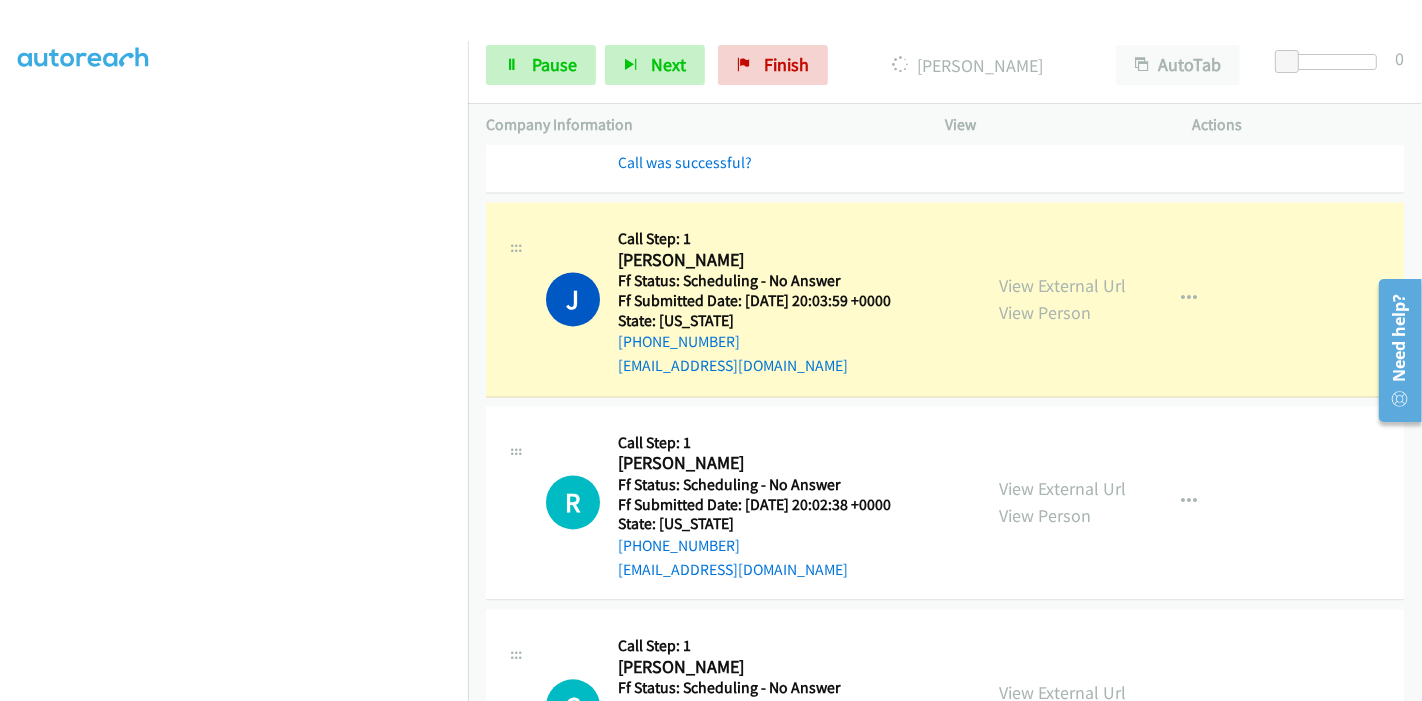scroll, scrollTop: 357, scrollLeft: 0, axis: vertical 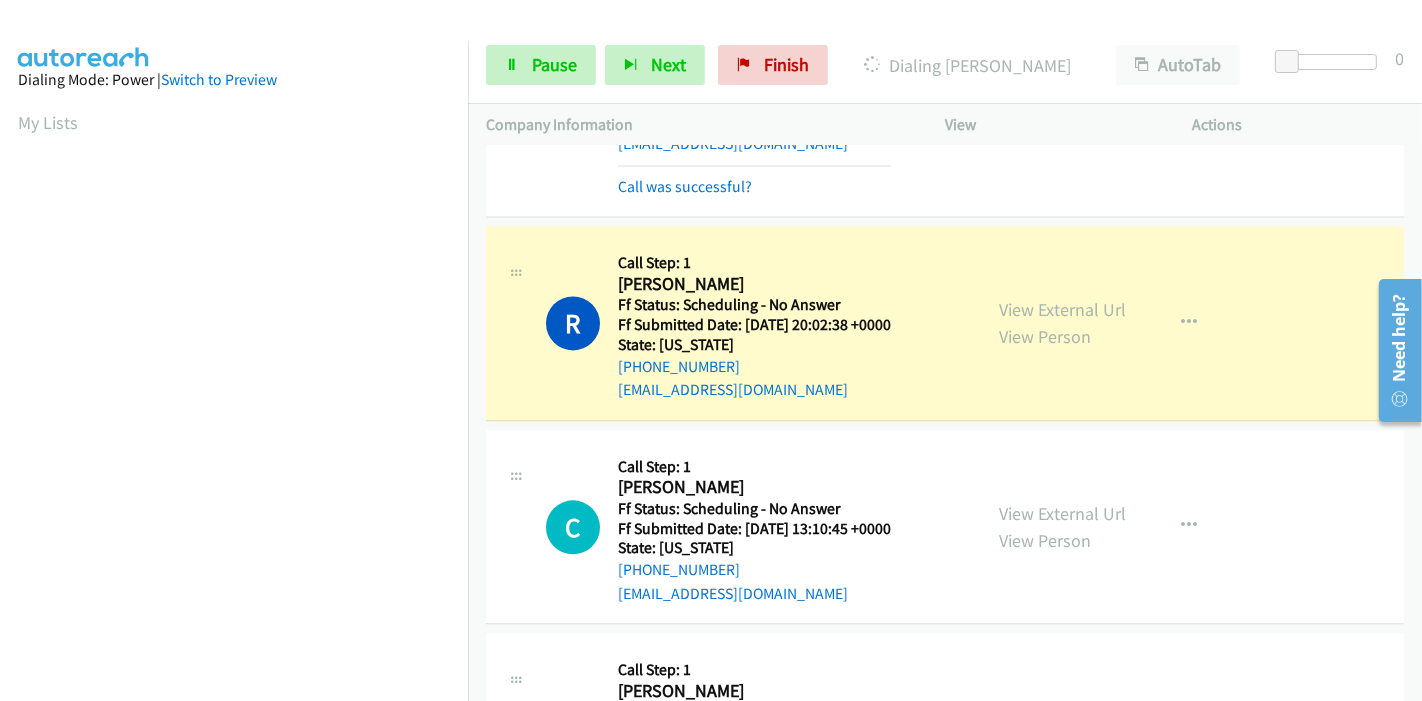 click on "View External Url
View Person" at bounding box center (1062, 323) 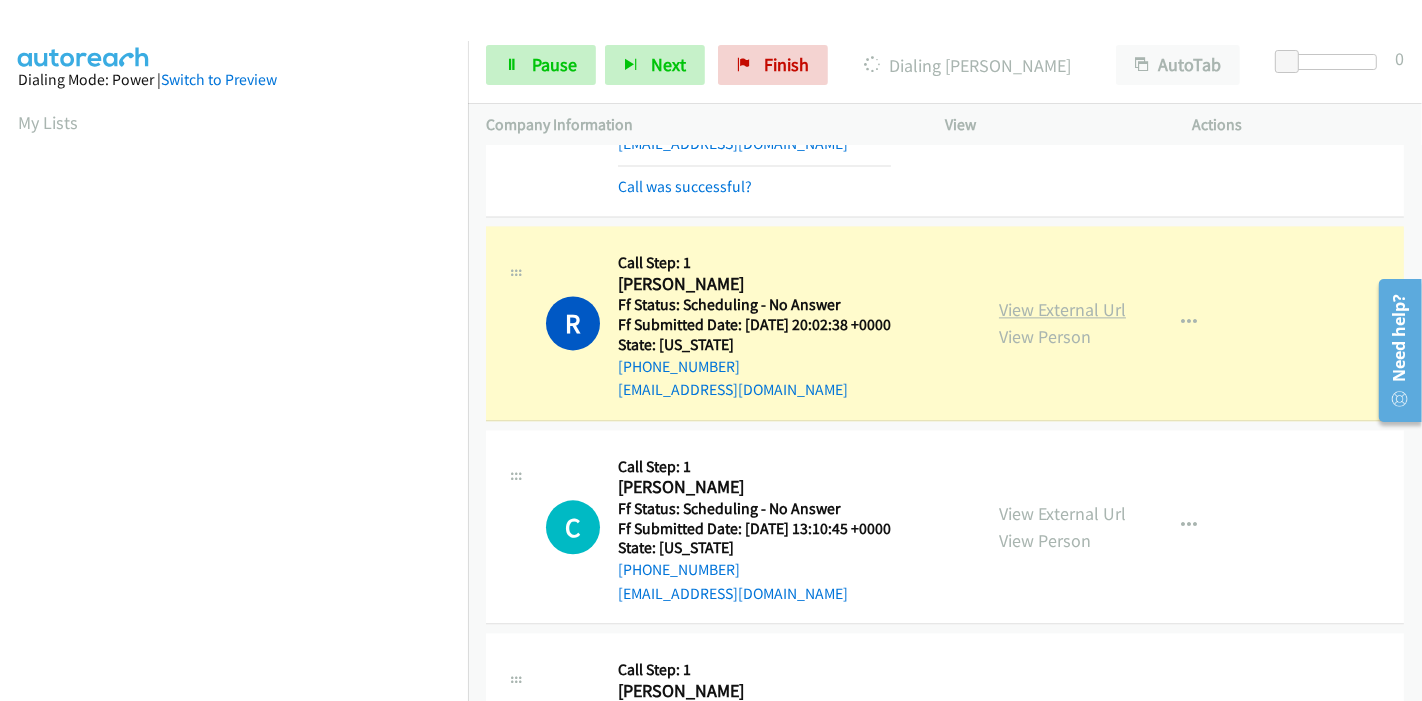 click on "View External Url" at bounding box center [1062, 309] 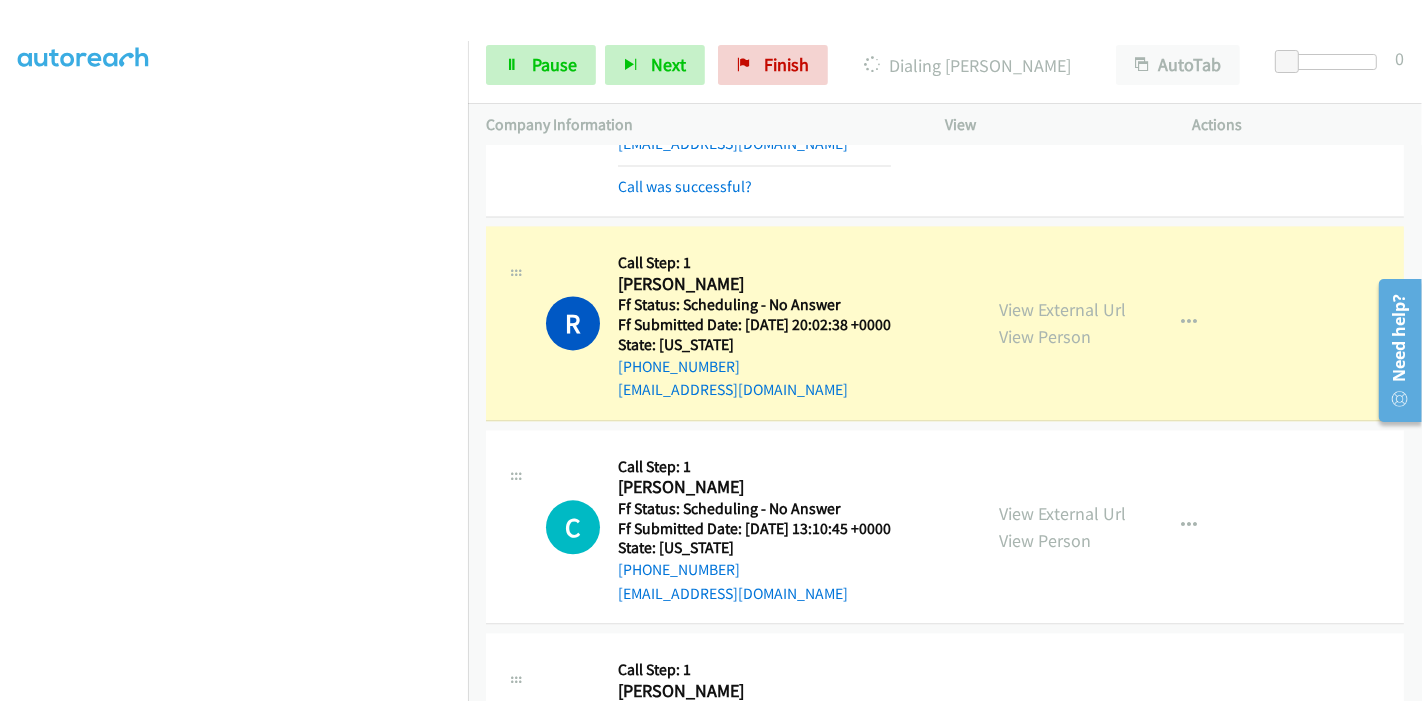 scroll, scrollTop: 0, scrollLeft: 0, axis: both 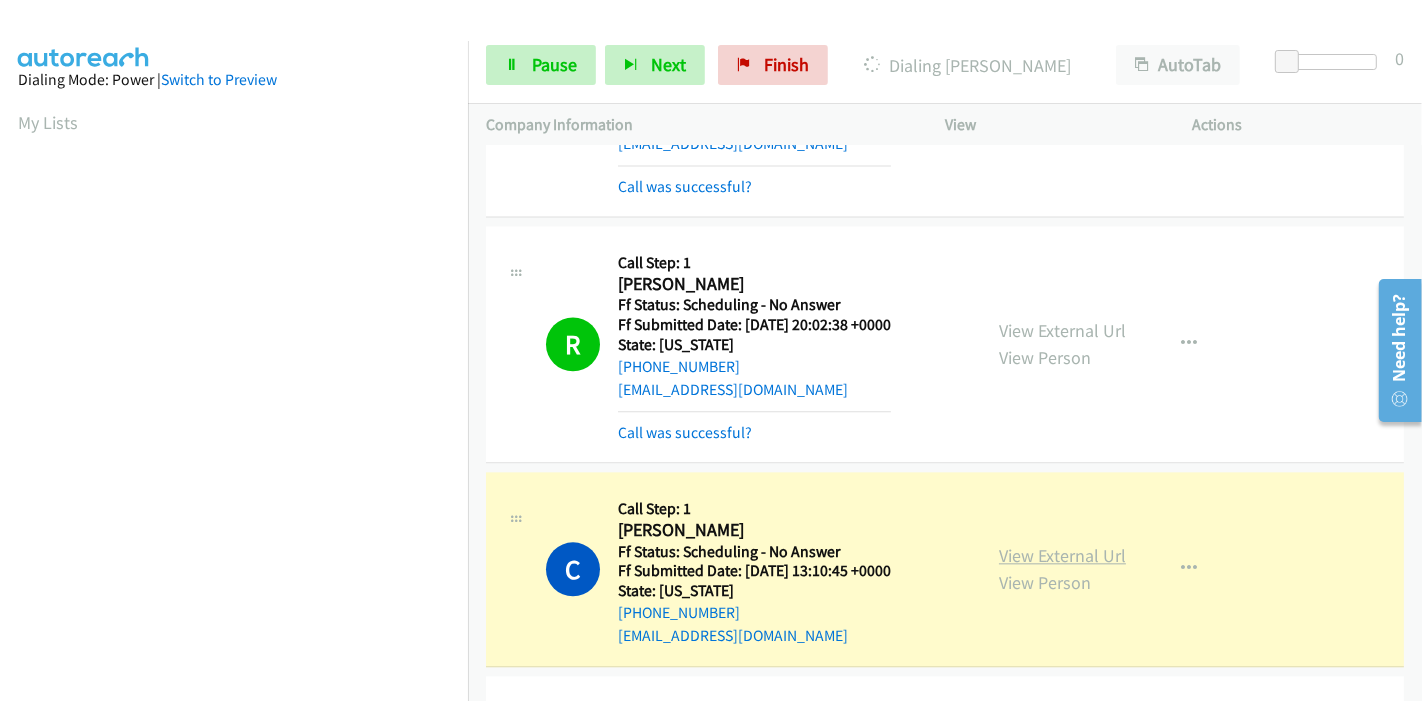 click on "View External Url" at bounding box center (1062, 555) 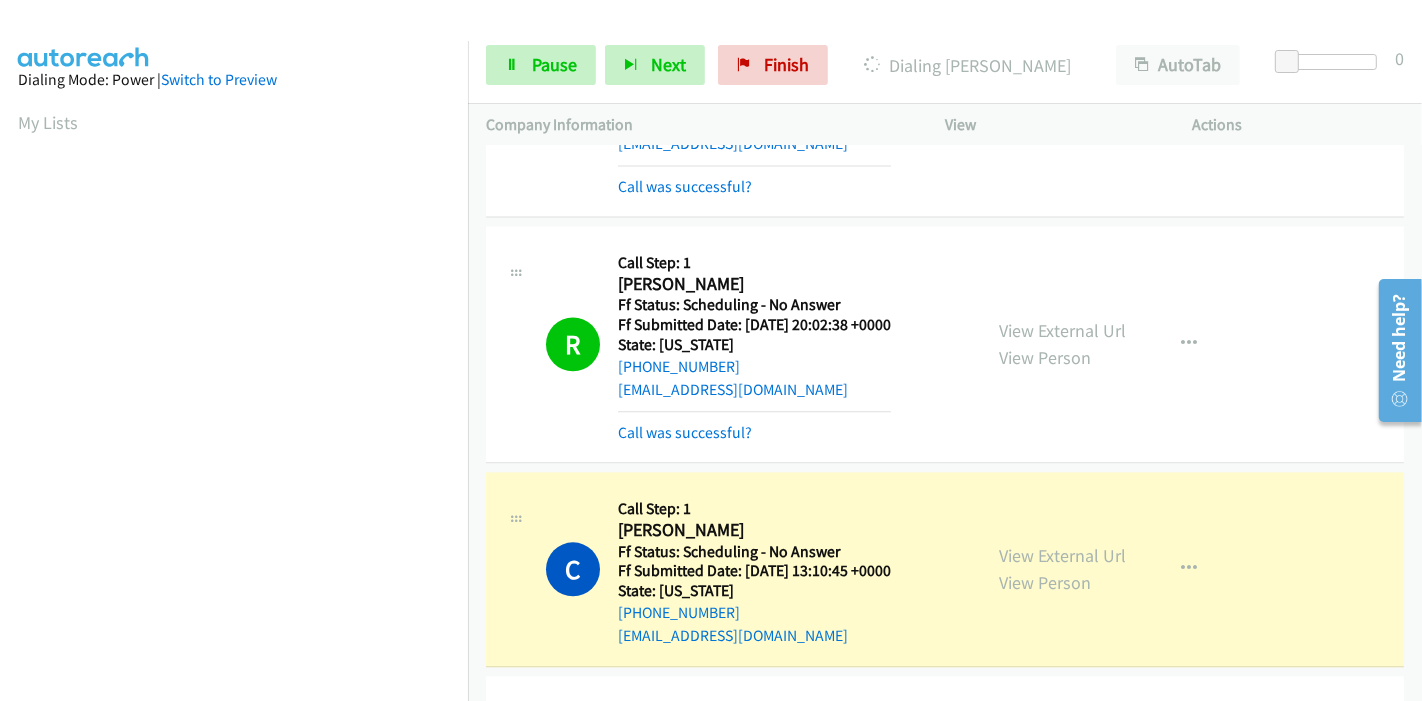 scroll, scrollTop: 422, scrollLeft: 0, axis: vertical 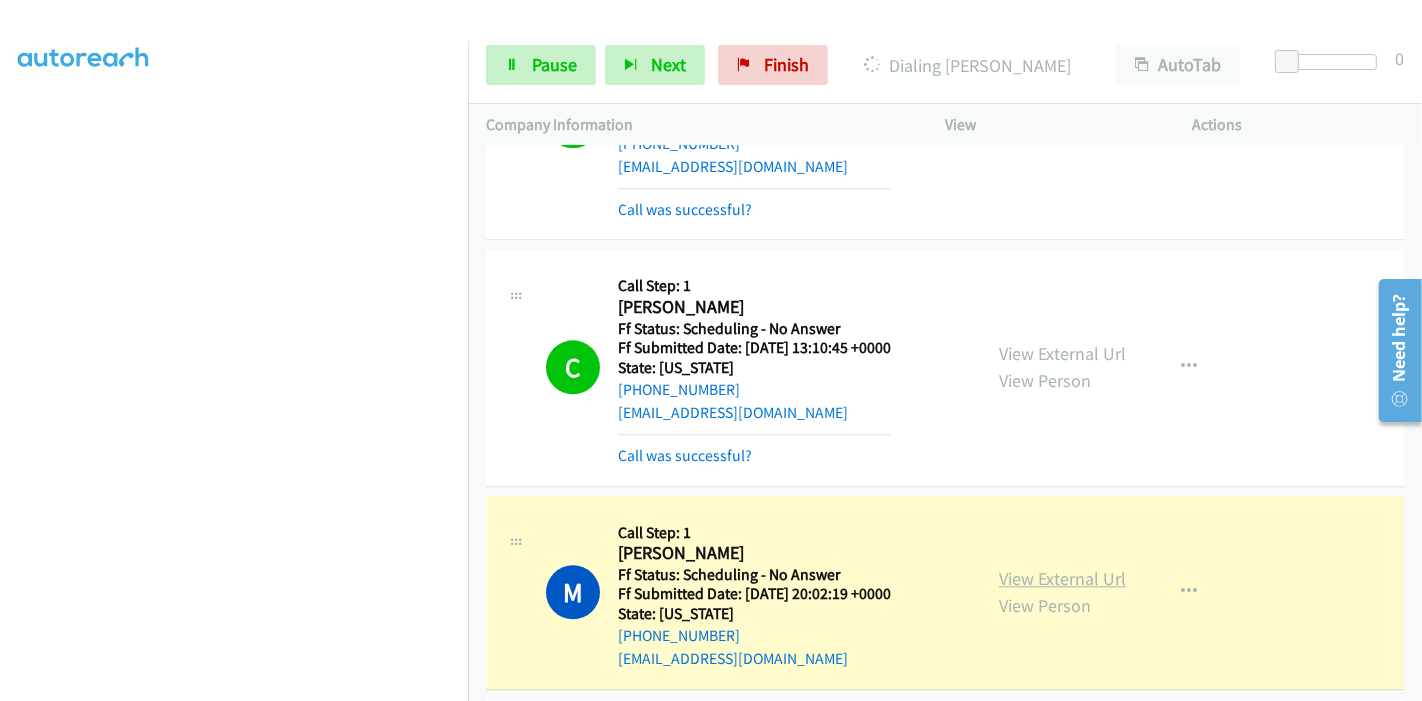 click on "View External Url" at bounding box center [1062, 578] 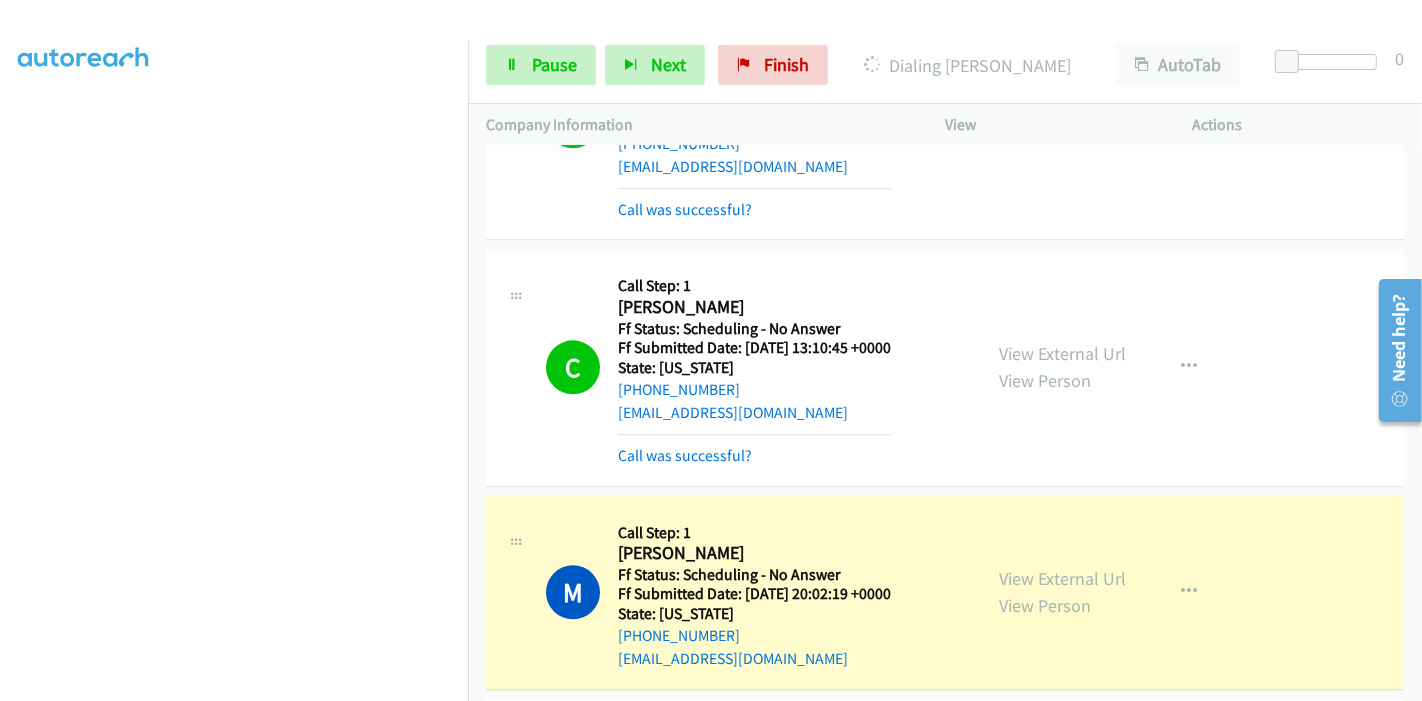 scroll, scrollTop: 0, scrollLeft: 0, axis: both 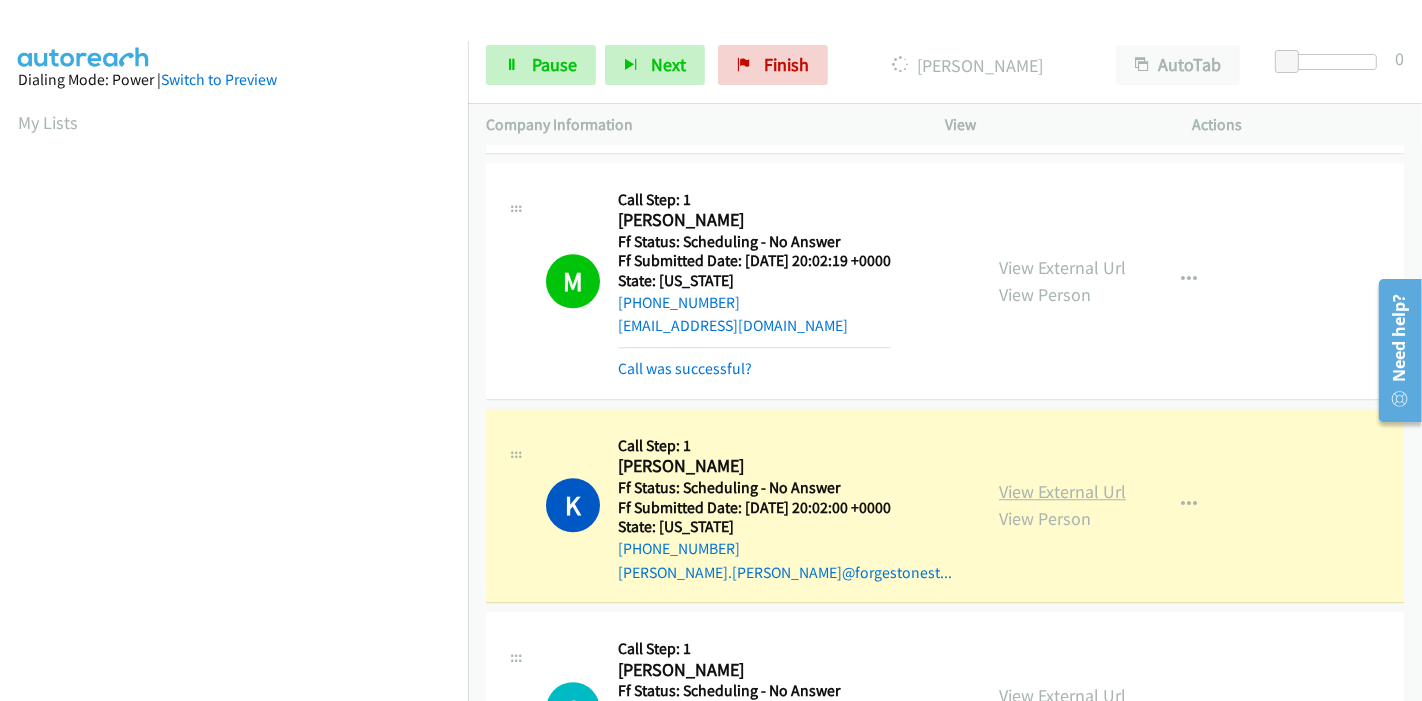 click on "View External Url" at bounding box center [1062, 491] 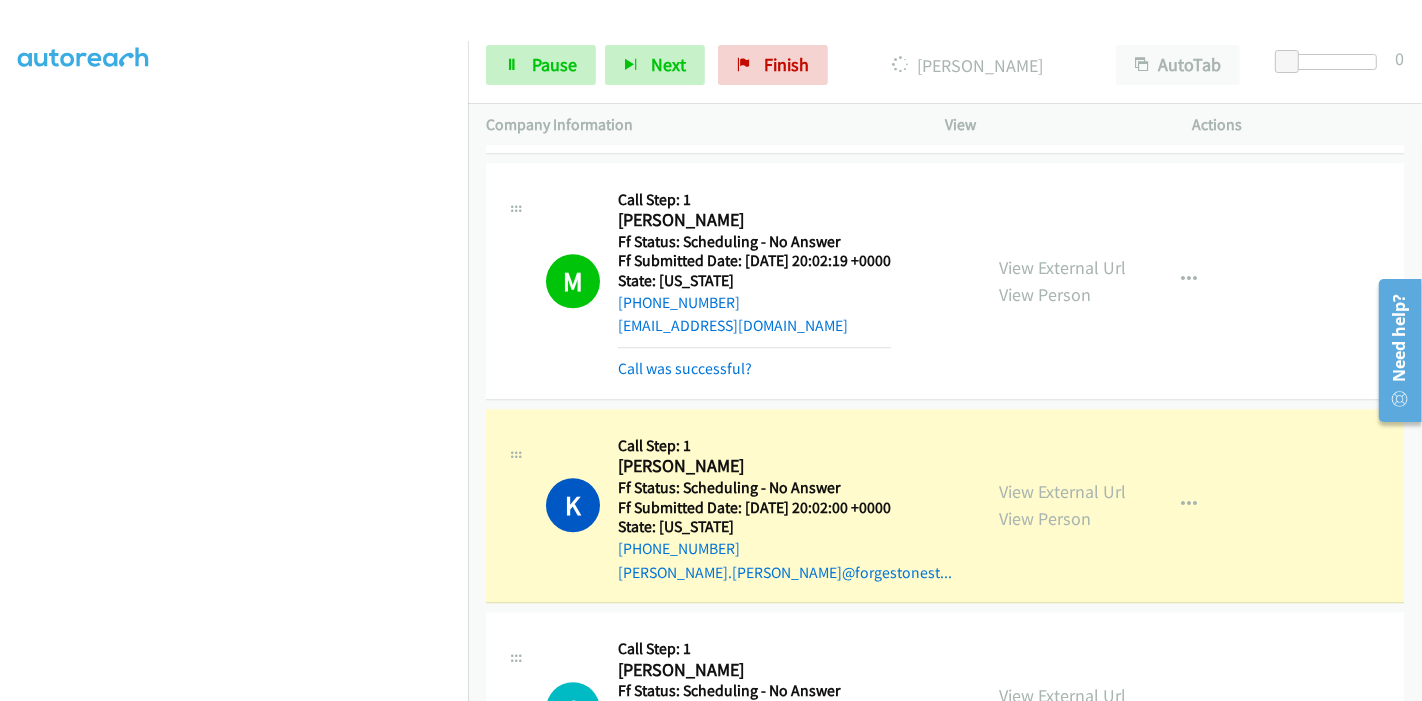 scroll, scrollTop: 0, scrollLeft: 0, axis: both 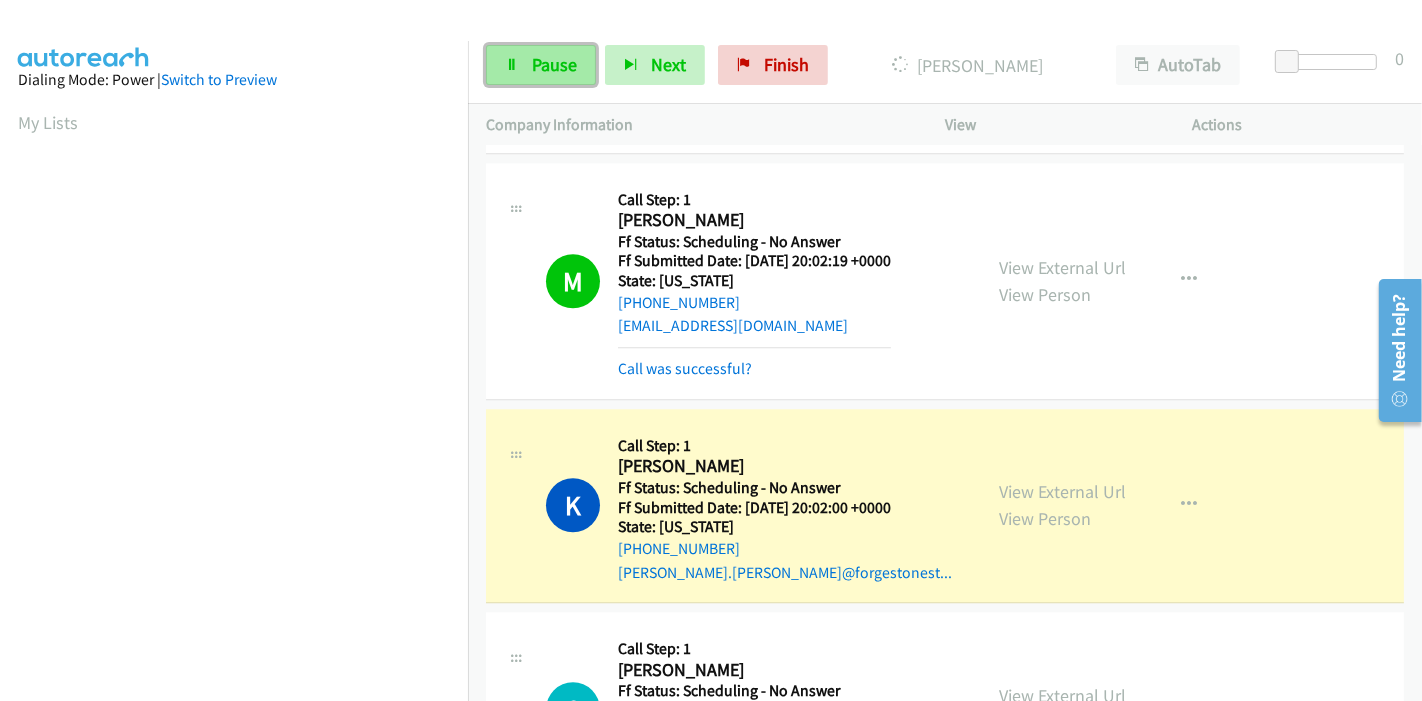 click on "Pause" at bounding box center [554, 64] 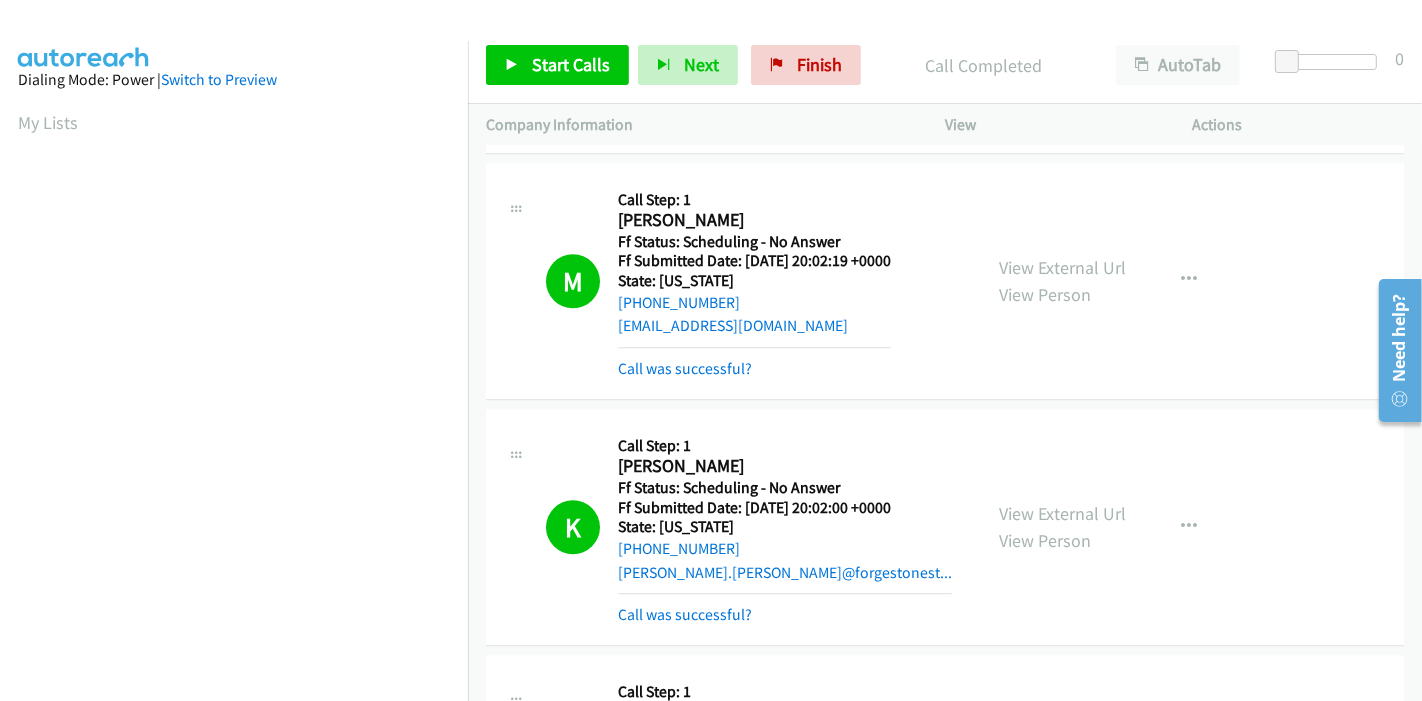 scroll, scrollTop: 422, scrollLeft: 0, axis: vertical 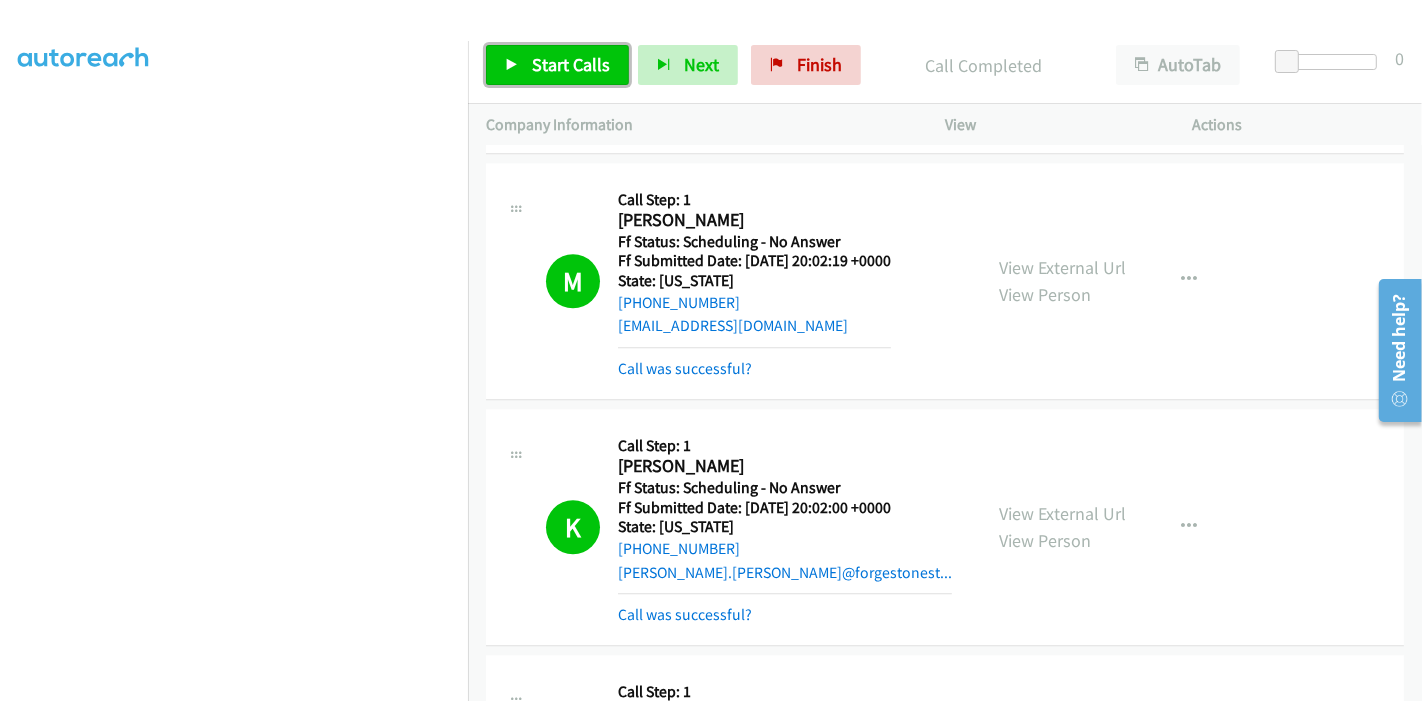 click on "Start Calls" at bounding box center (557, 65) 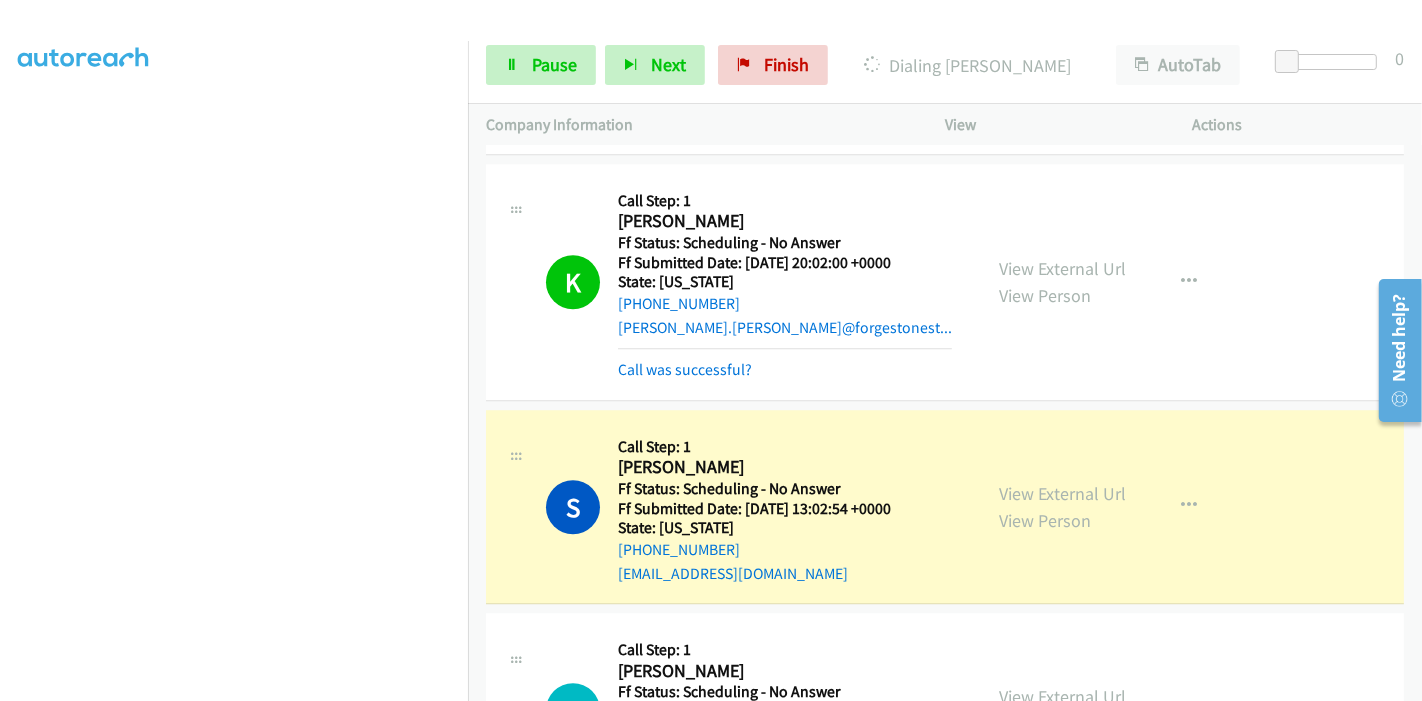 scroll, scrollTop: 4777, scrollLeft: 0, axis: vertical 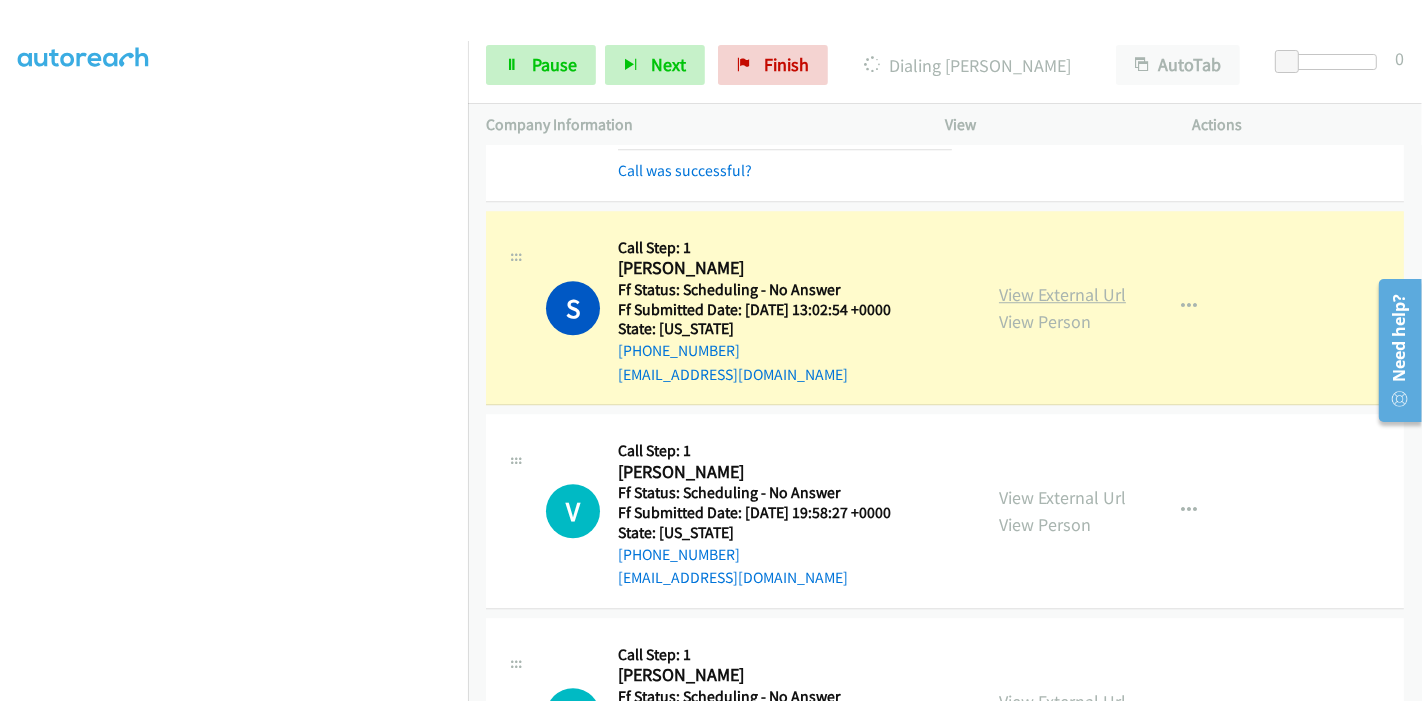click on "View External Url" at bounding box center [1062, 294] 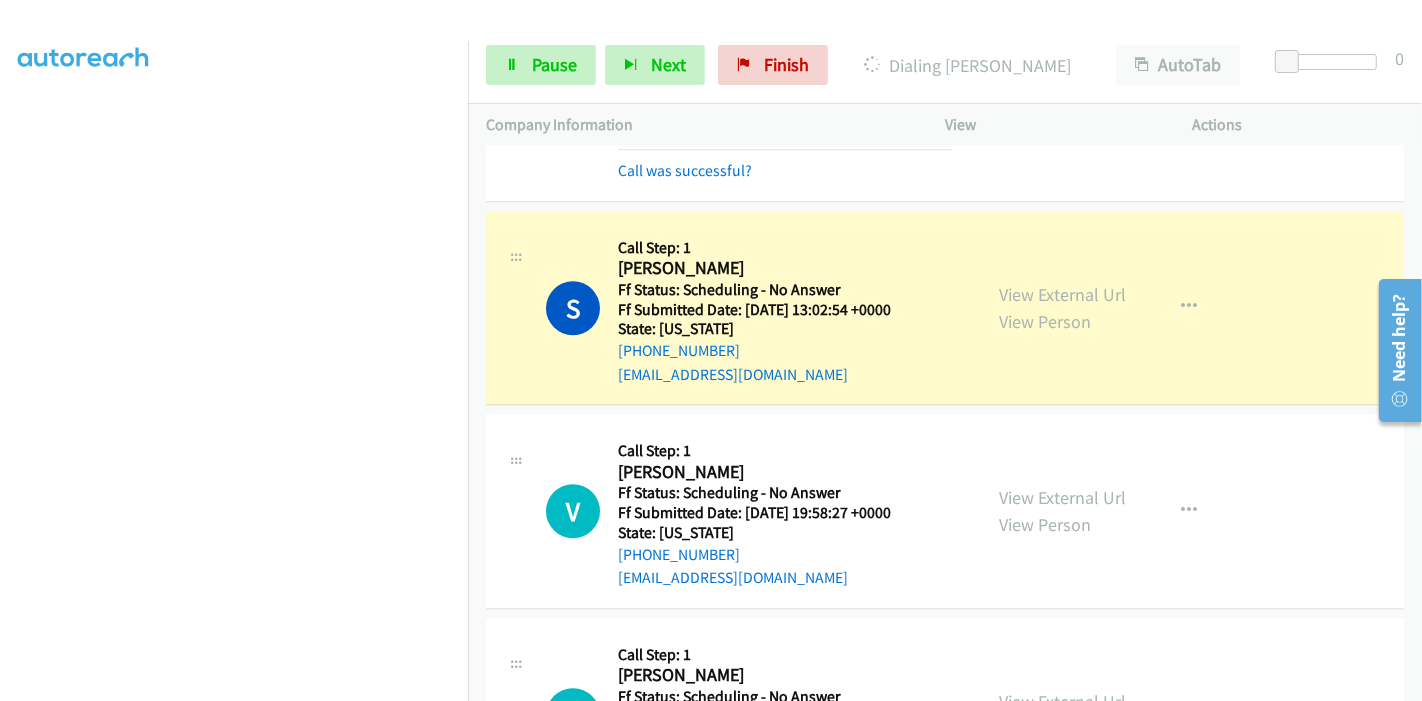 scroll, scrollTop: 0, scrollLeft: 0, axis: both 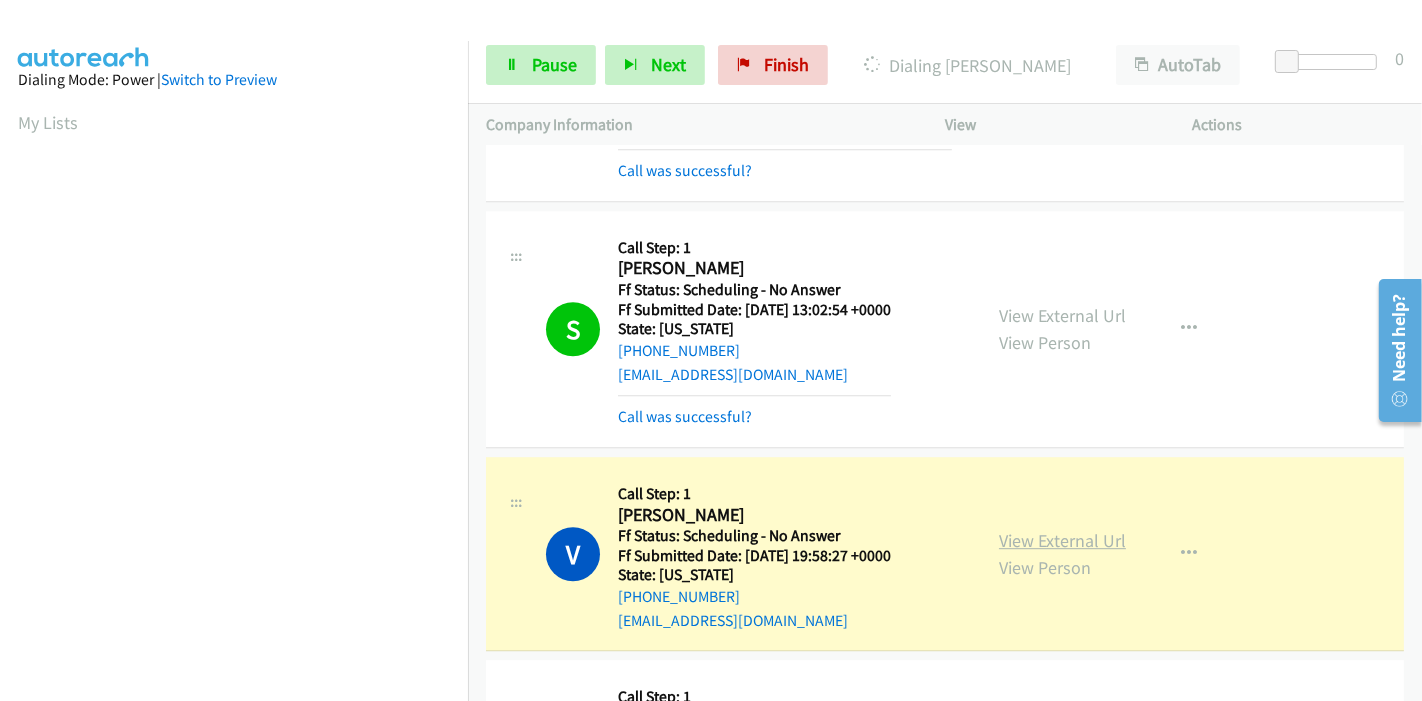 click on "View External Url" at bounding box center (1062, 540) 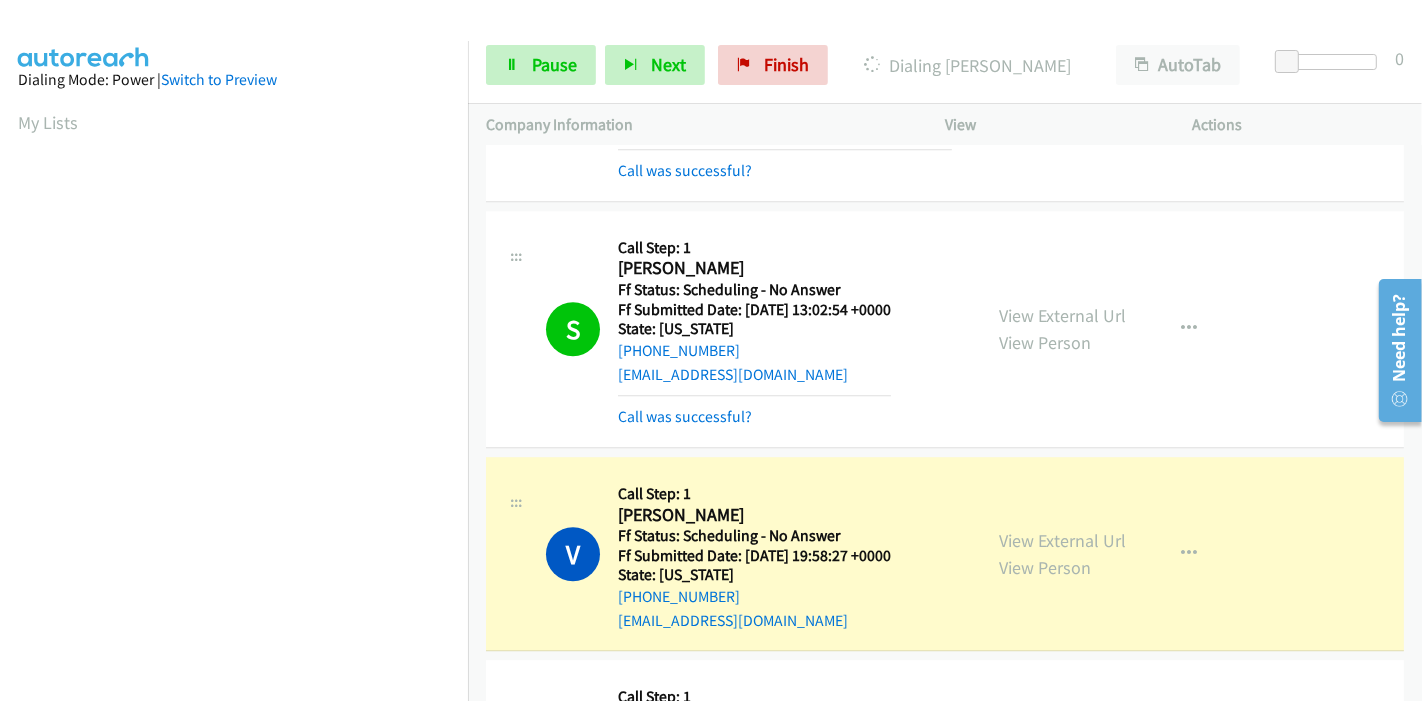 scroll, scrollTop: 422, scrollLeft: 0, axis: vertical 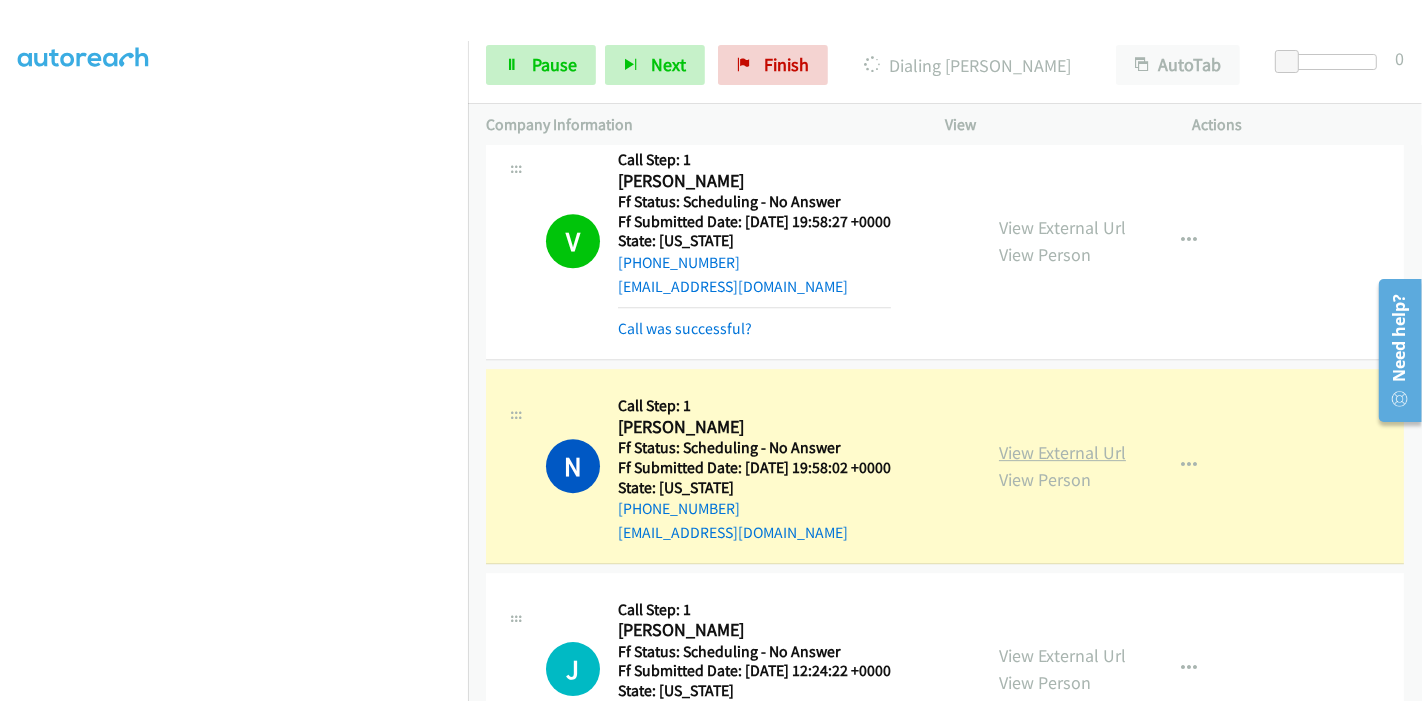 click on "View External Url" at bounding box center [1062, 452] 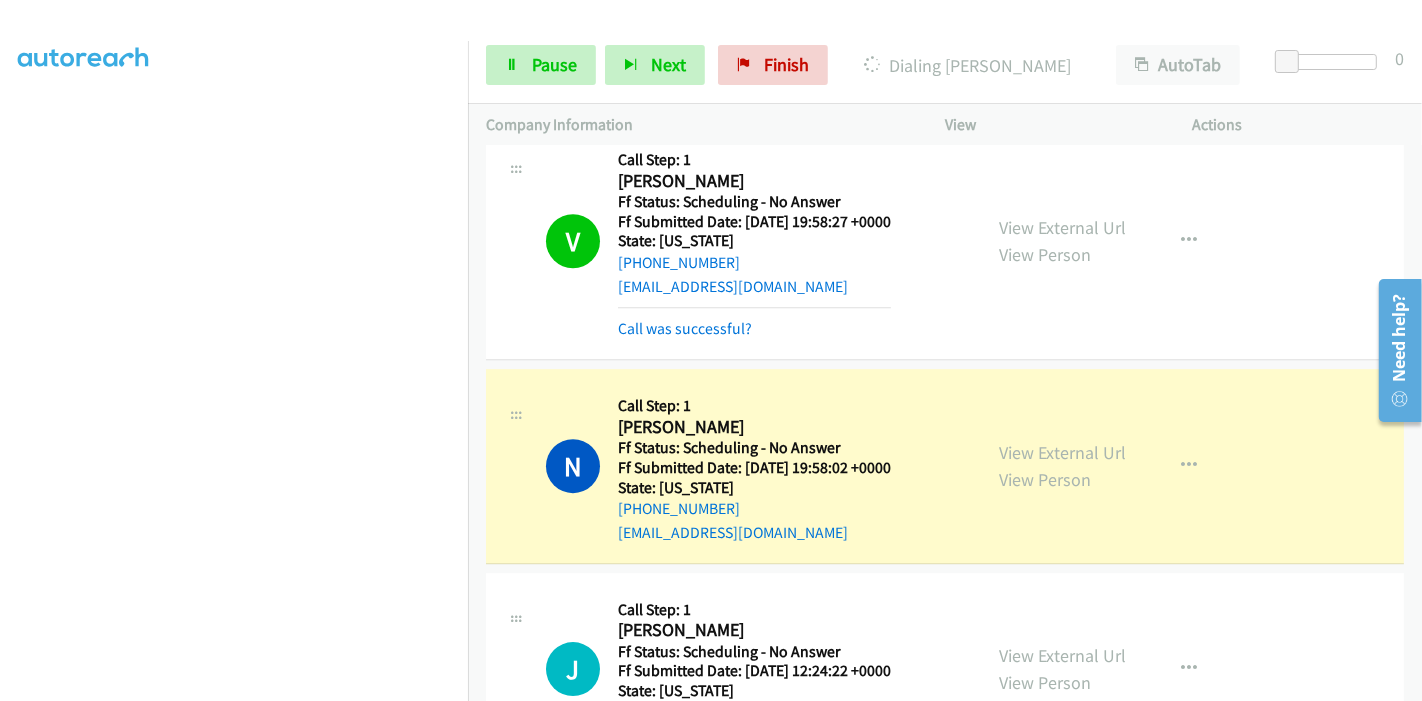 scroll, scrollTop: 0, scrollLeft: 0, axis: both 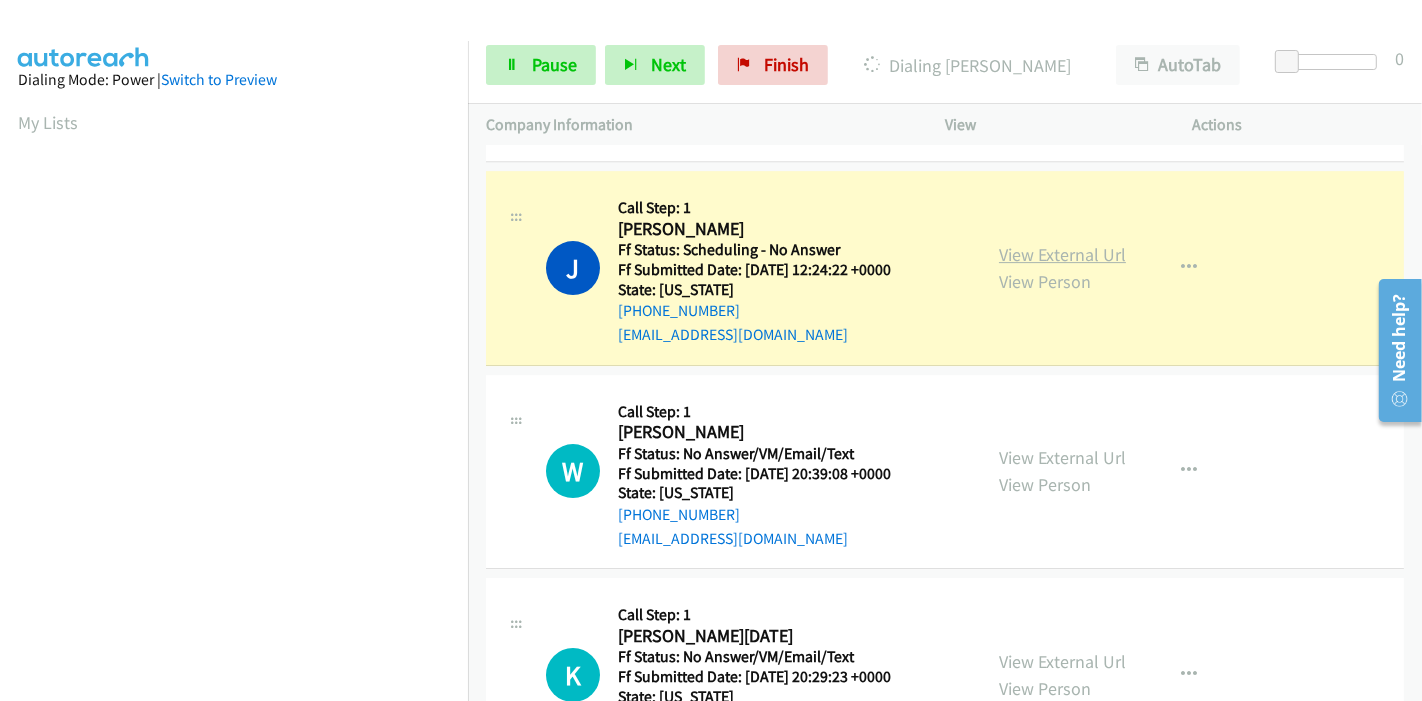 drag, startPoint x: 1084, startPoint y: 252, endPoint x: 1062, endPoint y: 250, distance: 22.090721 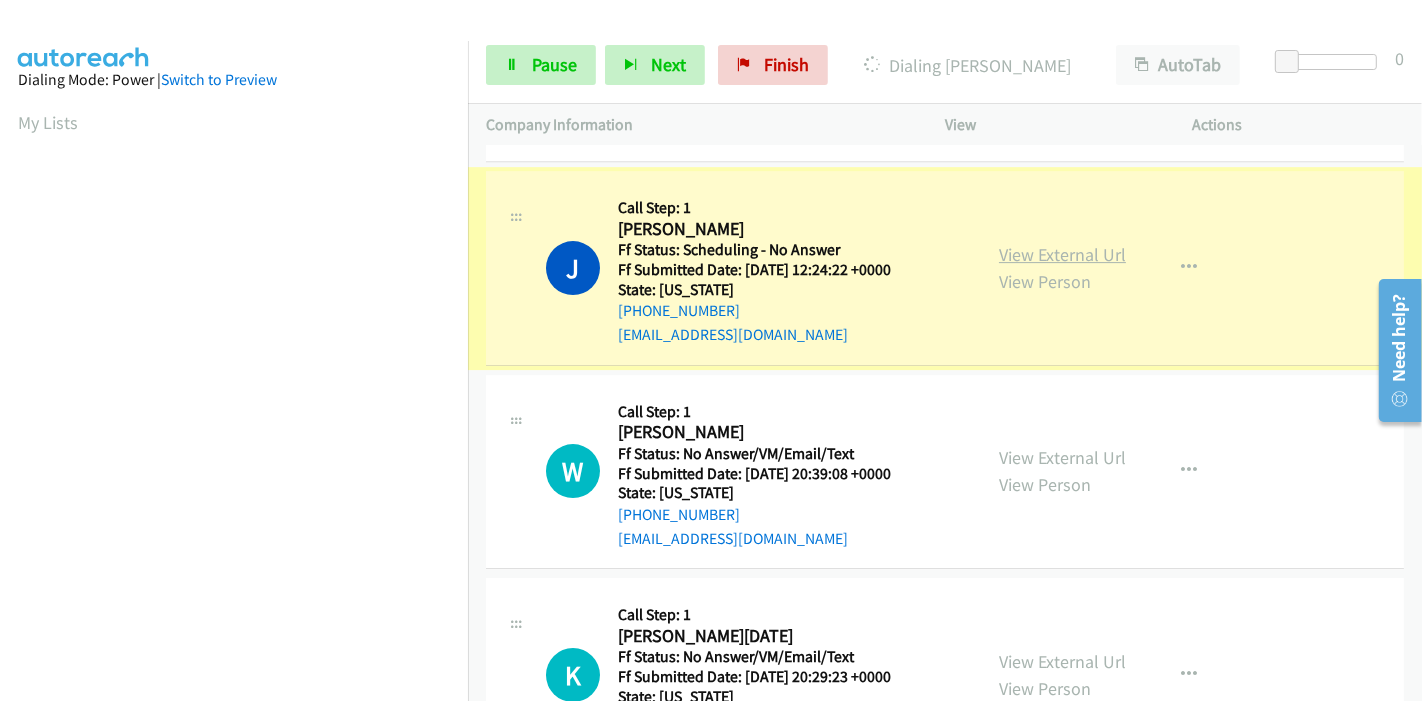 click on "View External Url" at bounding box center (1062, 254) 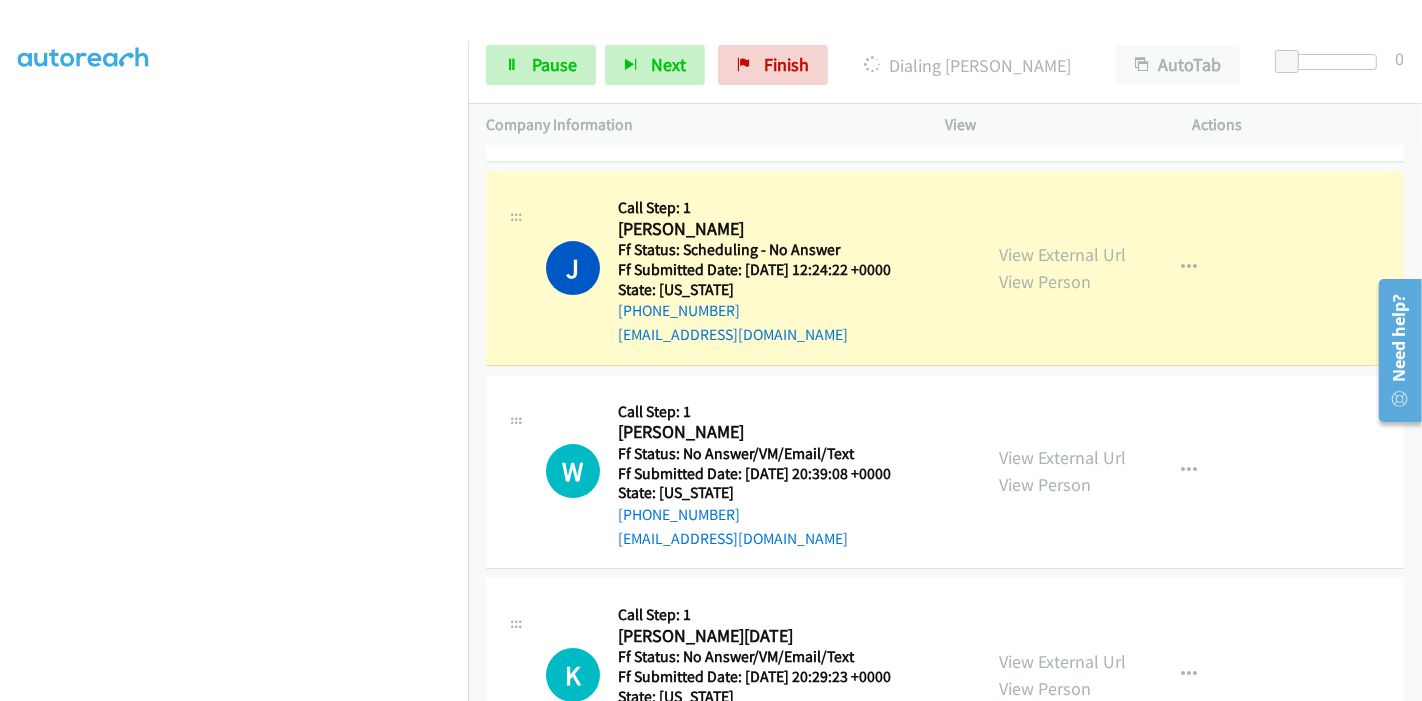 scroll, scrollTop: 0, scrollLeft: 0, axis: both 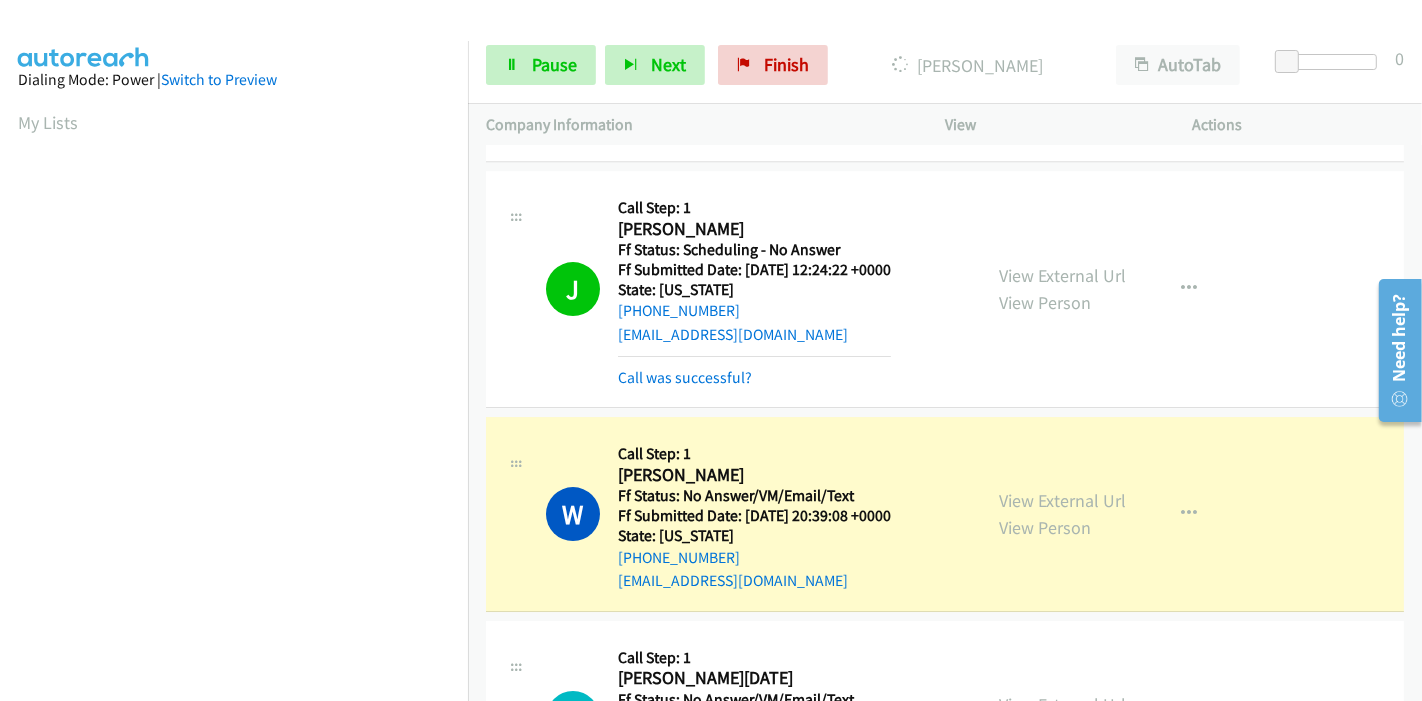 drag, startPoint x: 1362, startPoint y: 211, endPoint x: 1214, endPoint y: 375, distance: 220.90723 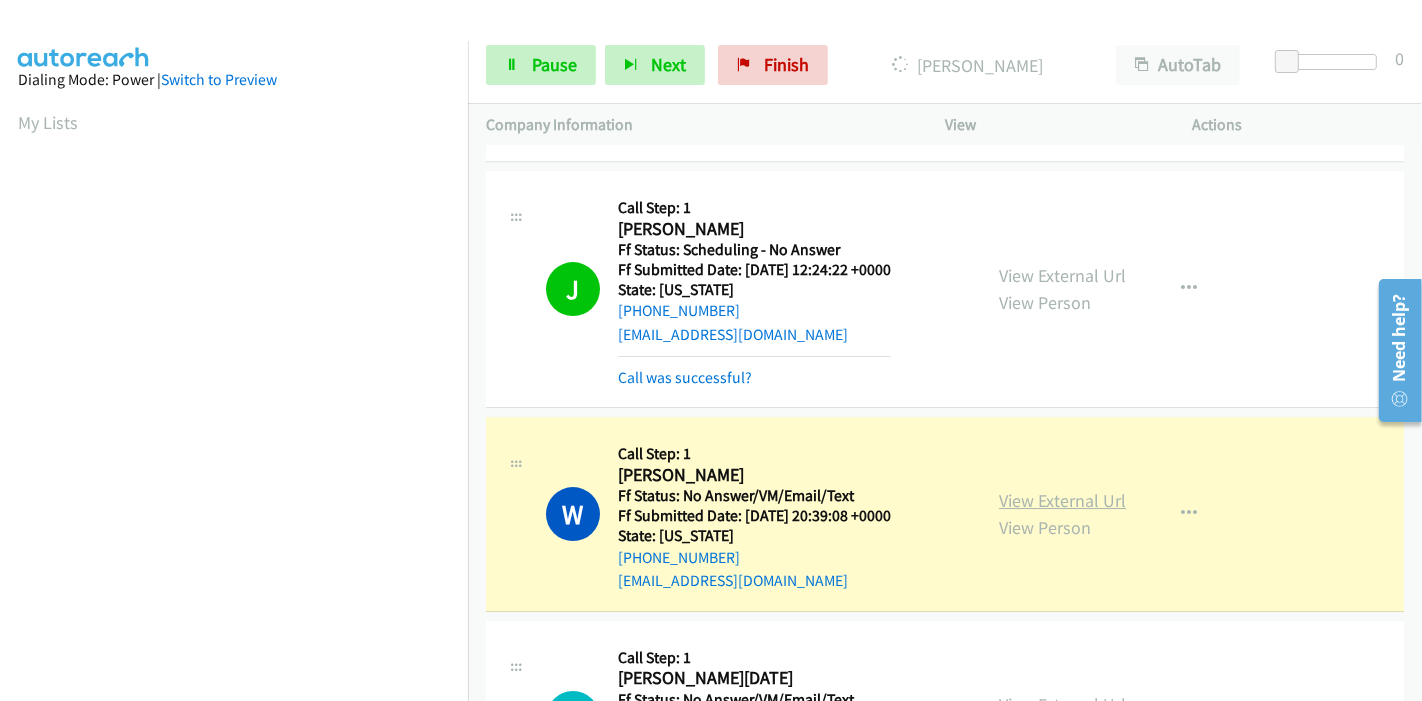 click on "View External Url" at bounding box center (1062, 500) 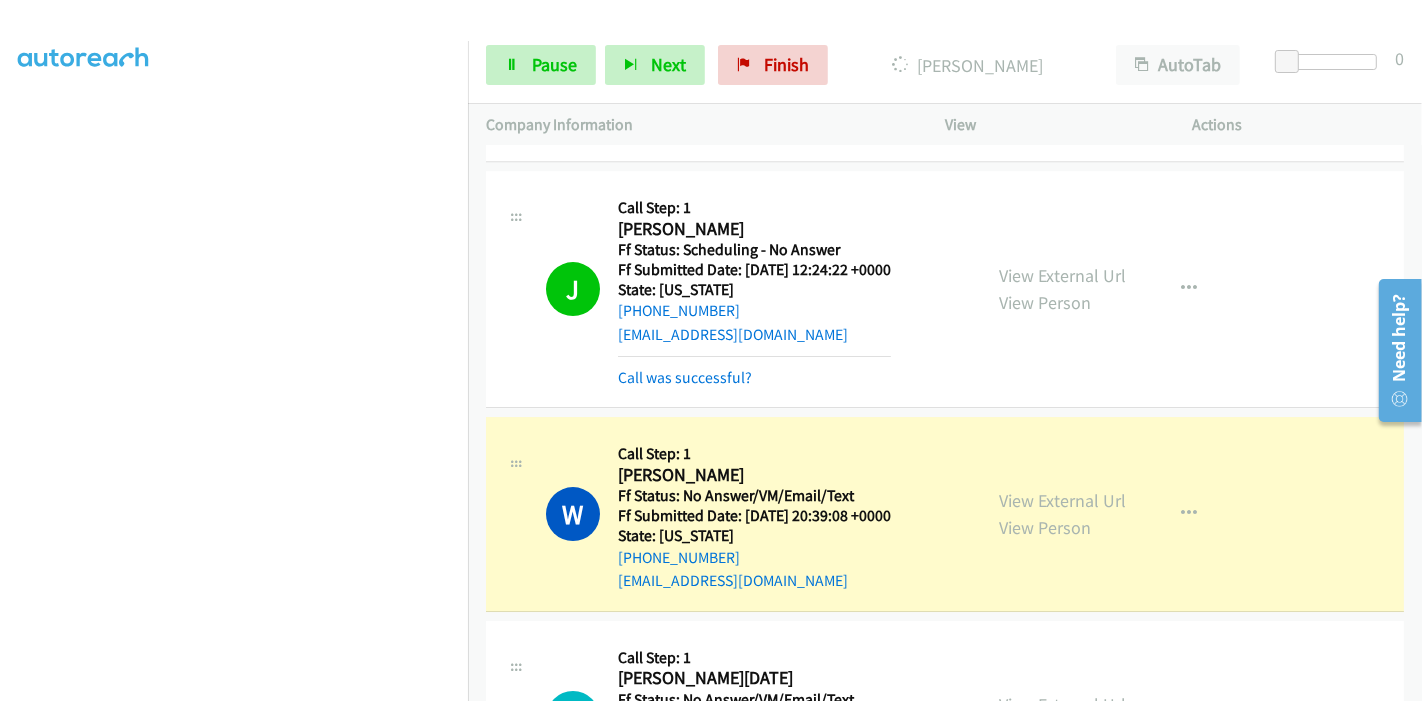 scroll, scrollTop: 0, scrollLeft: 0, axis: both 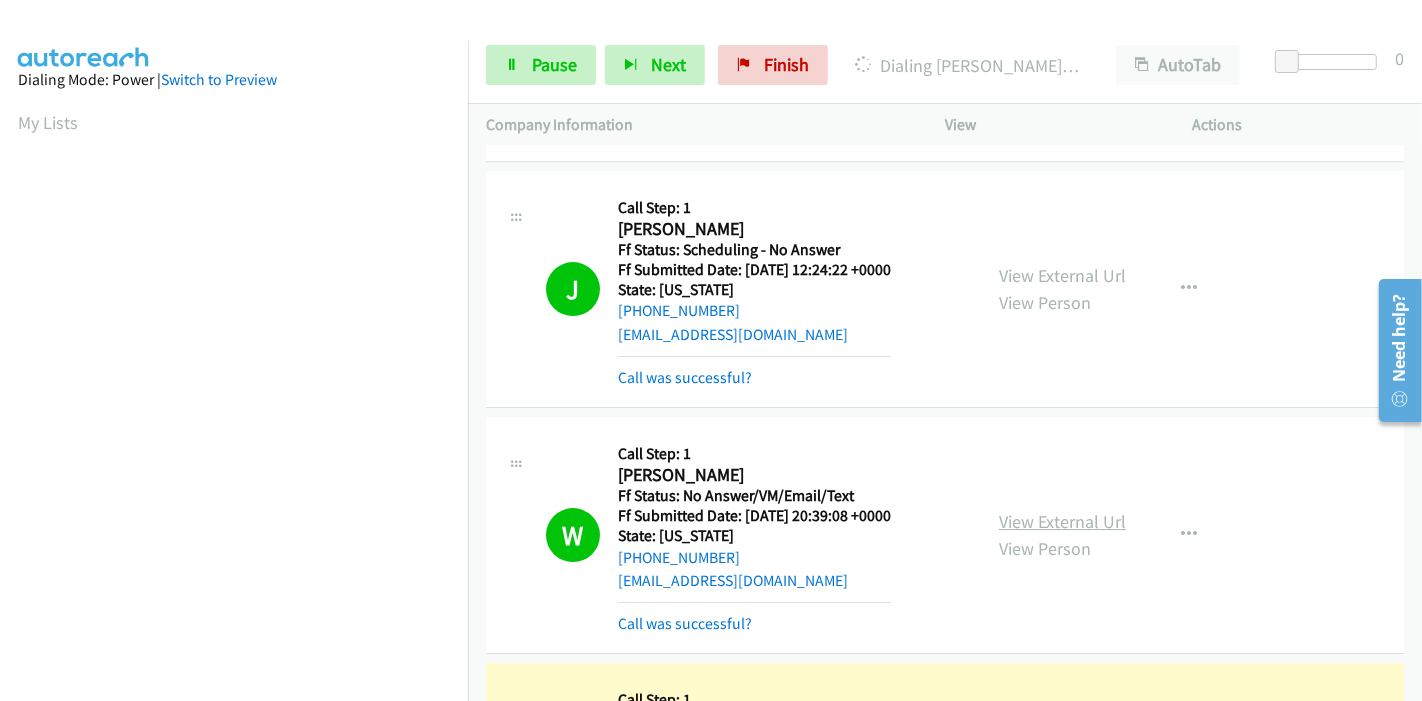click on "View External Url" at bounding box center (1062, 521) 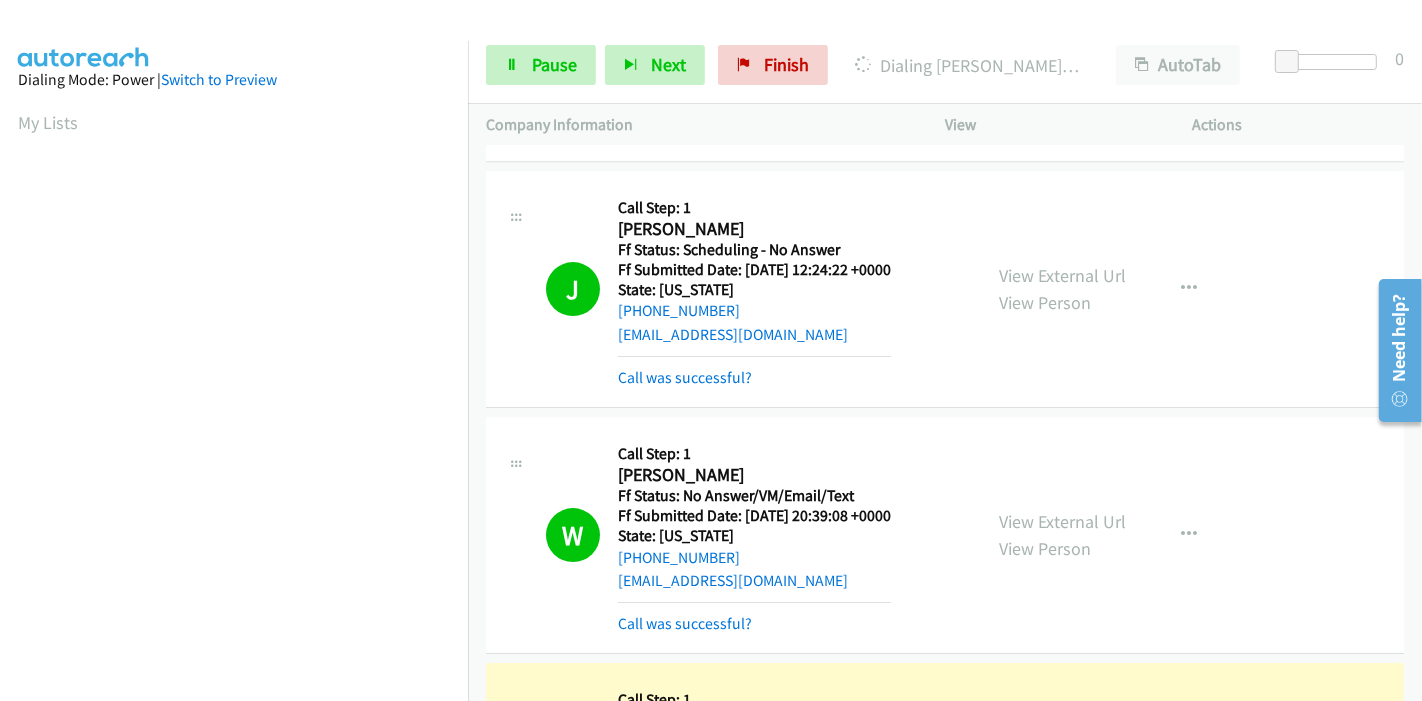 scroll, scrollTop: 5888, scrollLeft: 0, axis: vertical 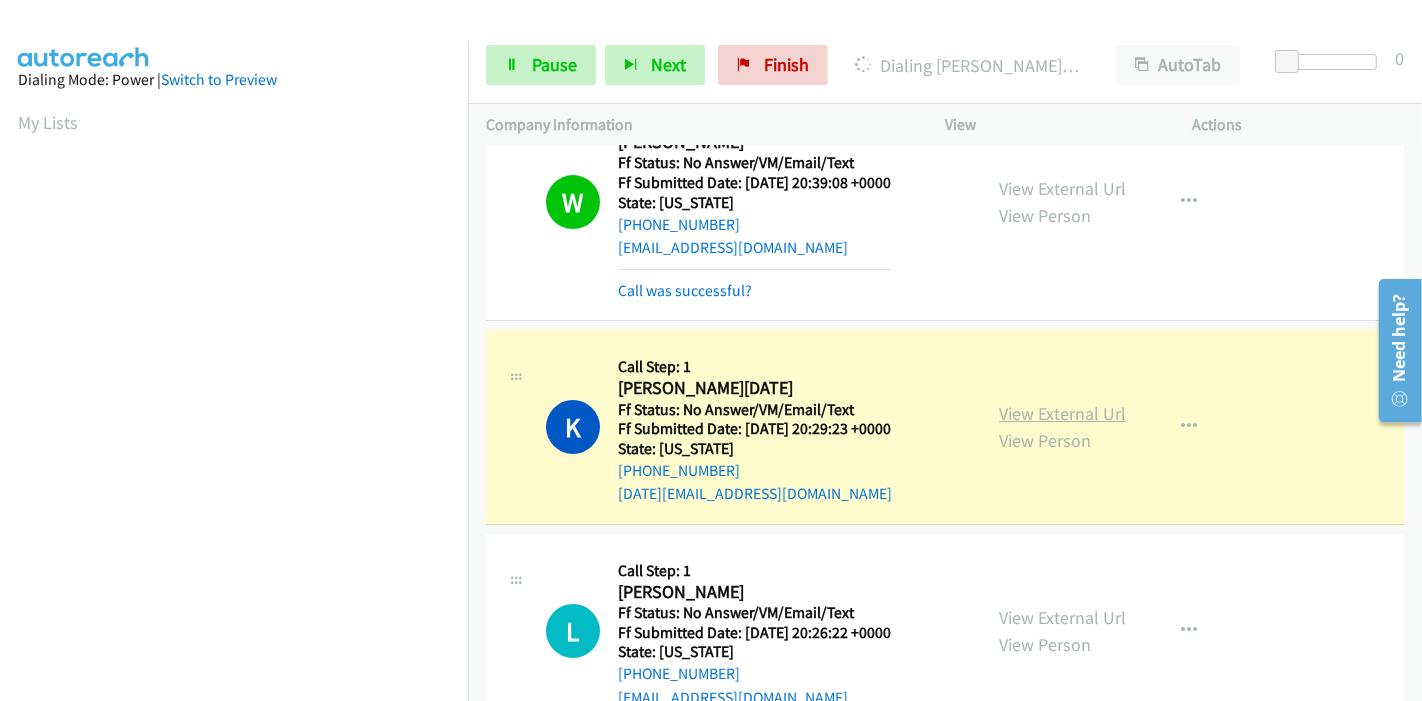 click on "View External Url" at bounding box center (1062, 413) 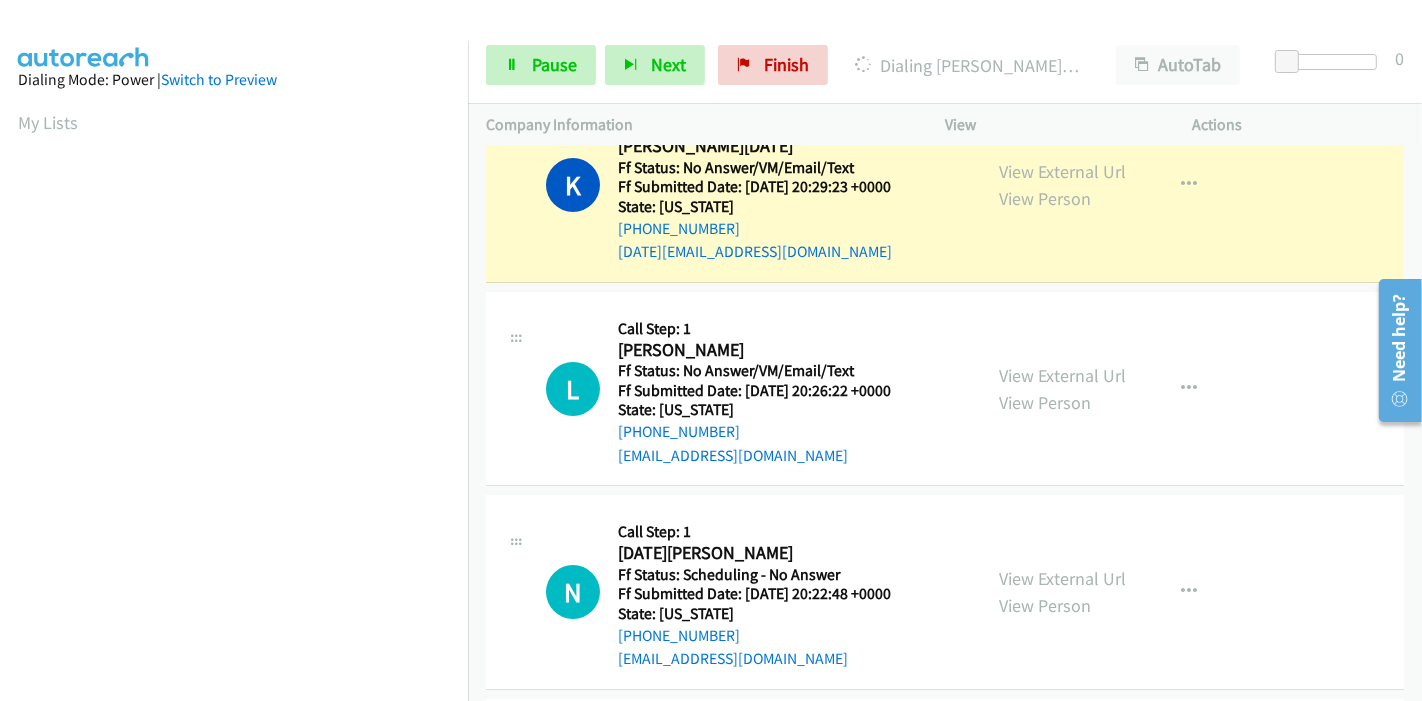 scroll, scrollTop: 6333, scrollLeft: 0, axis: vertical 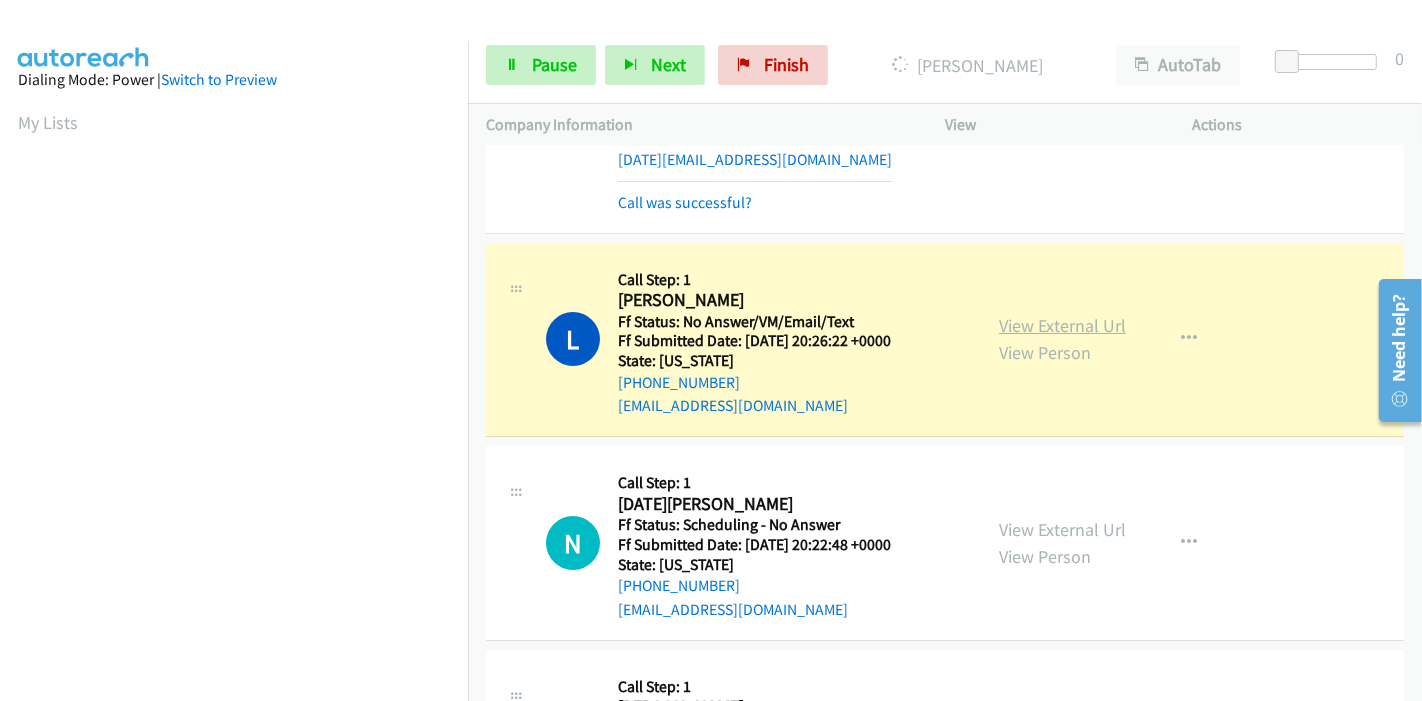 drag, startPoint x: 1107, startPoint y: 324, endPoint x: 1099, endPoint y: 317, distance: 10.630146 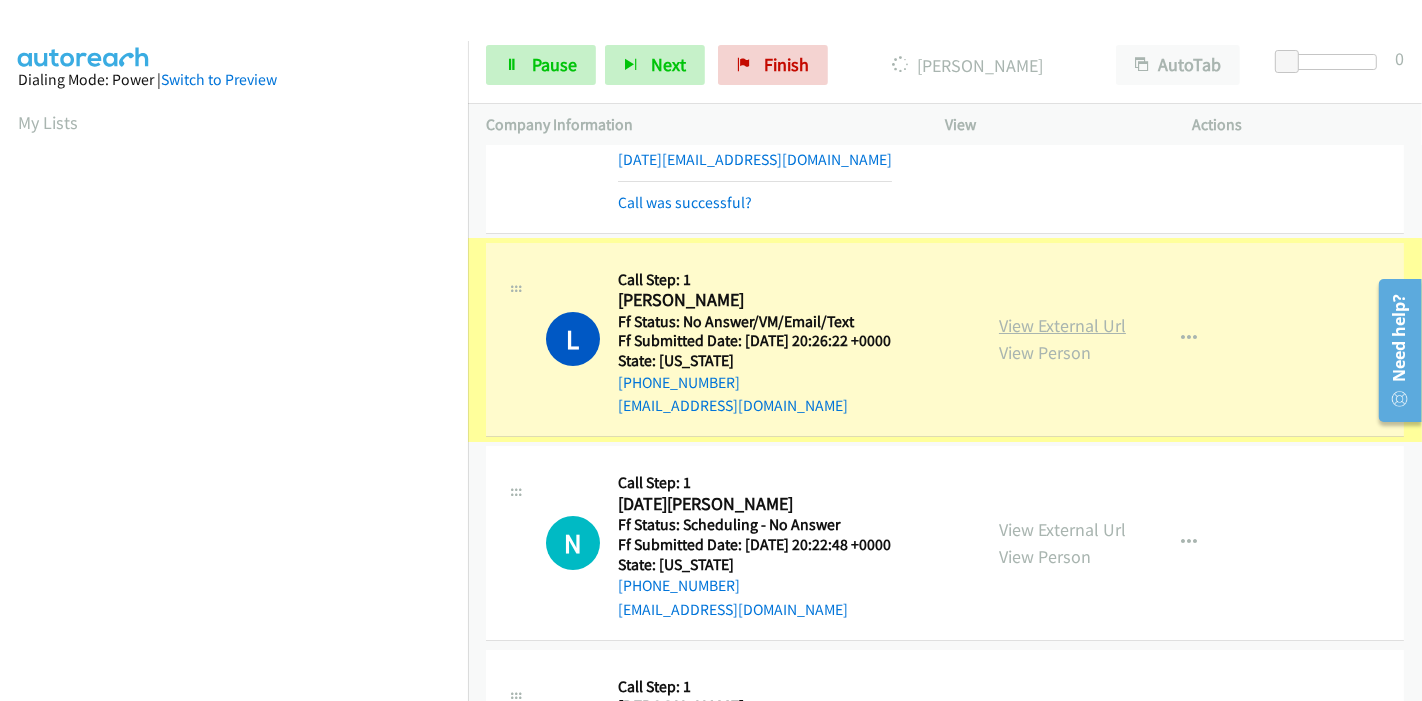 click on "View External Url" at bounding box center (1062, 325) 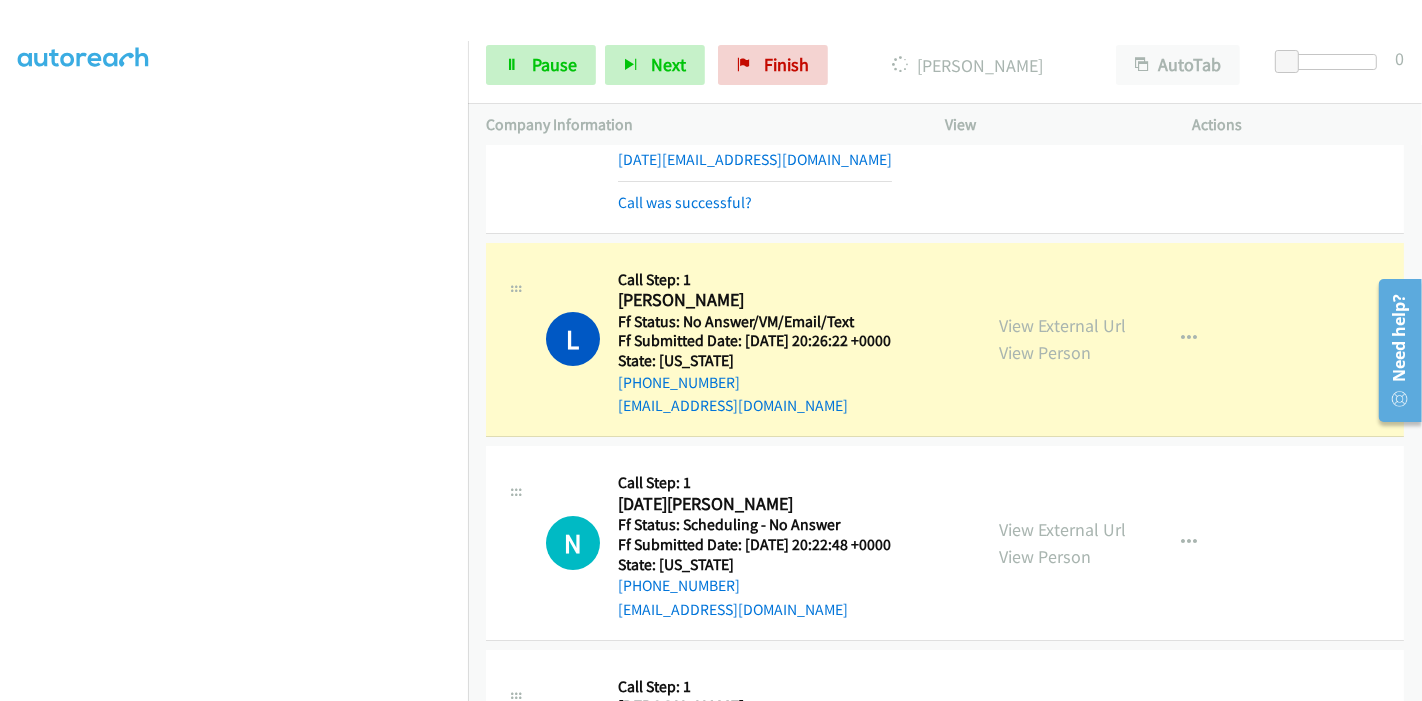 scroll, scrollTop: 0, scrollLeft: 0, axis: both 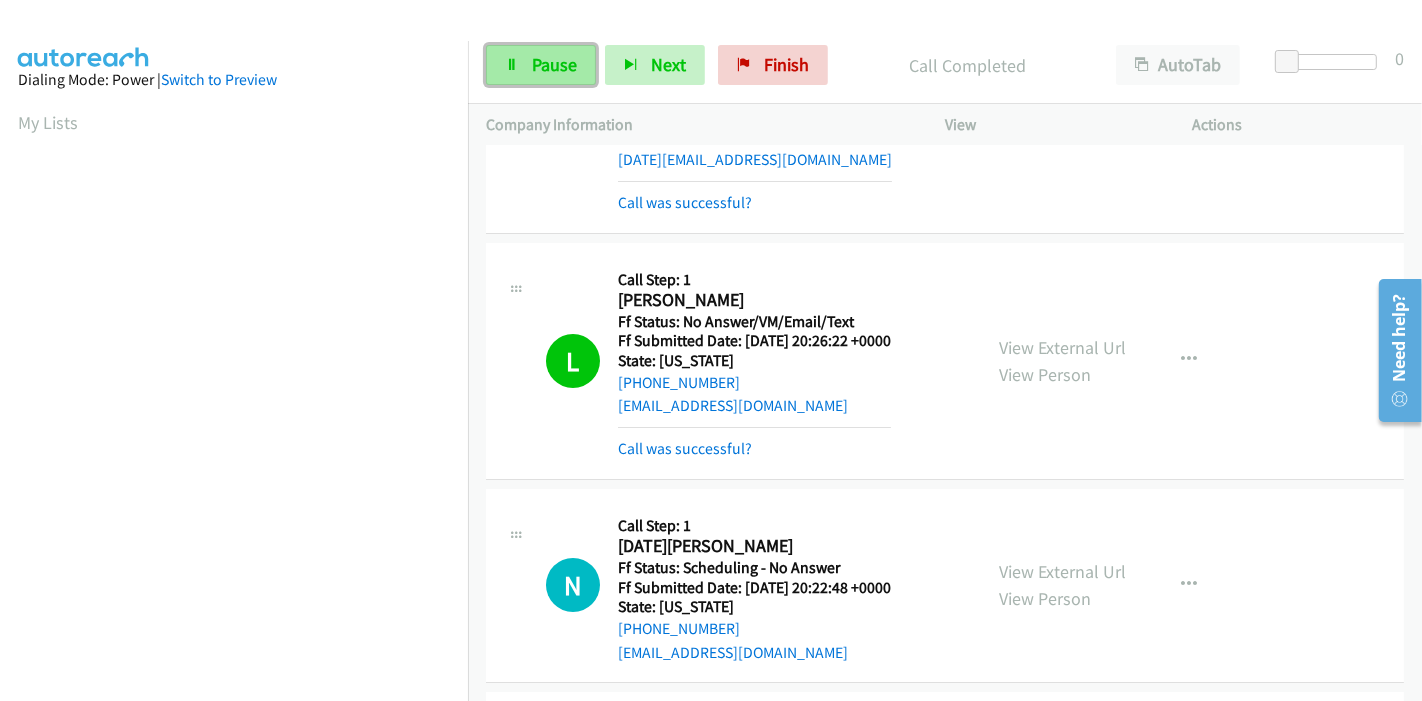 click on "Pause" at bounding box center [554, 64] 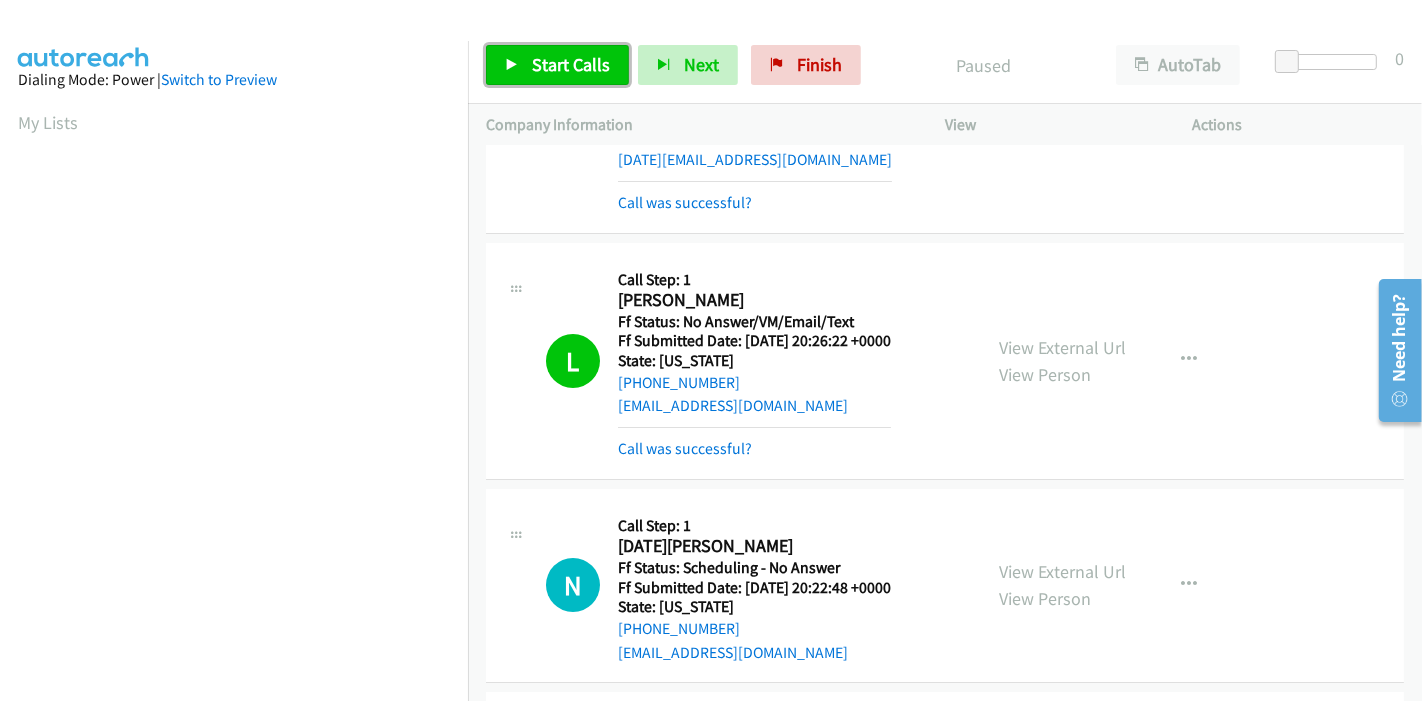 click on "Start Calls" at bounding box center [571, 64] 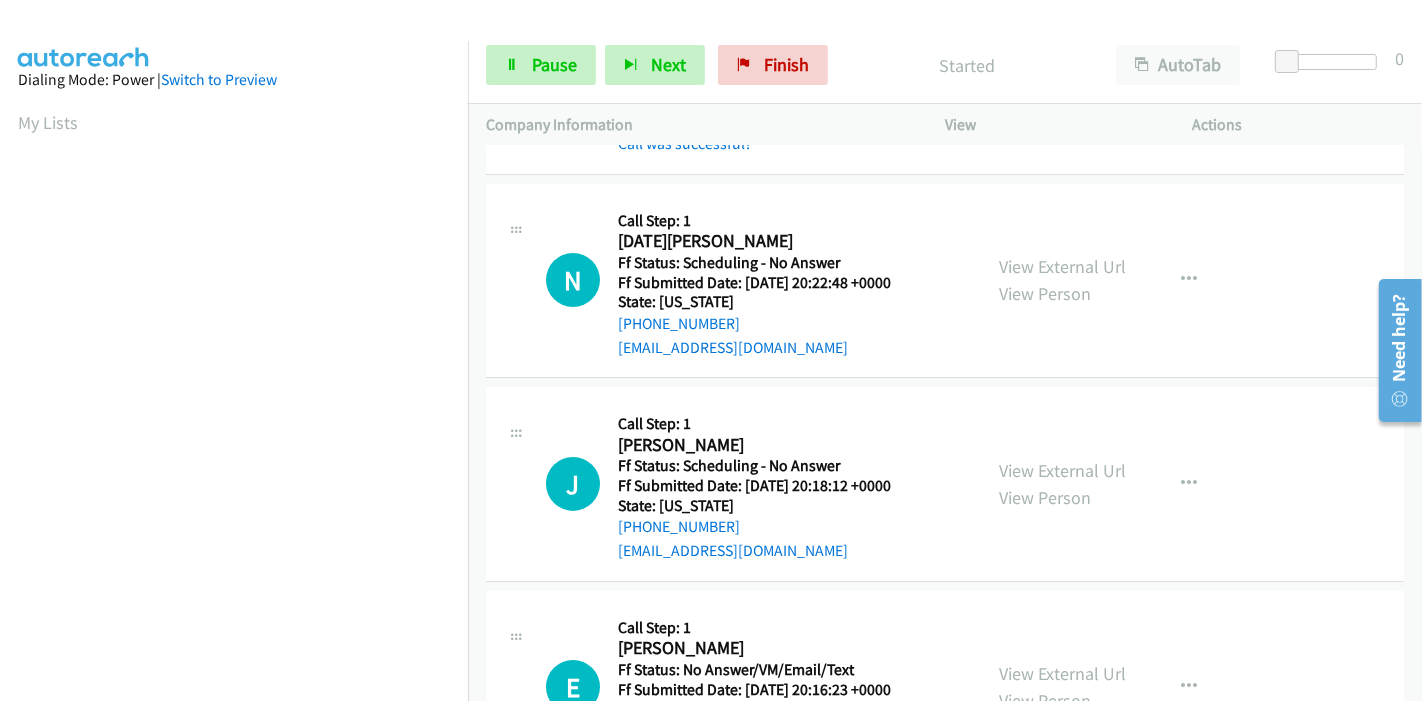 scroll, scrollTop: 6666, scrollLeft: 0, axis: vertical 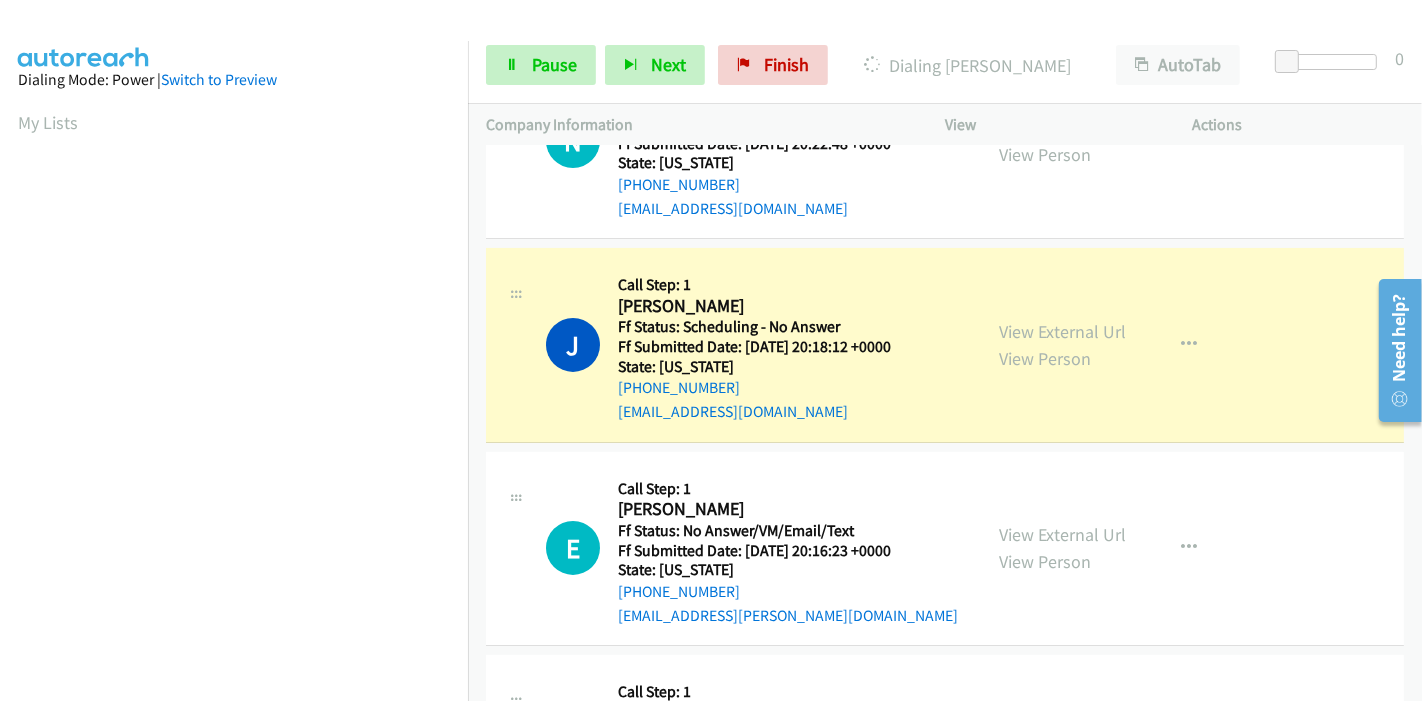 click on "View External Url
View Person" at bounding box center (1062, 345) 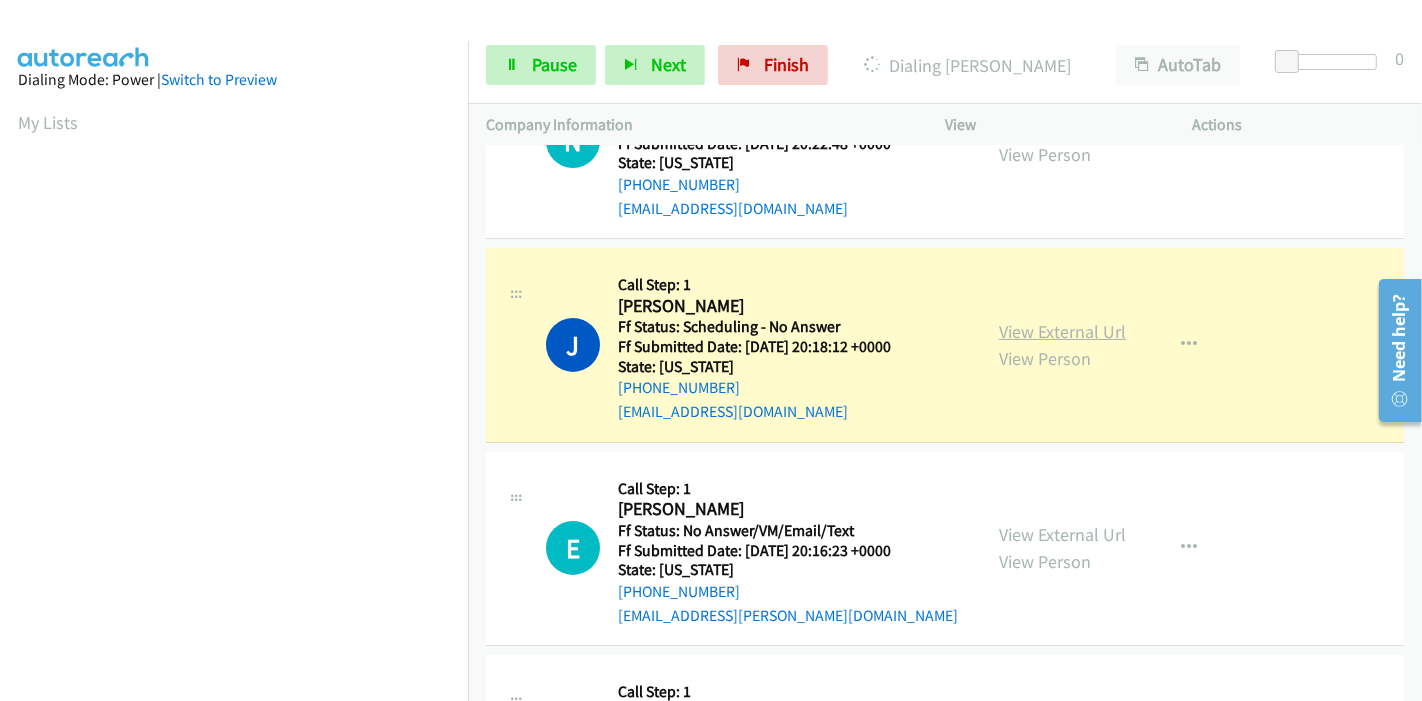 click on "View External Url" at bounding box center (1062, 331) 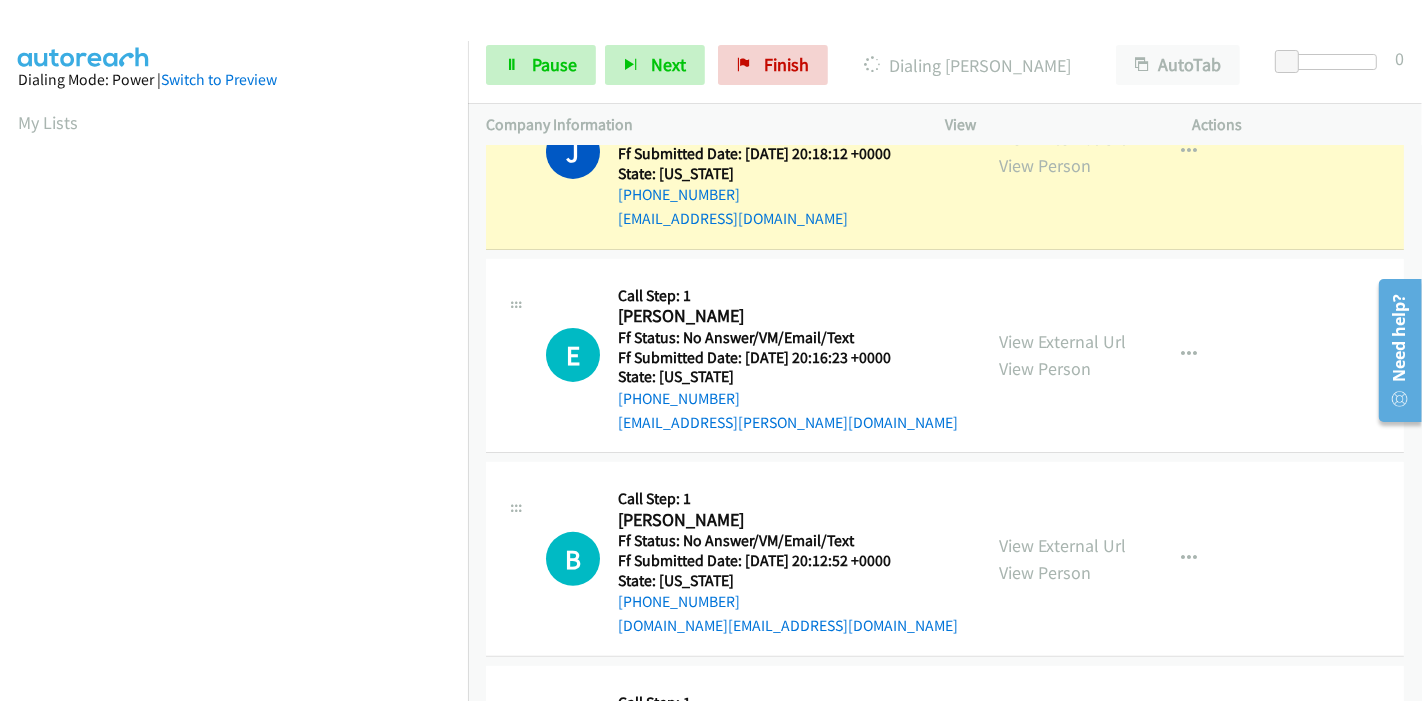 scroll, scrollTop: 7111, scrollLeft: 0, axis: vertical 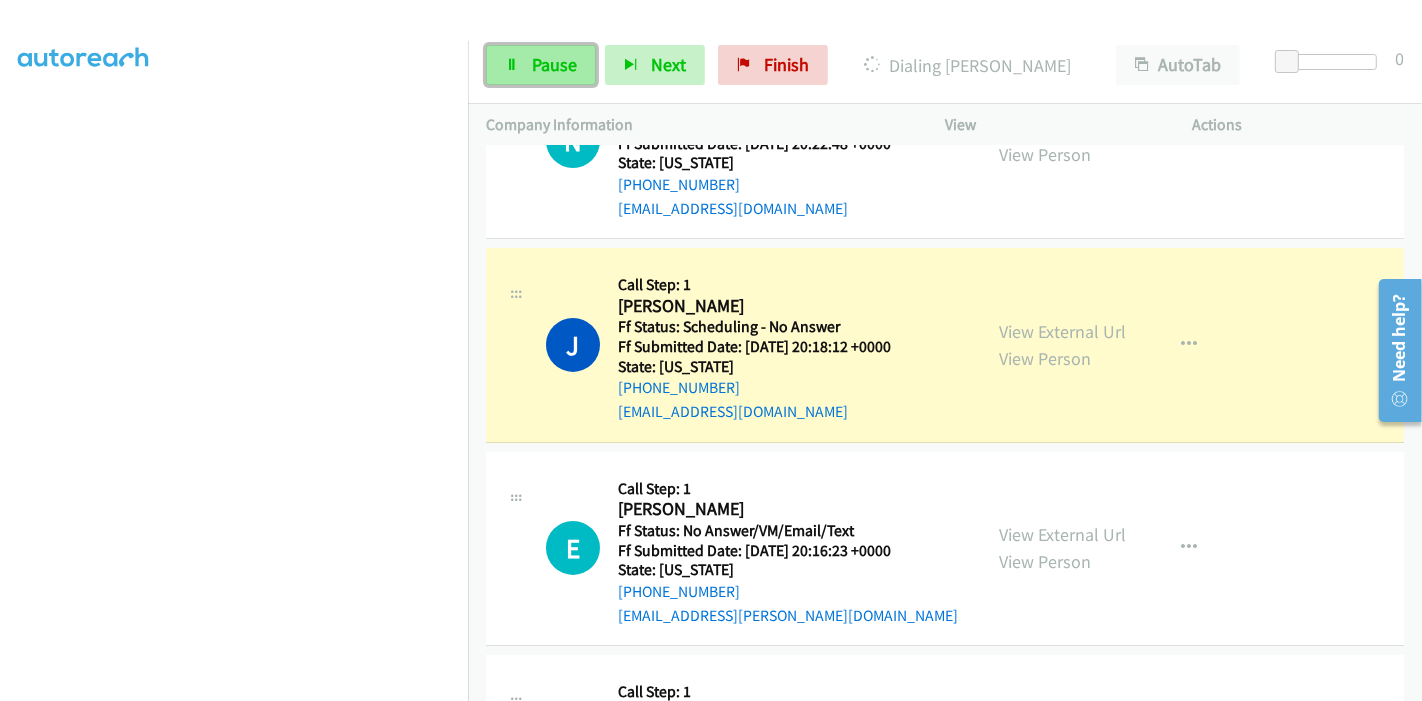 click at bounding box center [512, 66] 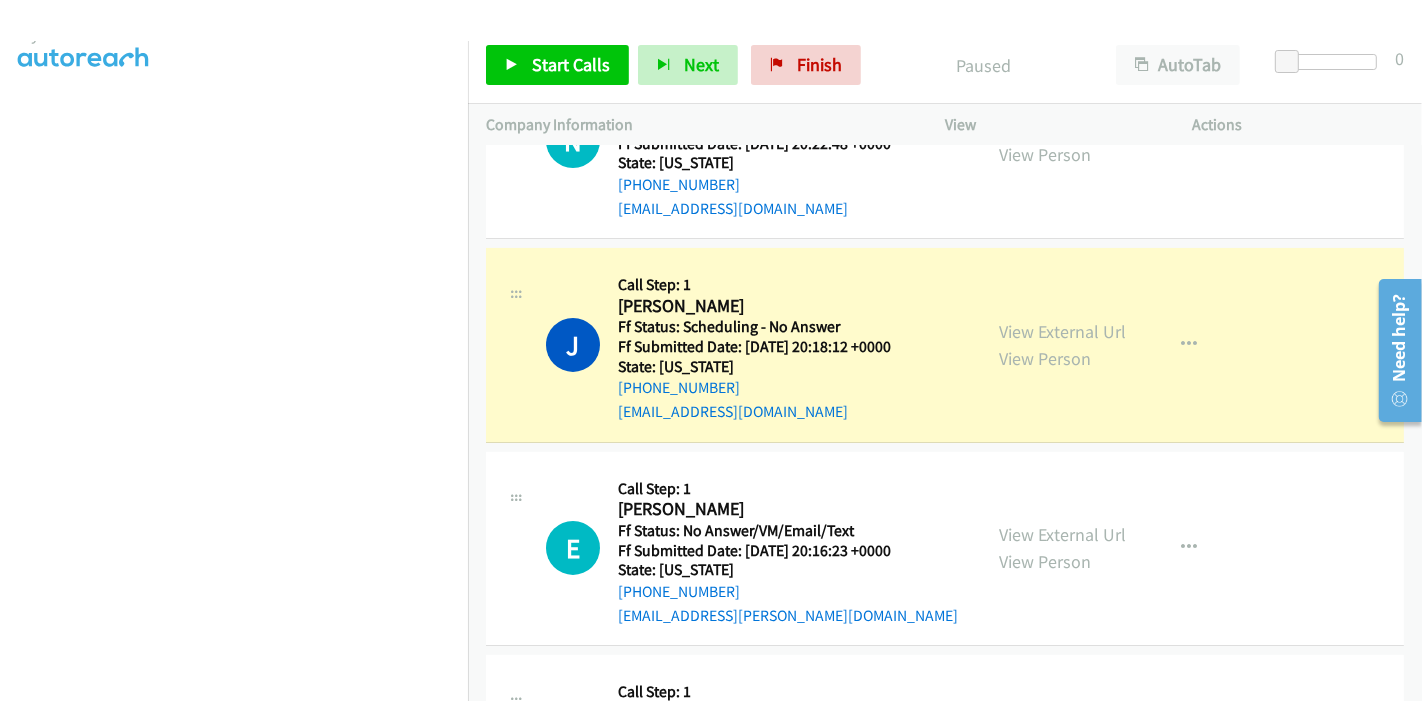 scroll, scrollTop: 0, scrollLeft: 0, axis: both 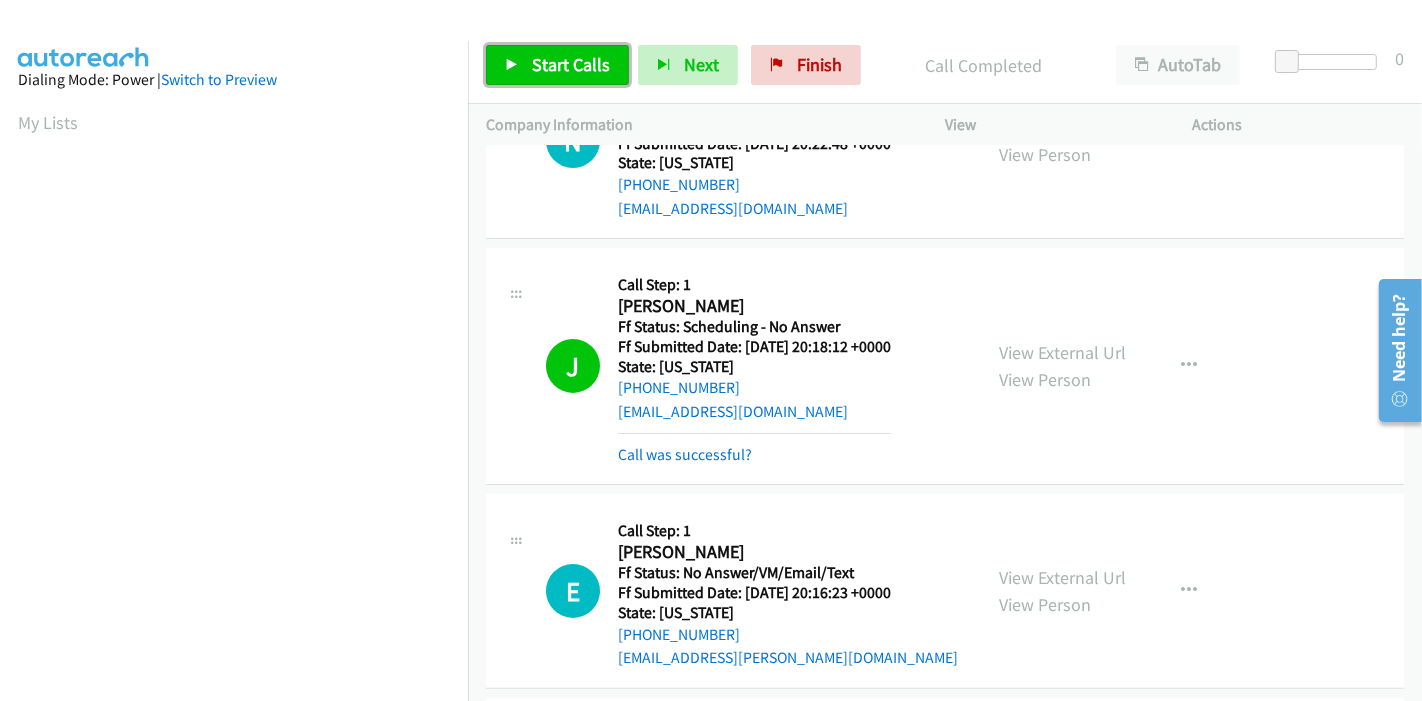 click on "Start Calls" at bounding box center (571, 64) 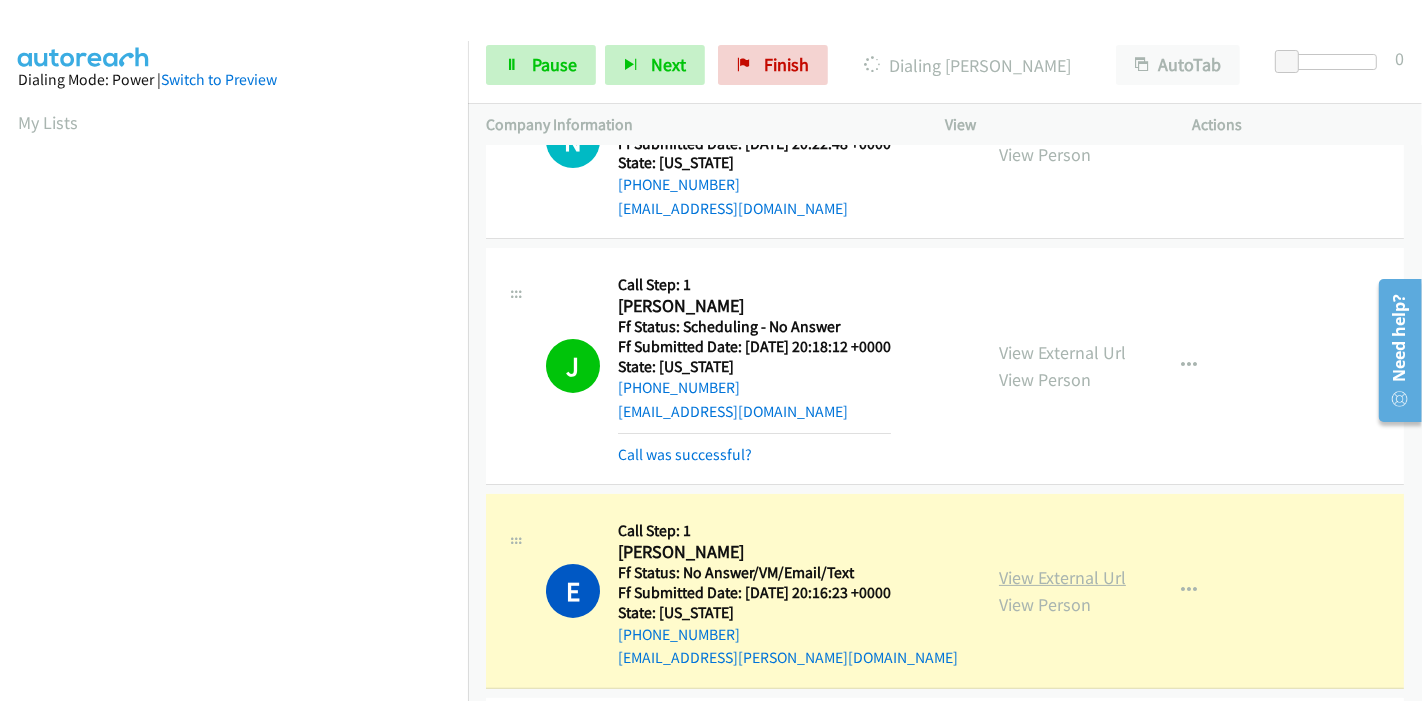 click on "View External Url" at bounding box center [1062, 577] 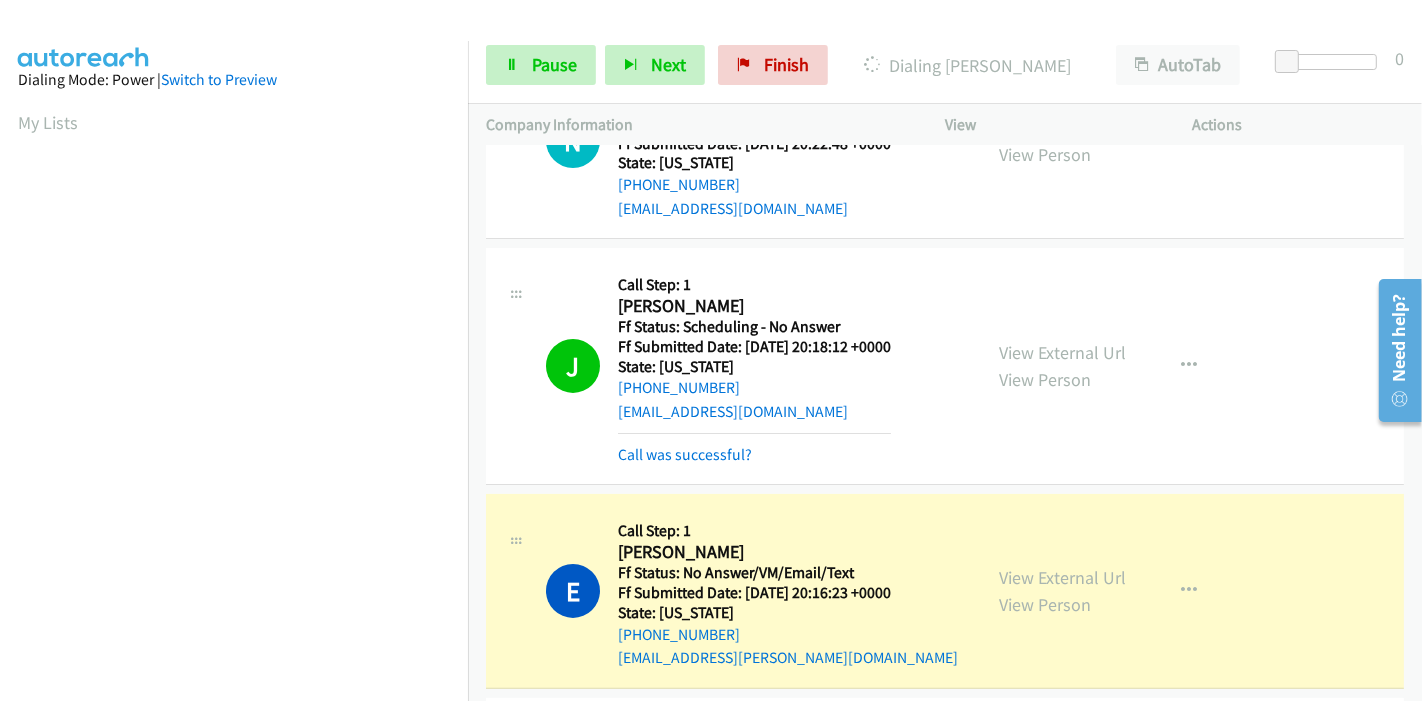 scroll, scrollTop: 422, scrollLeft: 0, axis: vertical 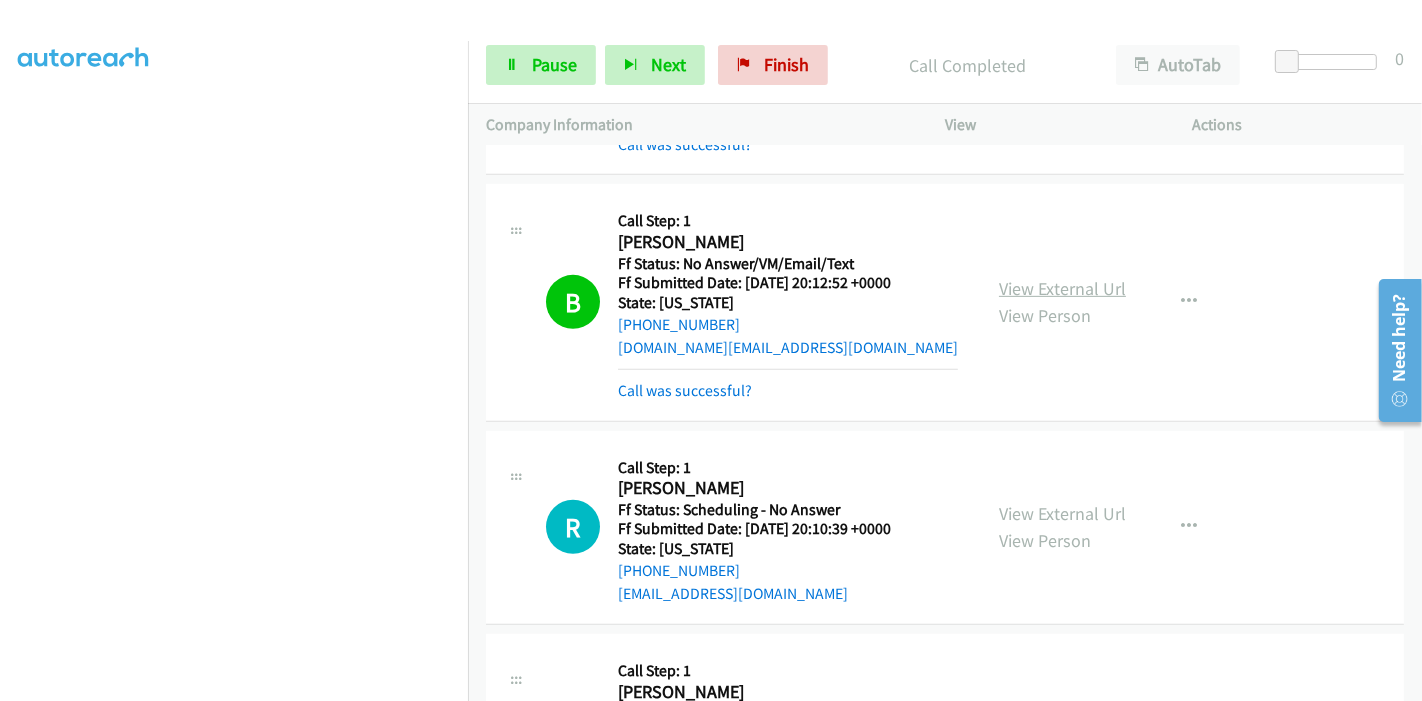 click on "View External Url" at bounding box center [1062, 288] 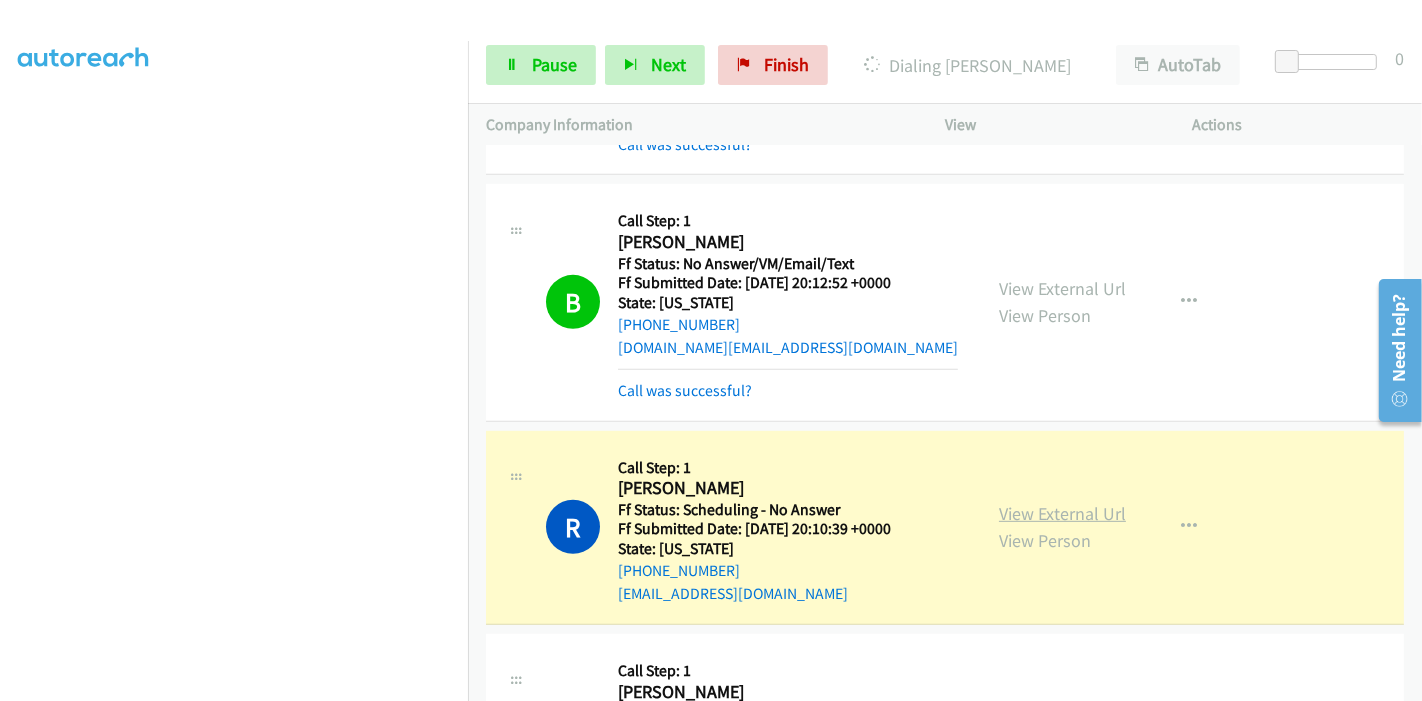 click on "View External Url" at bounding box center (1062, 513) 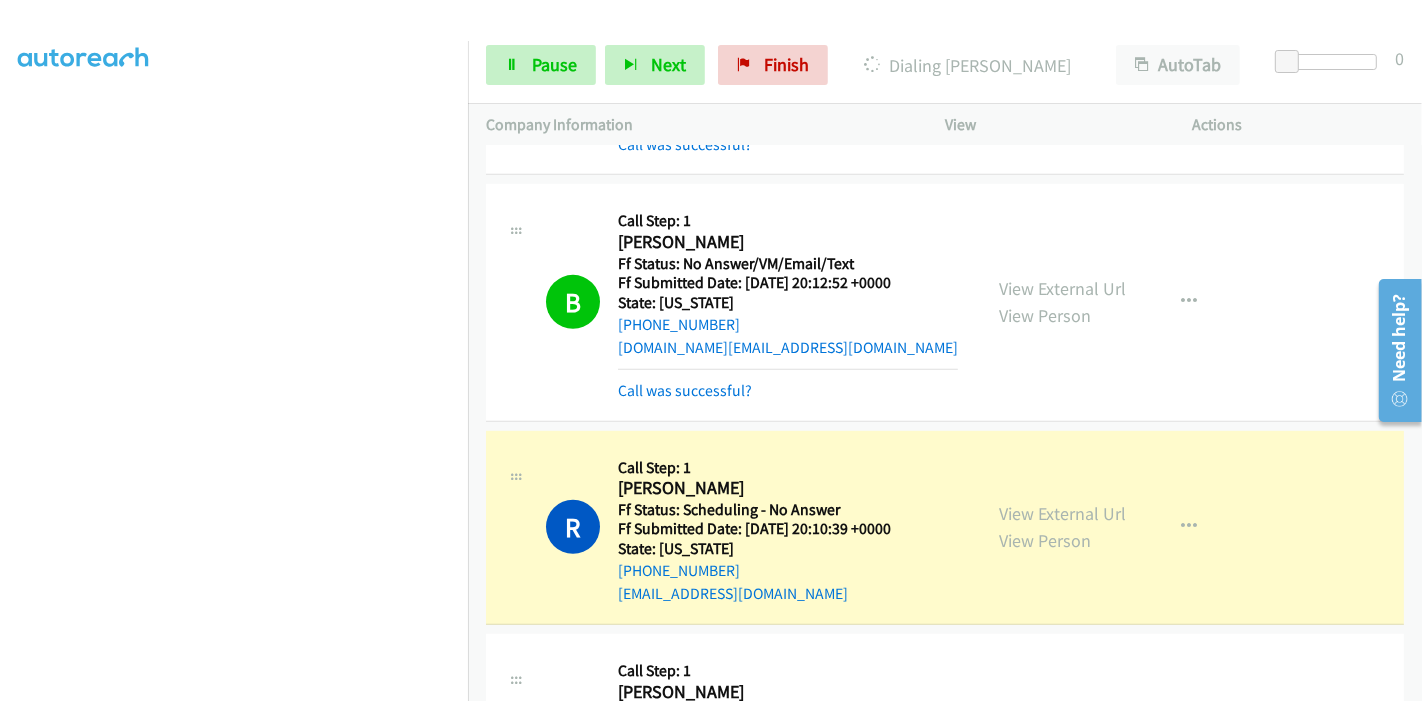 scroll, scrollTop: 0, scrollLeft: 0, axis: both 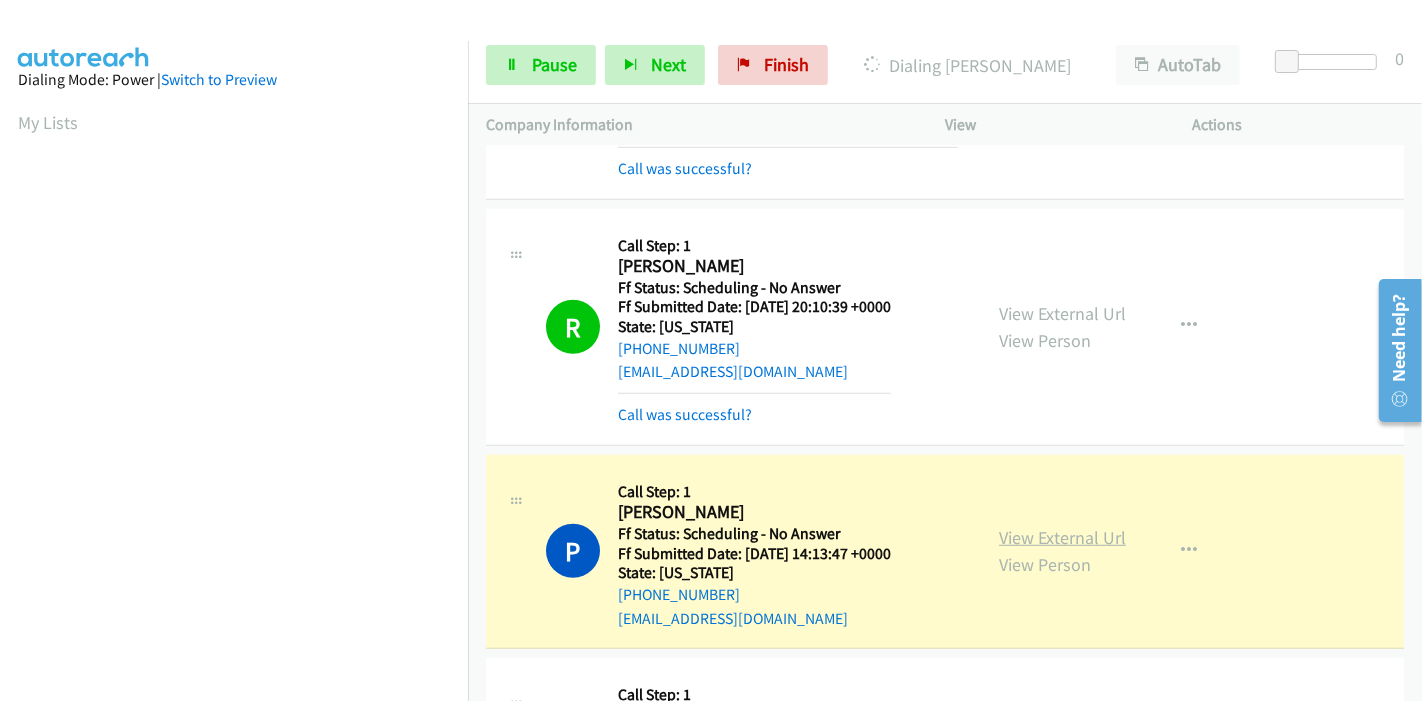click on "View External Url" at bounding box center (1062, 537) 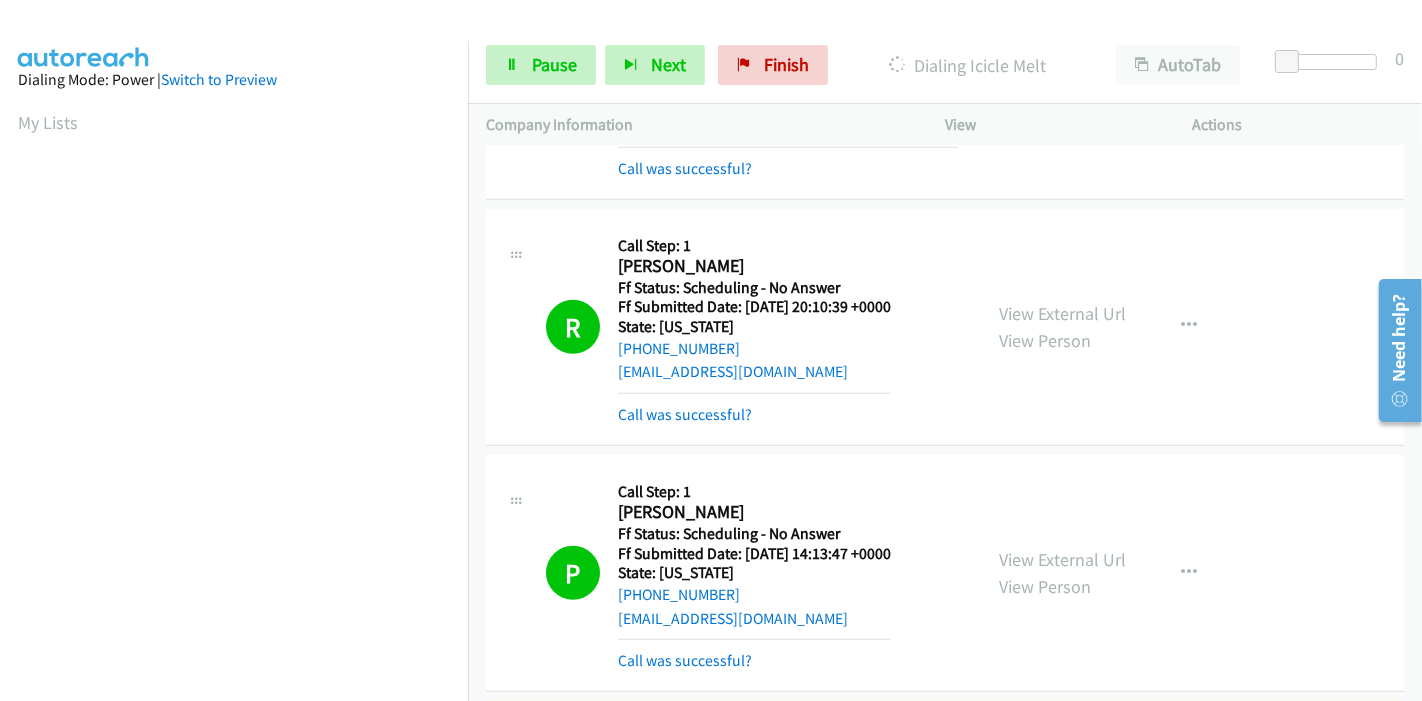scroll, scrollTop: 422, scrollLeft: 0, axis: vertical 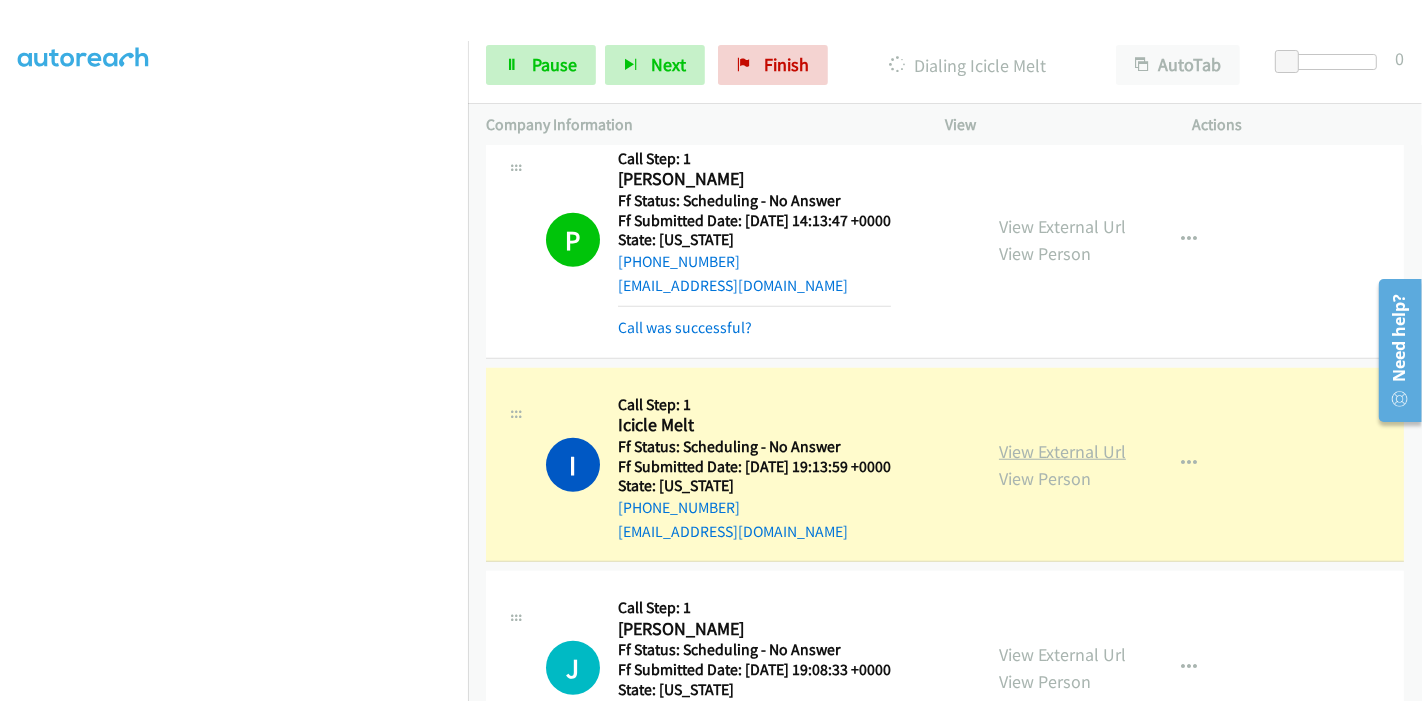 click on "View External Url" at bounding box center (1062, 451) 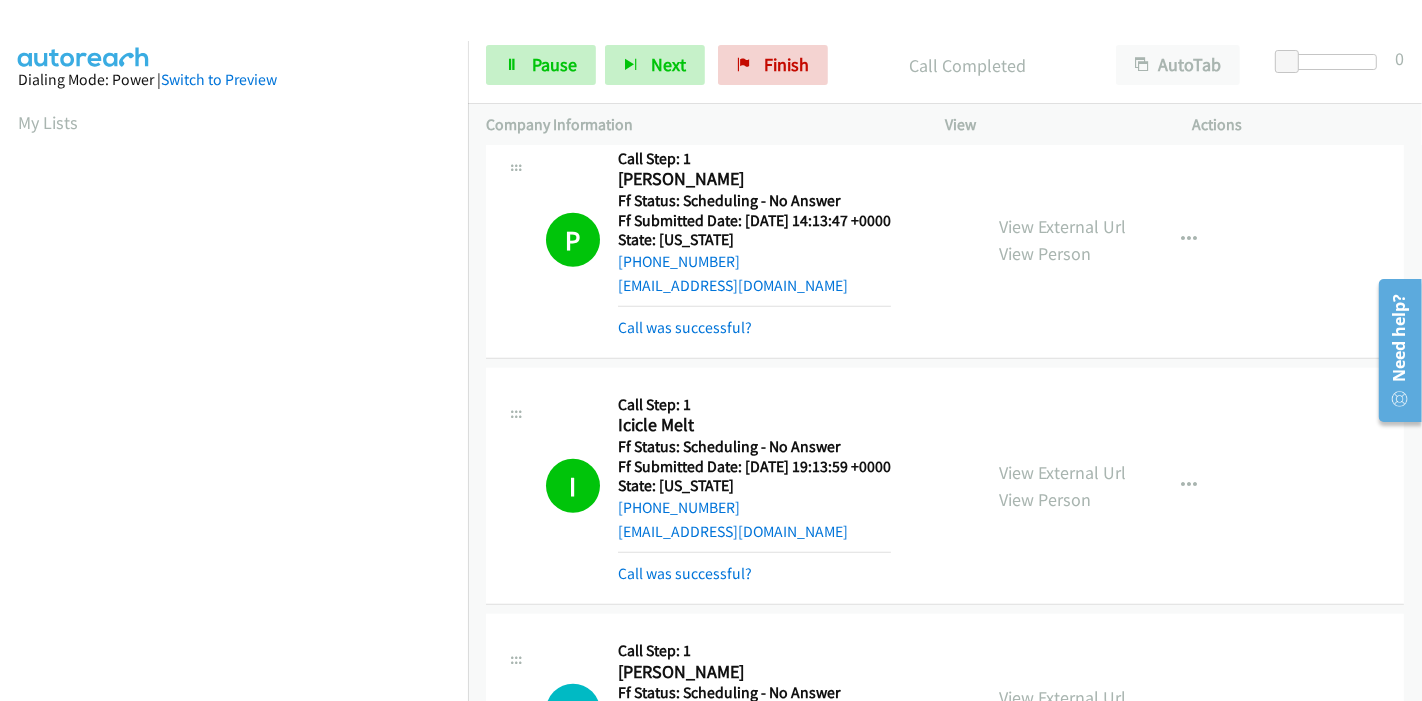 scroll, scrollTop: 422, scrollLeft: 0, axis: vertical 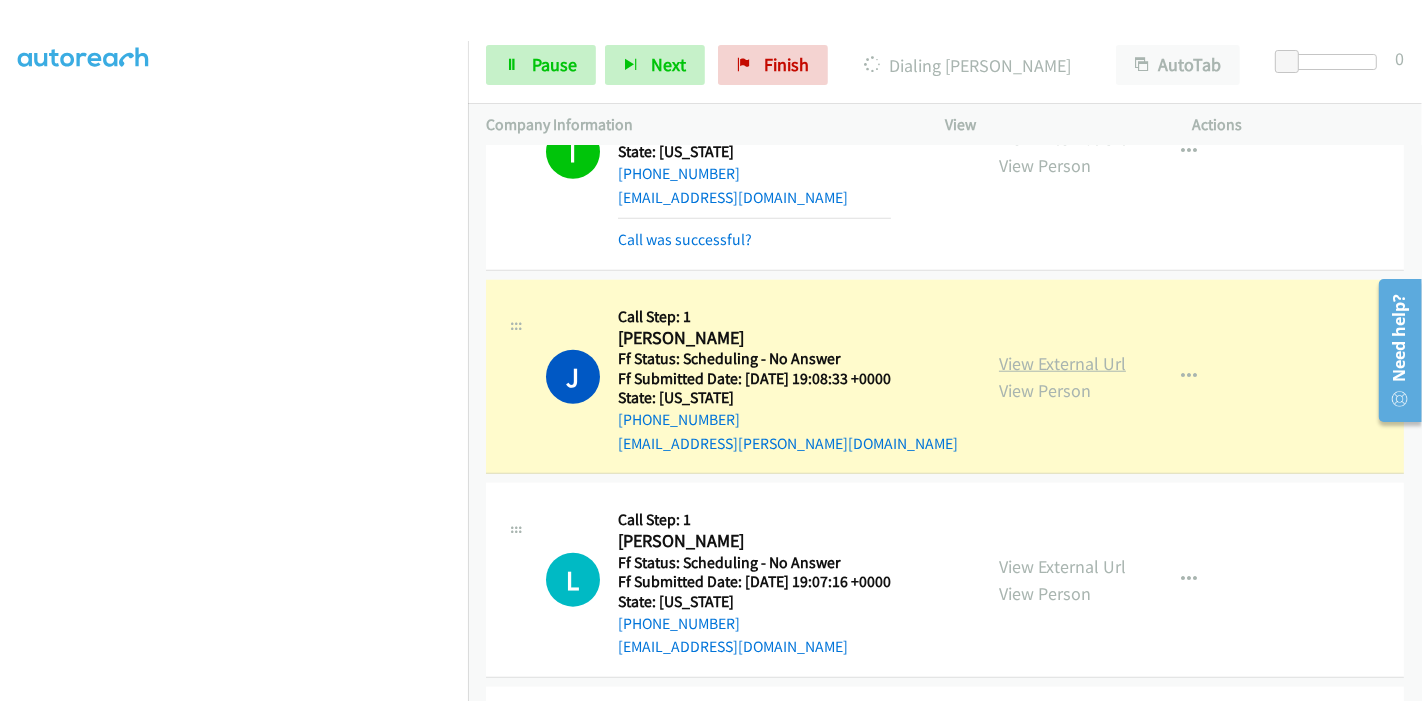 click on "View External Url" at bounding box center [1062, 363] 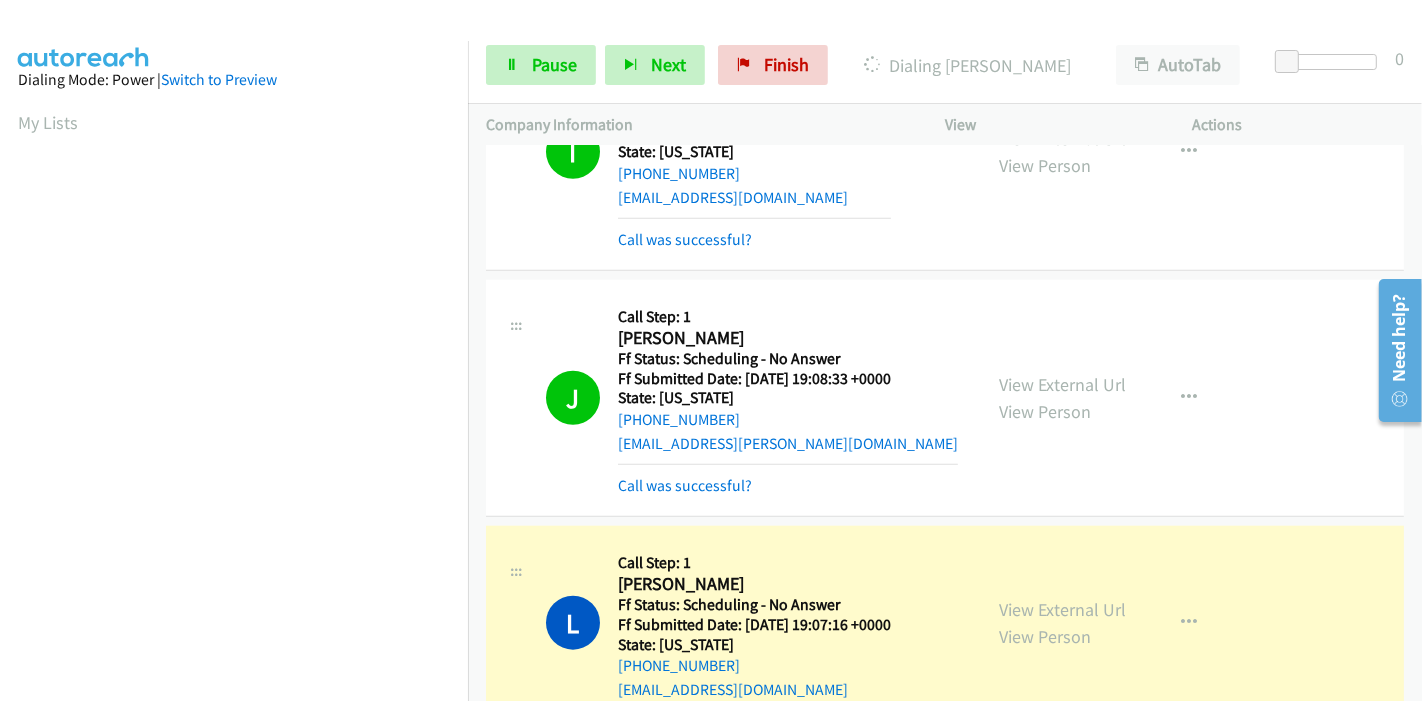 scroll, scrollTop: 422, scrollLeft: 0, axis: vertical 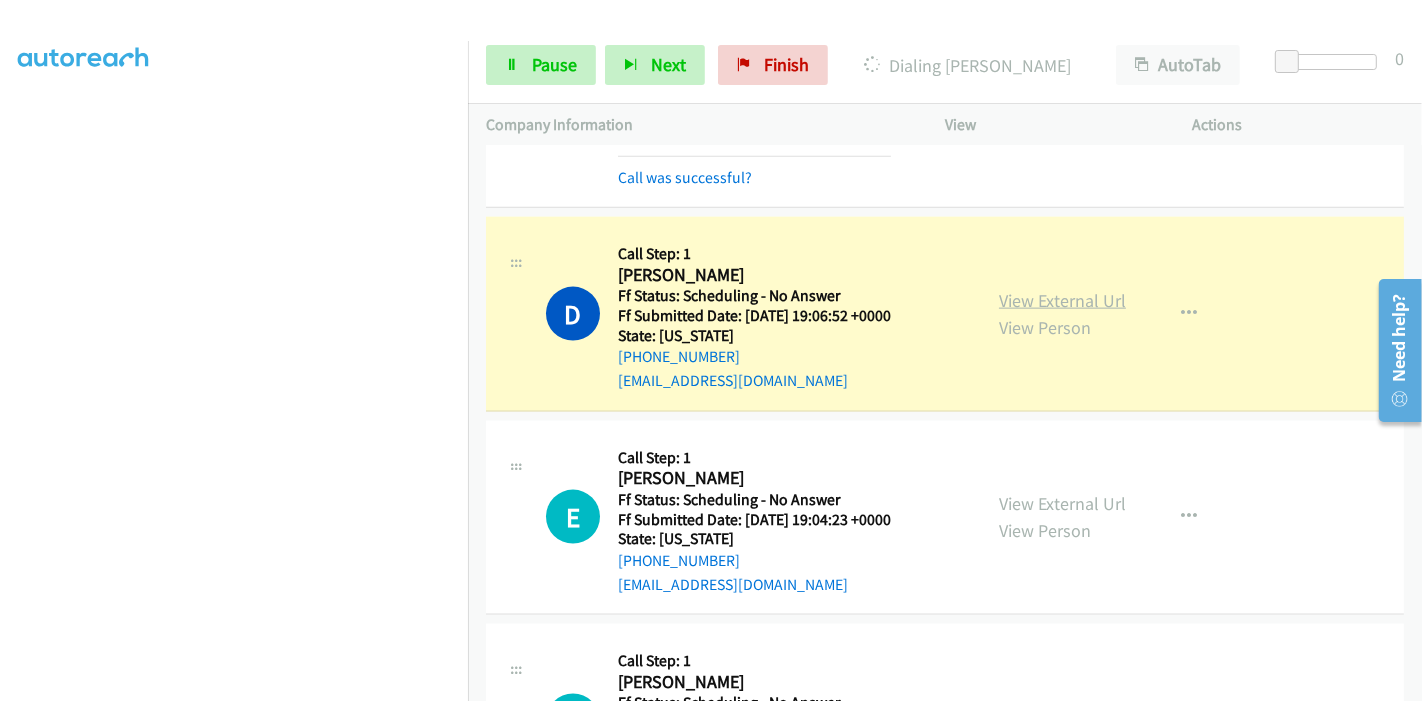 click on "View External Url" at bounding box center [1062, 300] 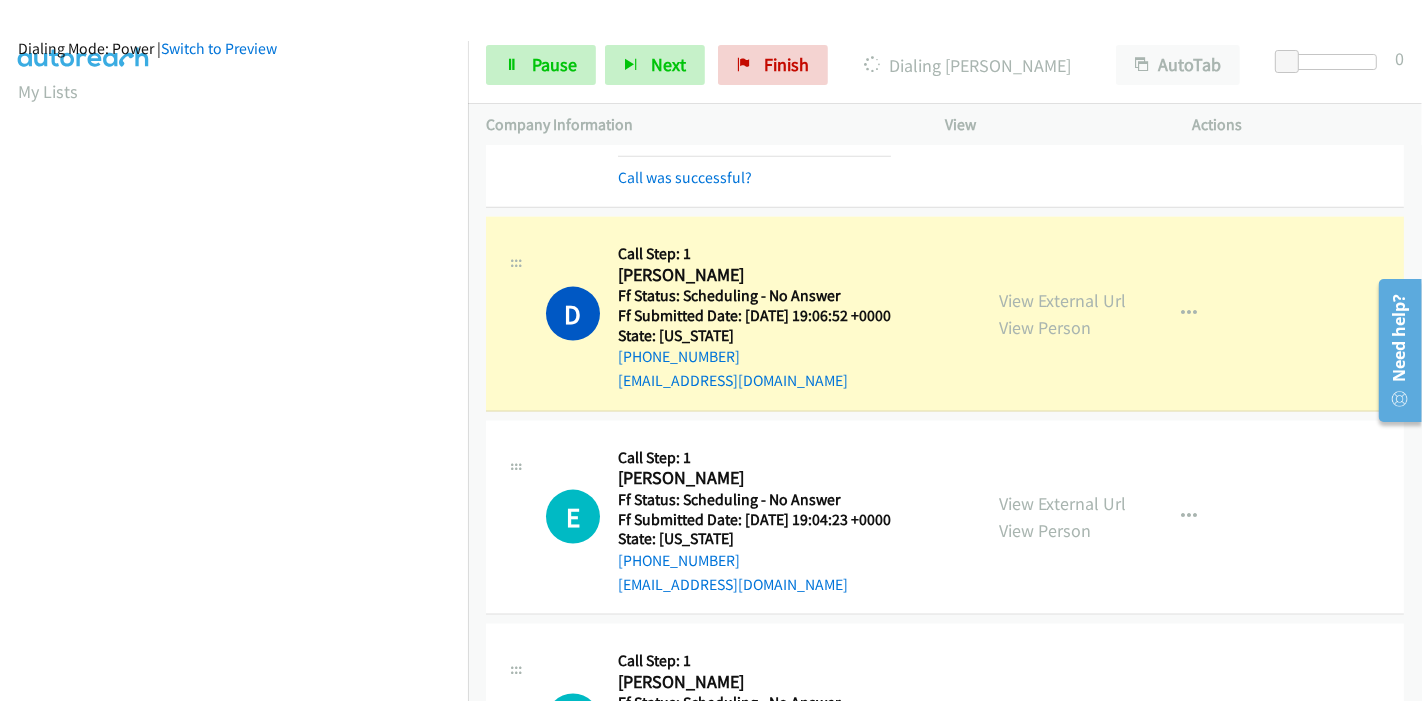 scroll, scrollTop: 0, scrollLeft: 0, axis: both 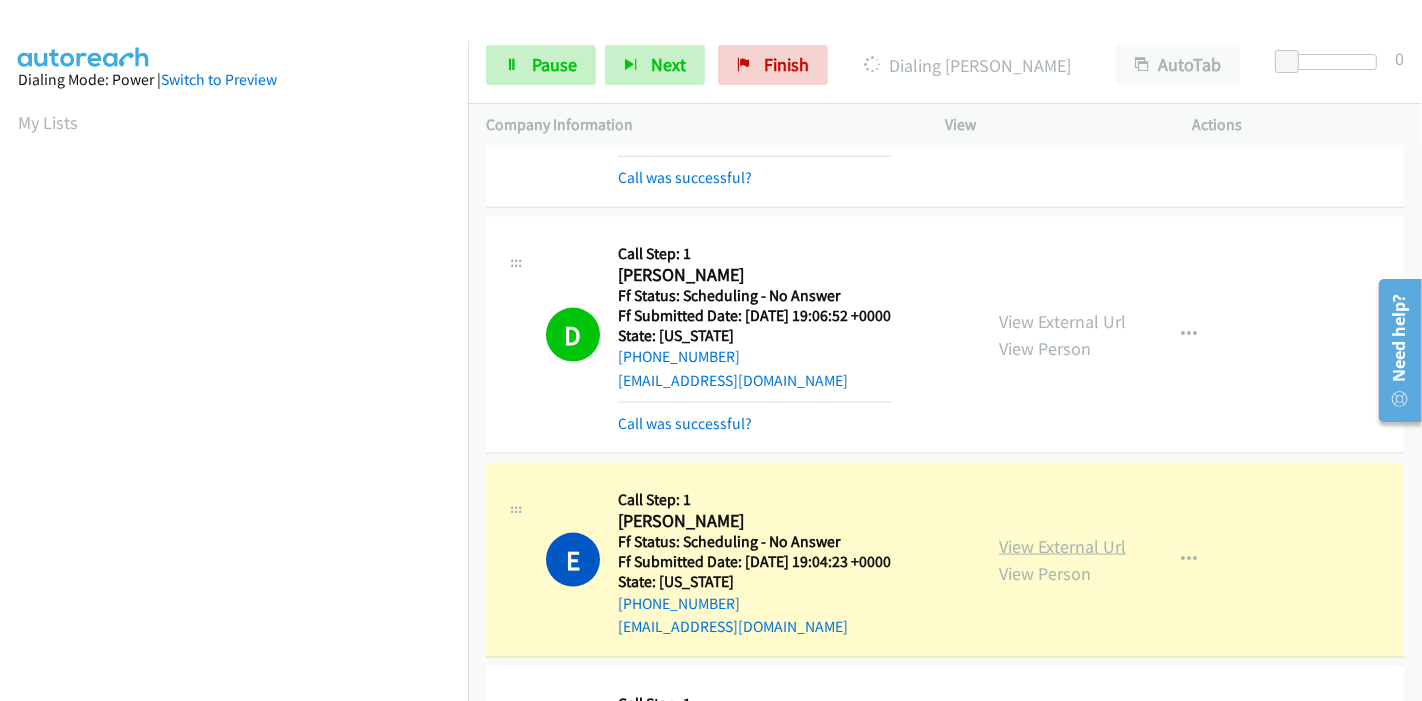 click on "View External Url" at bounding box center (1062, 546) 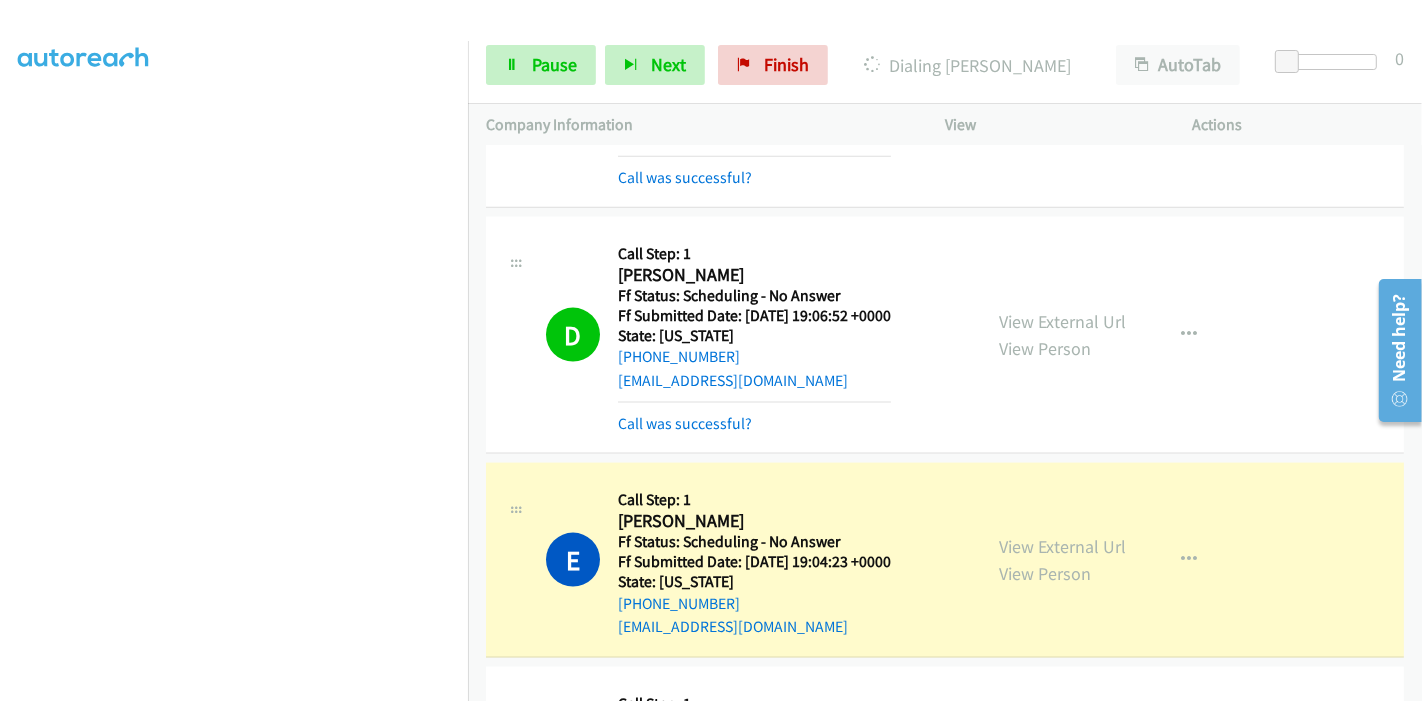 scroll, scrollTop: 0, scrollLeft: 0, axis: both 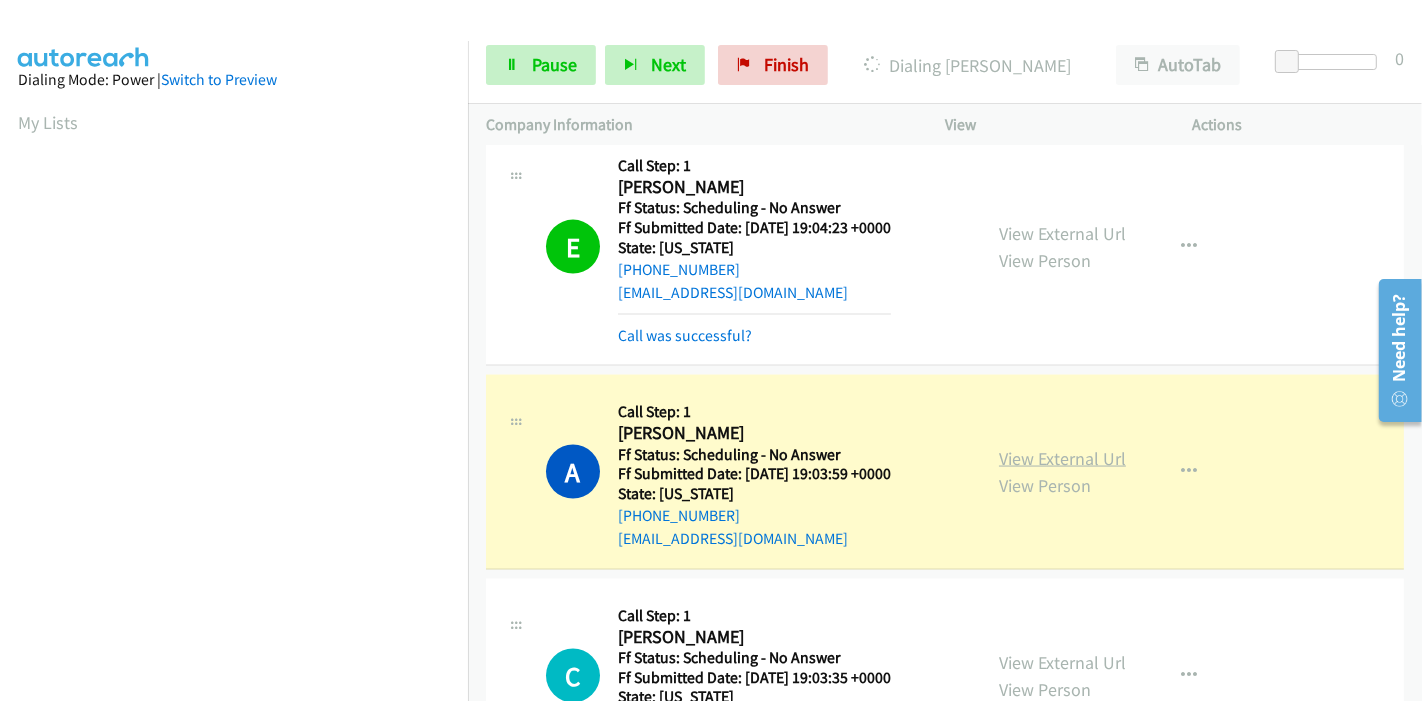 click on "View External Url" at bounding box center [1062, 458] 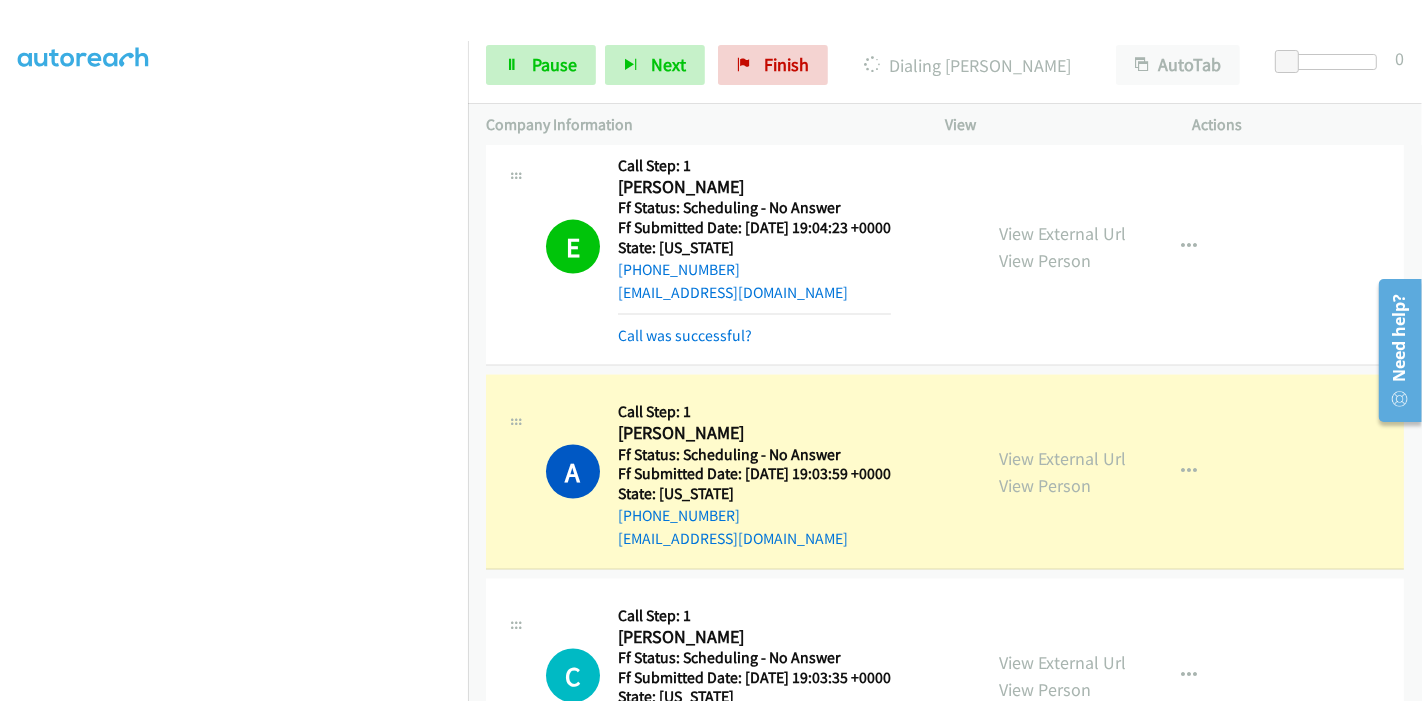 scroll, scrollTop: 0, scrollLeft: 0, axis: both 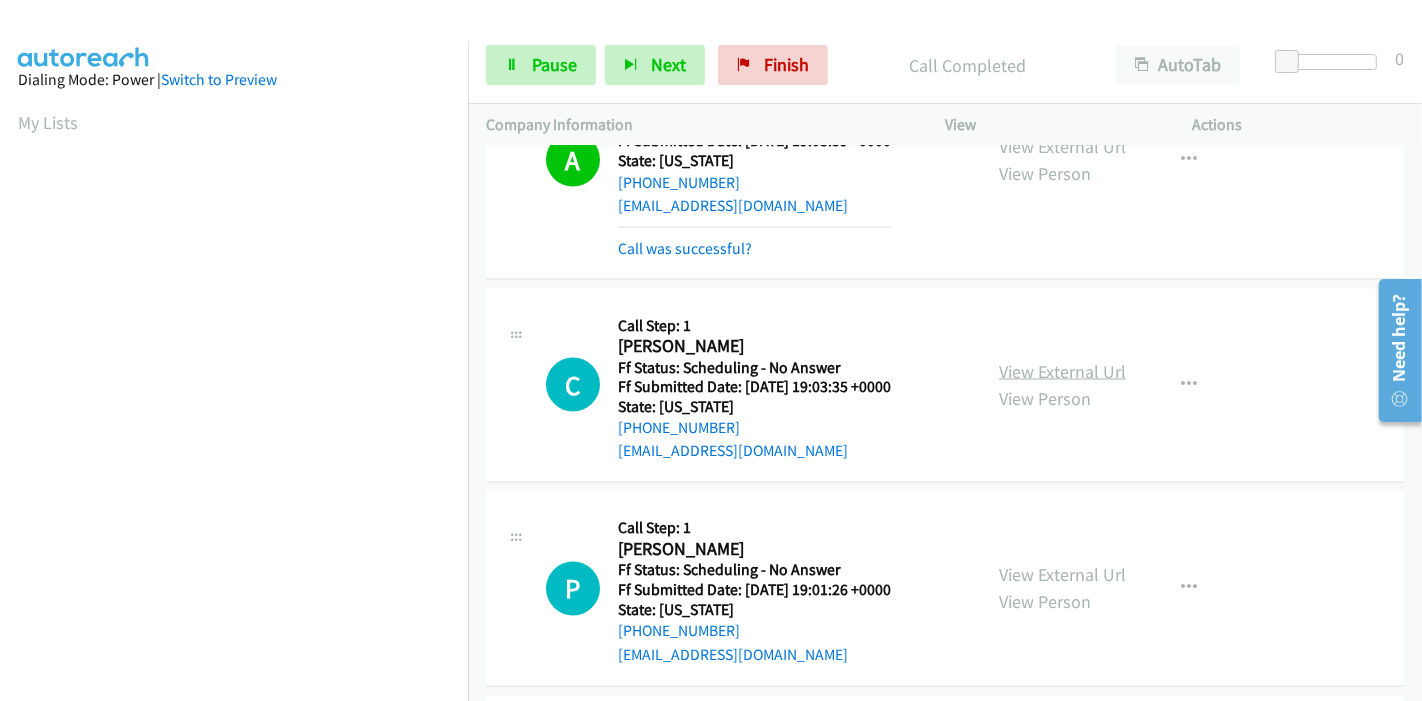 drag, startPoint x: 1098, startPoint y: 356, endPoint x: 1088, endPoint y: 355, distance: 10.049875 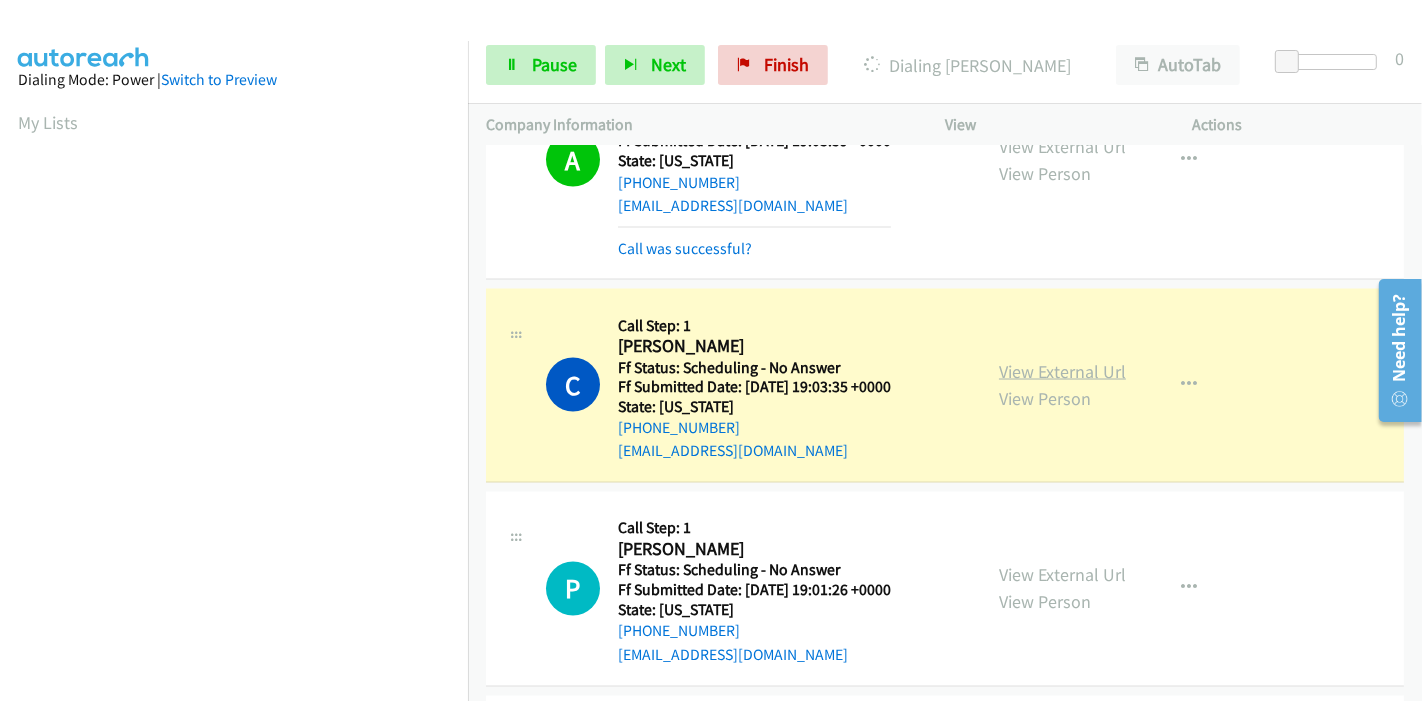 click on "View External Url" at bounding box center [1062, 371] 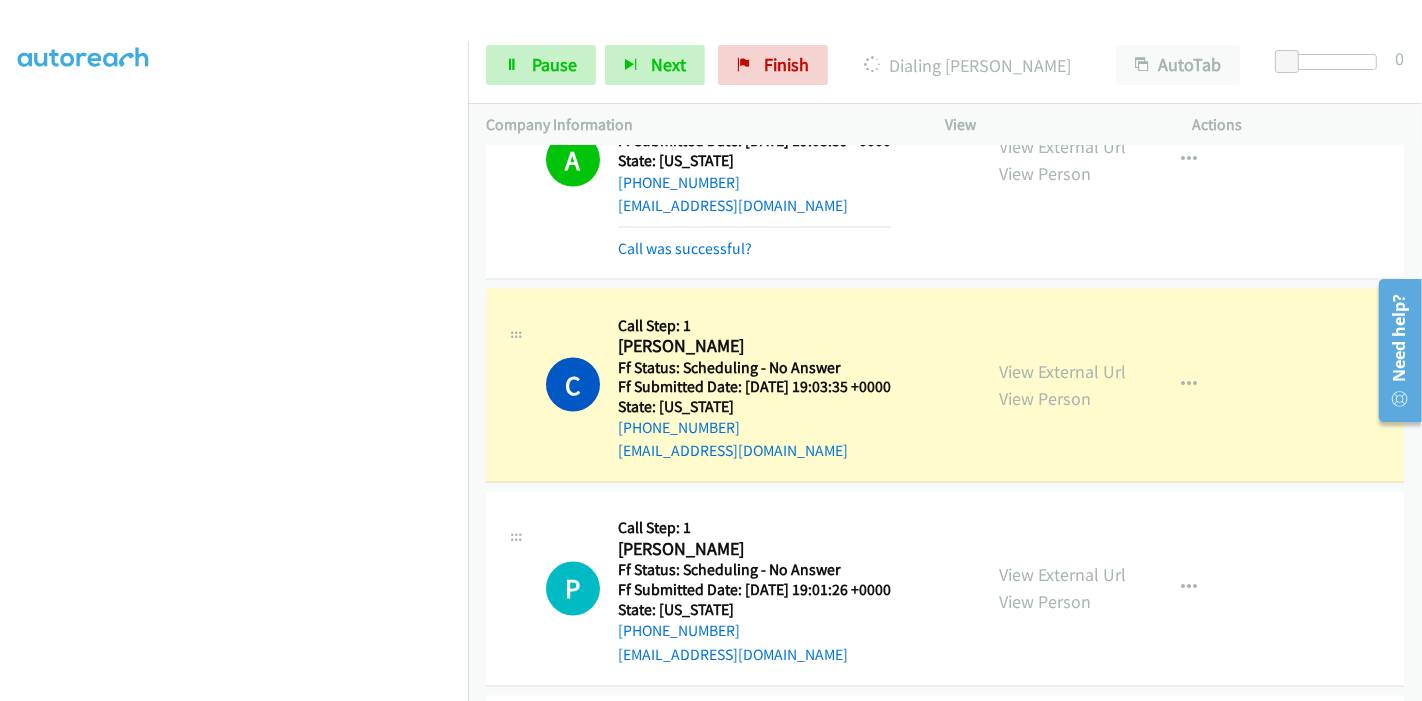 scroll, scrollTop: 0, scrollLeft: 0, axis: both 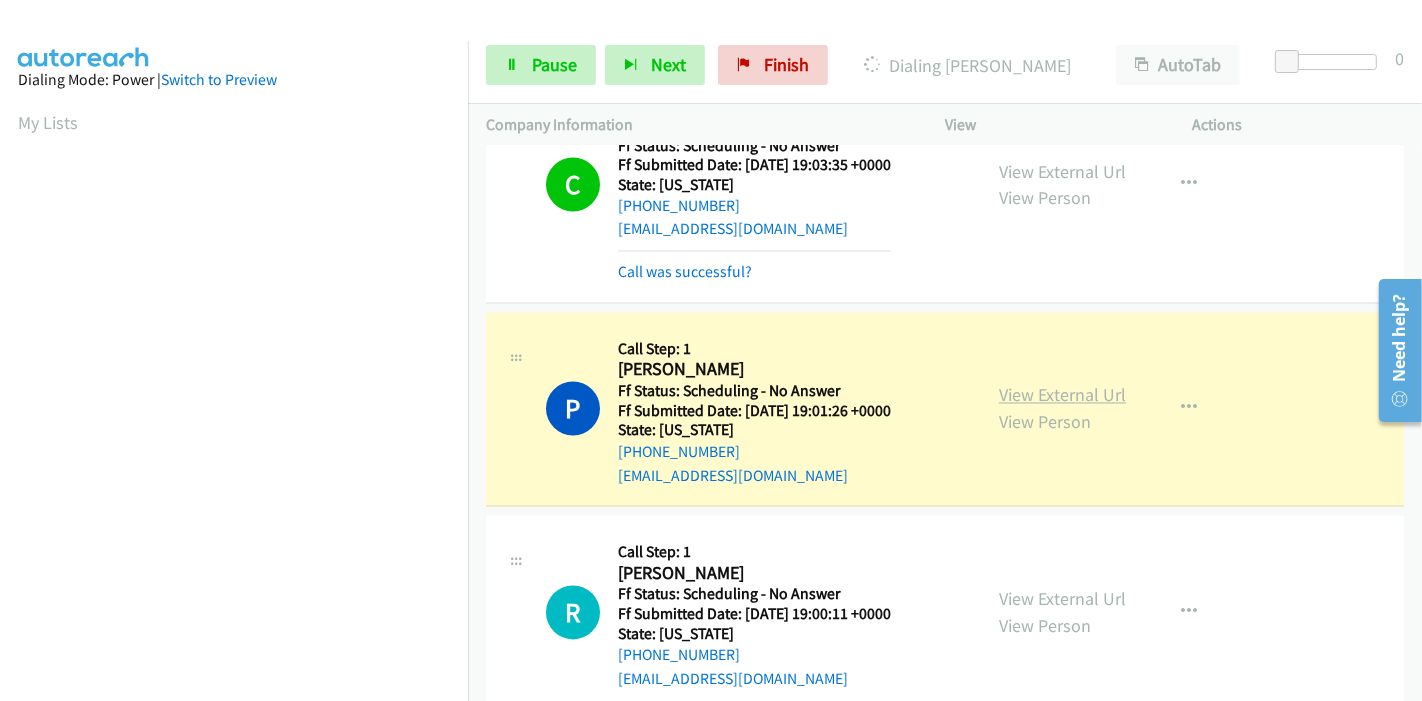 click on "View External Url" at bounding box center [1062, 395] 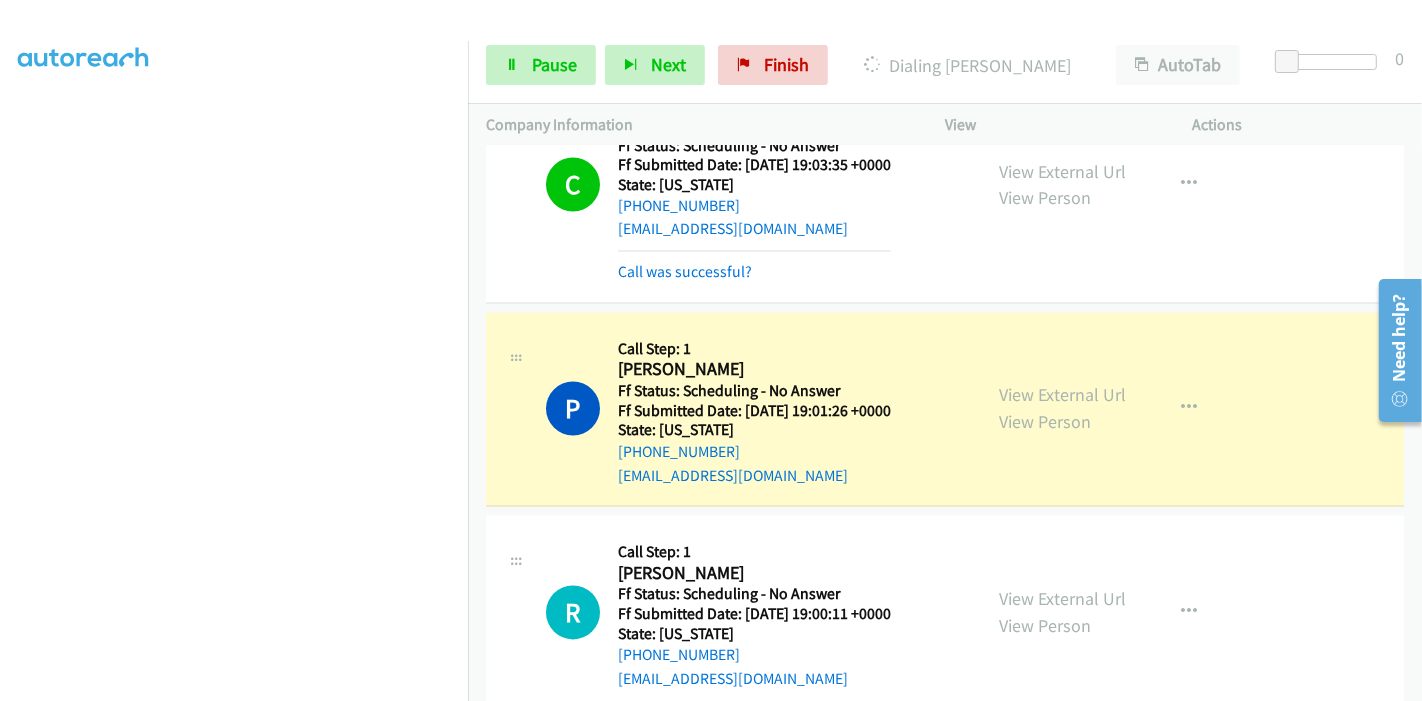 scroll, scrollTop: 0, scrollLeft: 0, axis: both 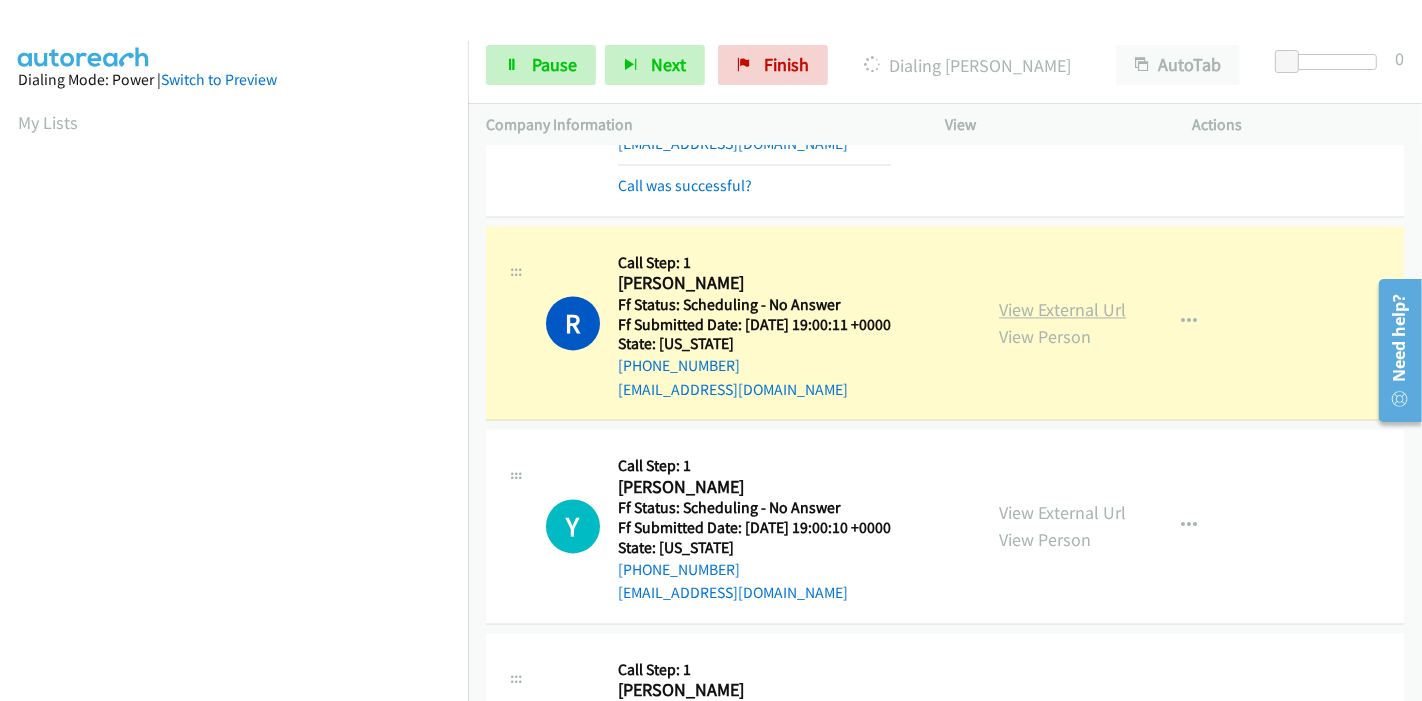 click on "View External Url" at bounding box center [1062, 309] 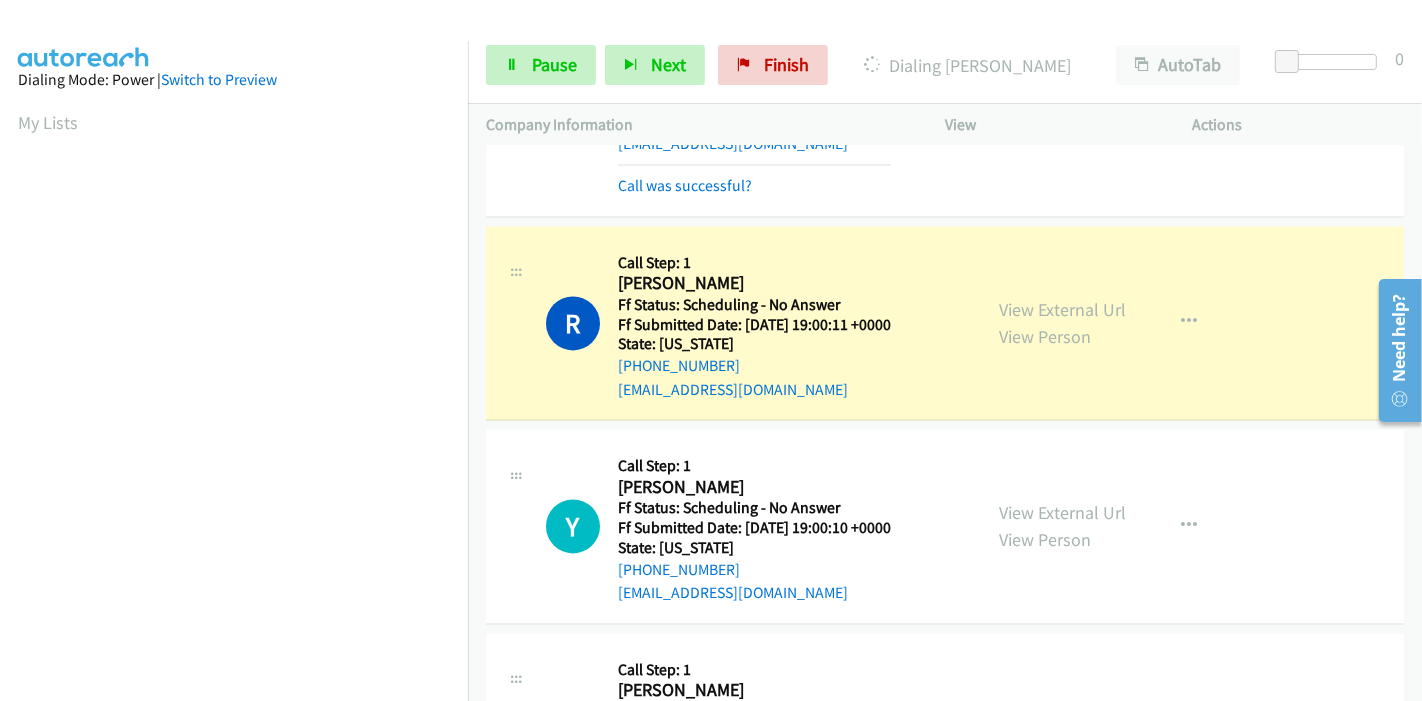 scroll, scrollTop: 422, scrollLeft: 0, axis: vertical 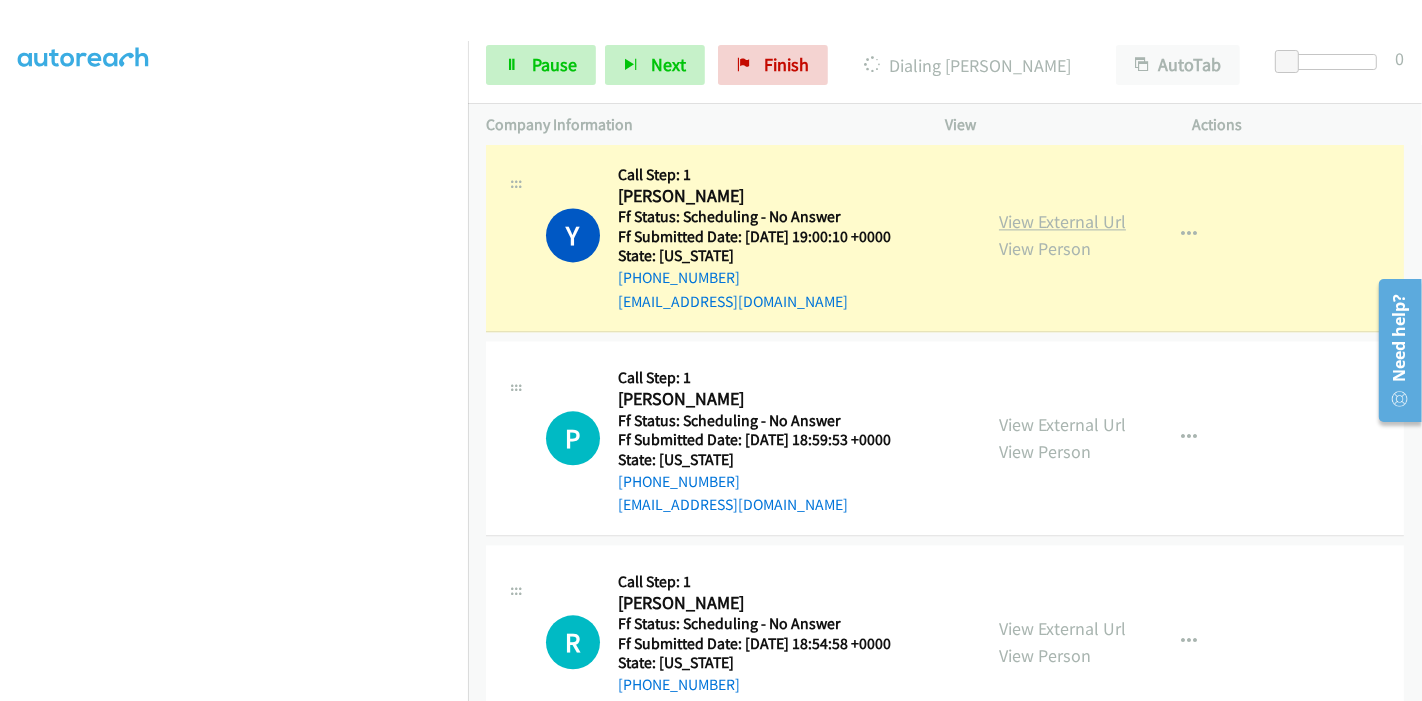 click on "View External Url" at bounding box center (1062, 221) 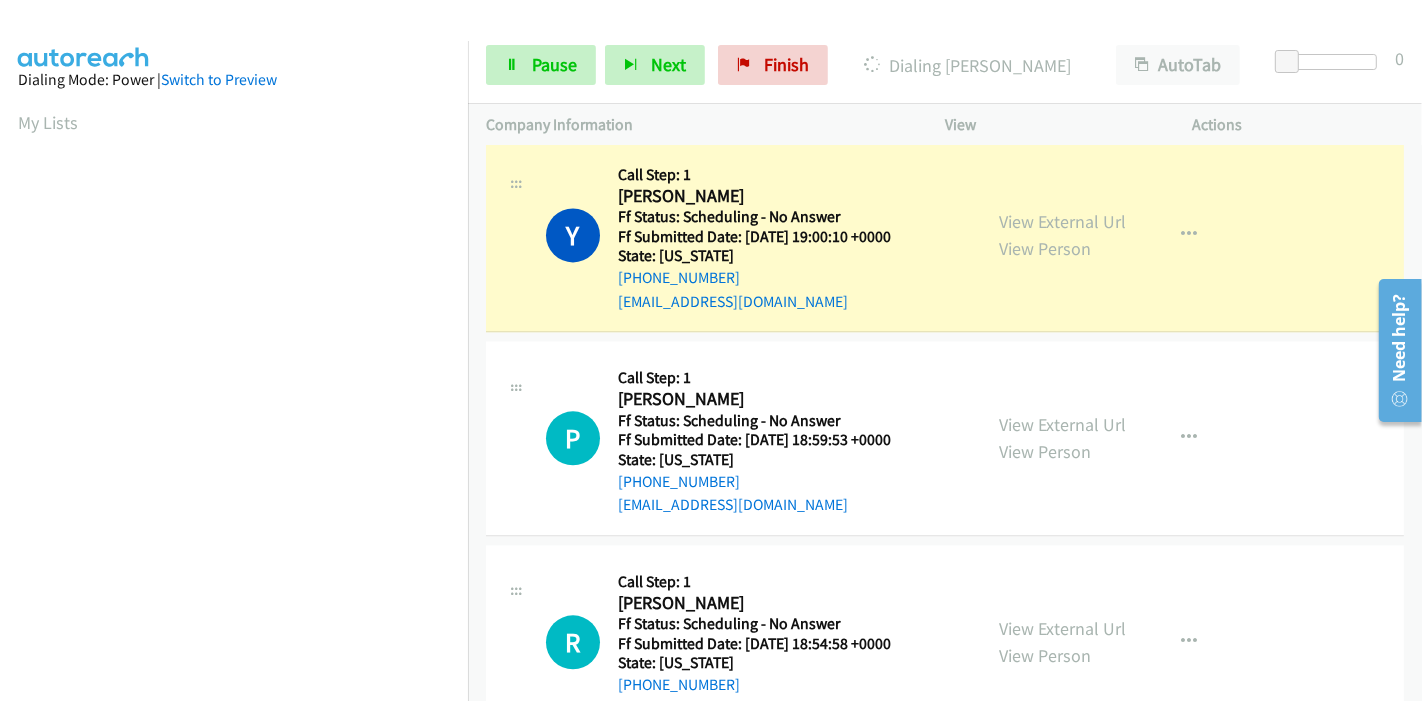 scroll, scrollTop: 422, scrollLeft: 0, axis: vertical 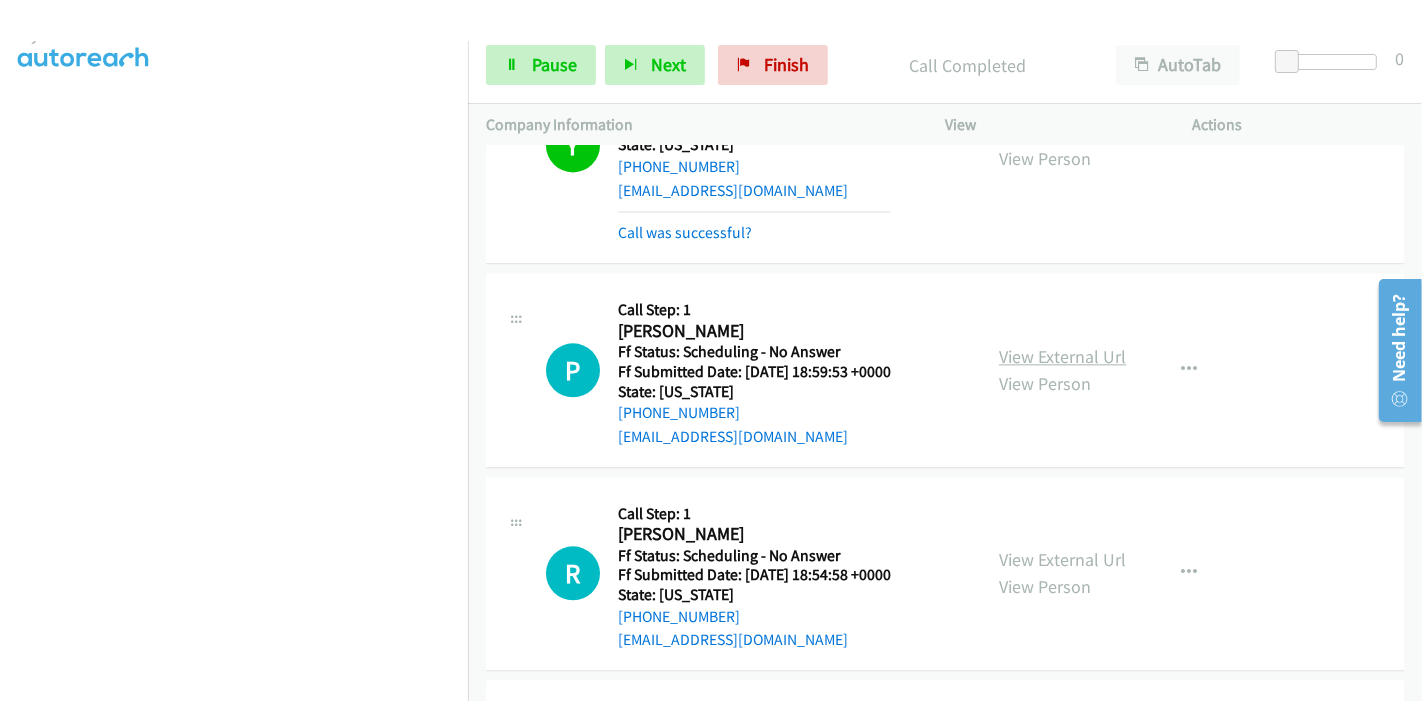 click on "View External Url" at bounding box center [1062, 356] 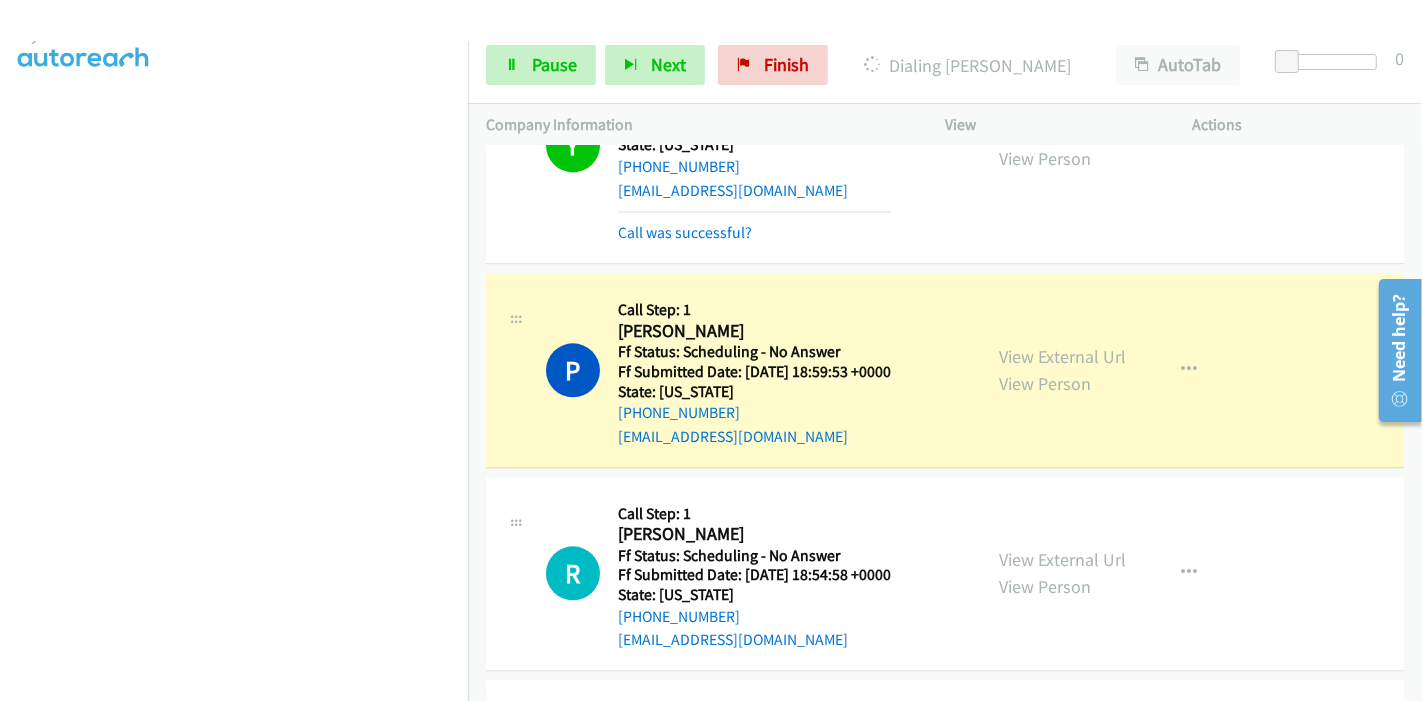 scroll, scrollTop: 0, scrollLeft: 0, axis: both 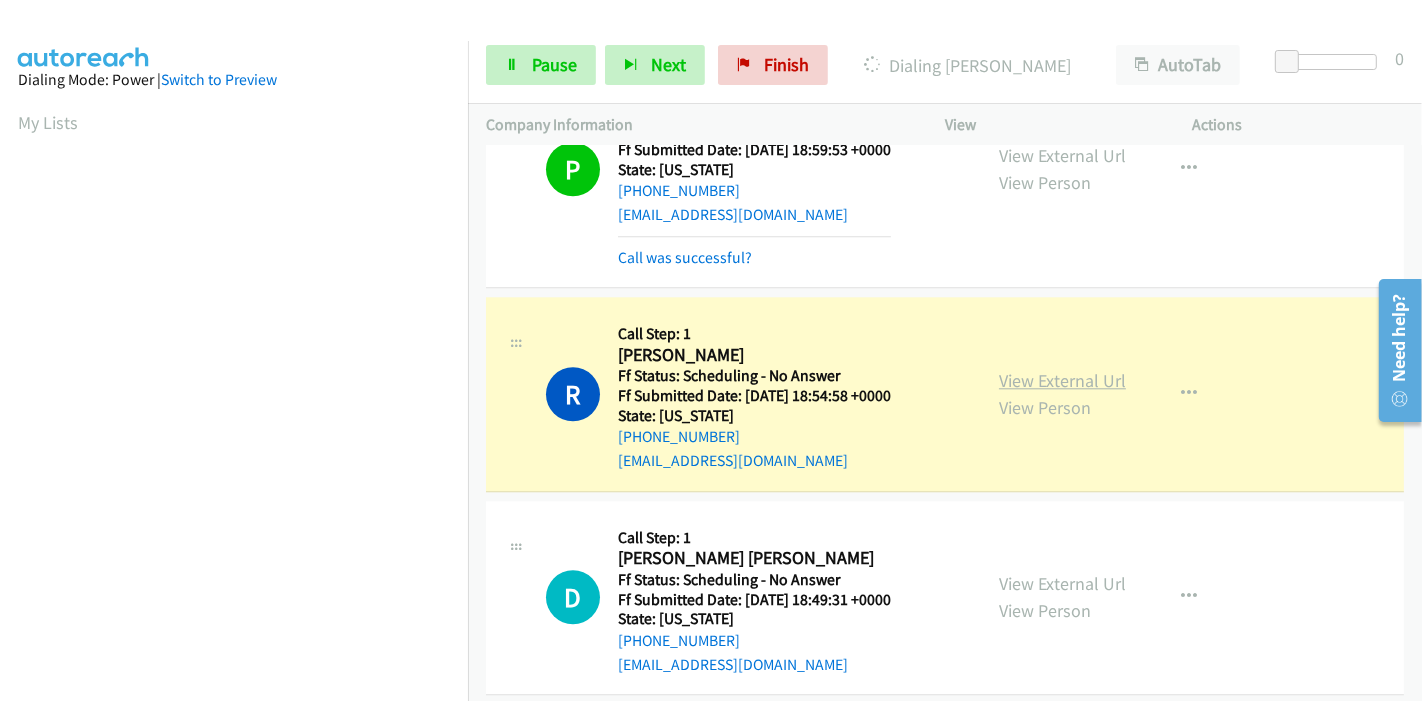 click on "View External Url" at bounding box center (1062, 380) 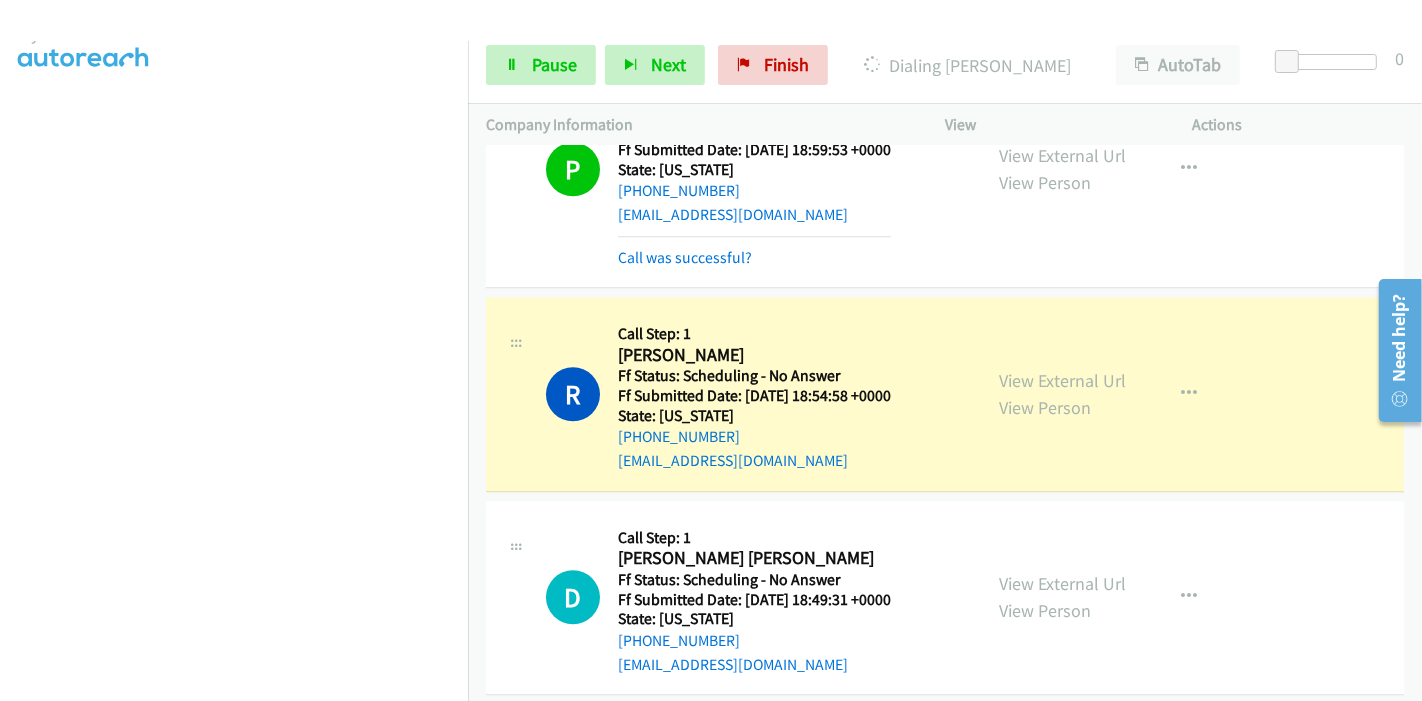 scroll, scrollTop: 0, scrollLeft: 0, axis: both 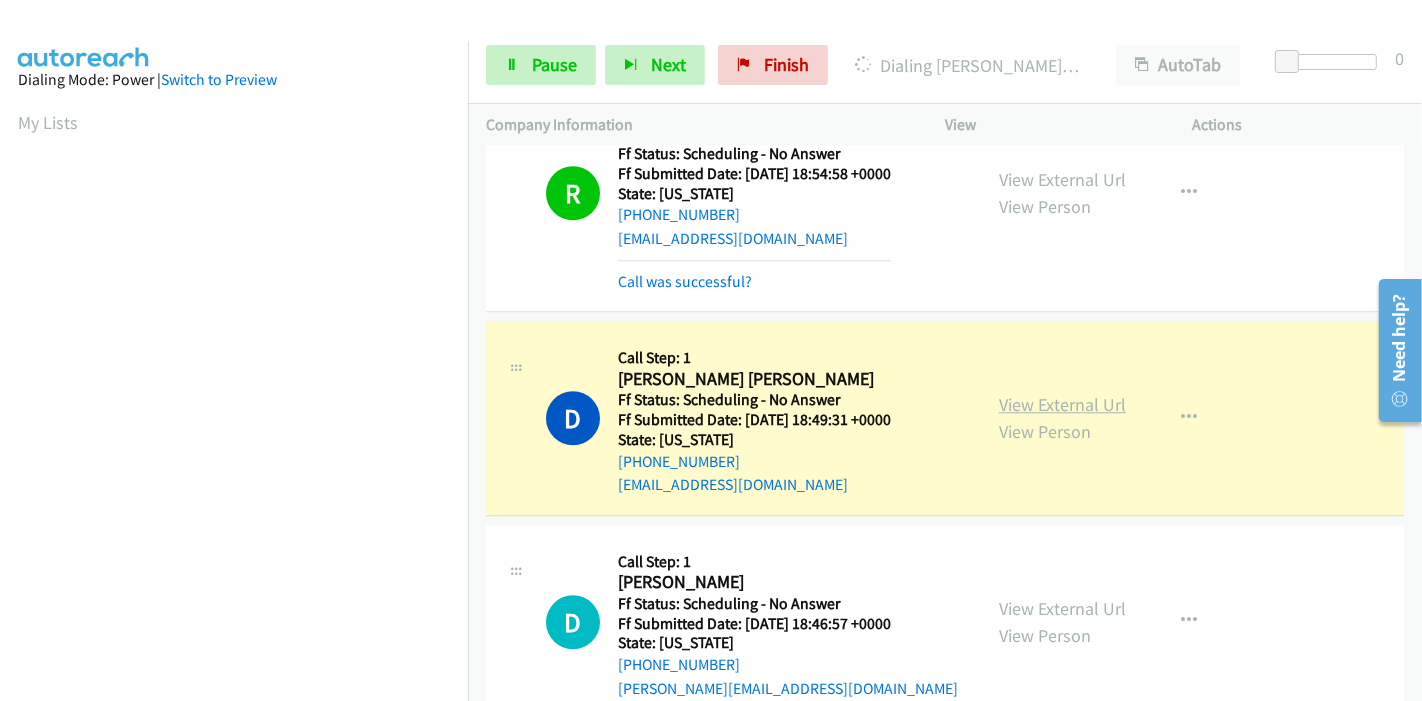 click on "View External Url" at bounding box center [1062, 404] 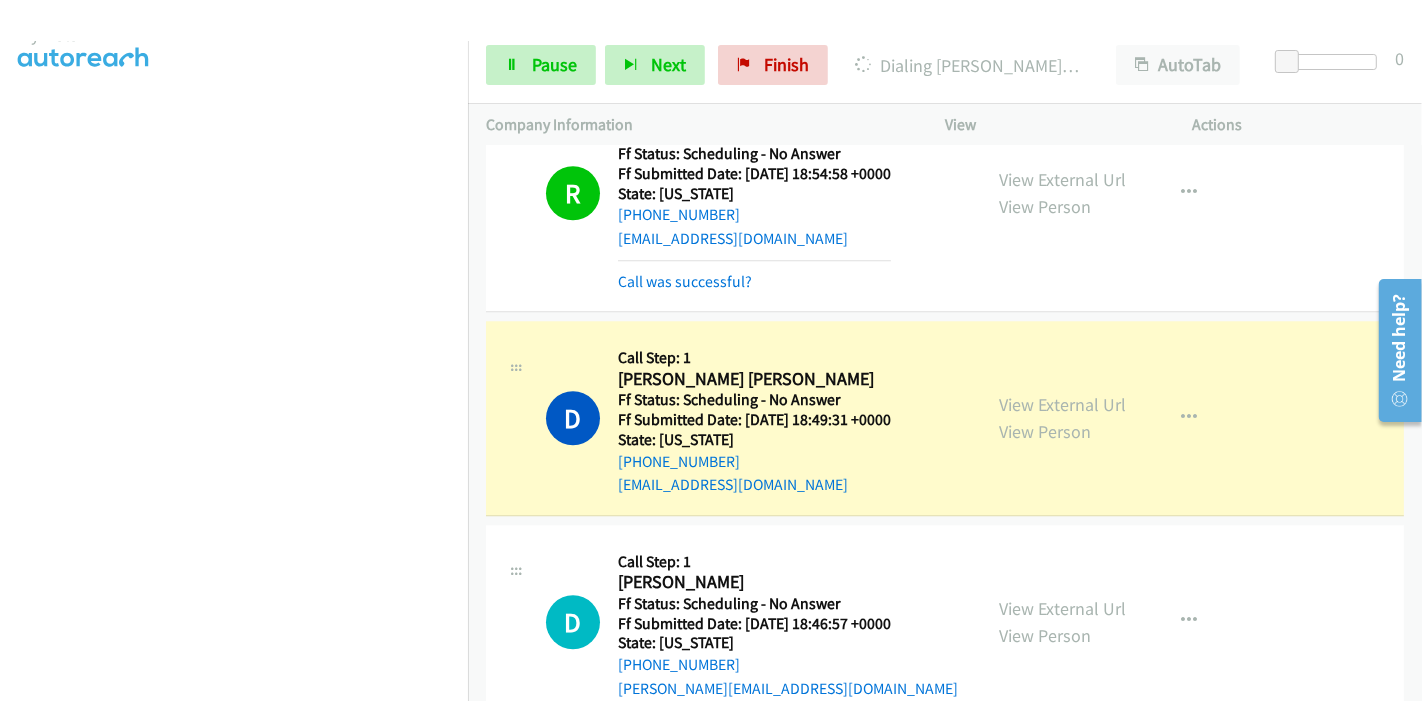 scroll, scrollTop: 0, scrollLeft: 0, axis: both 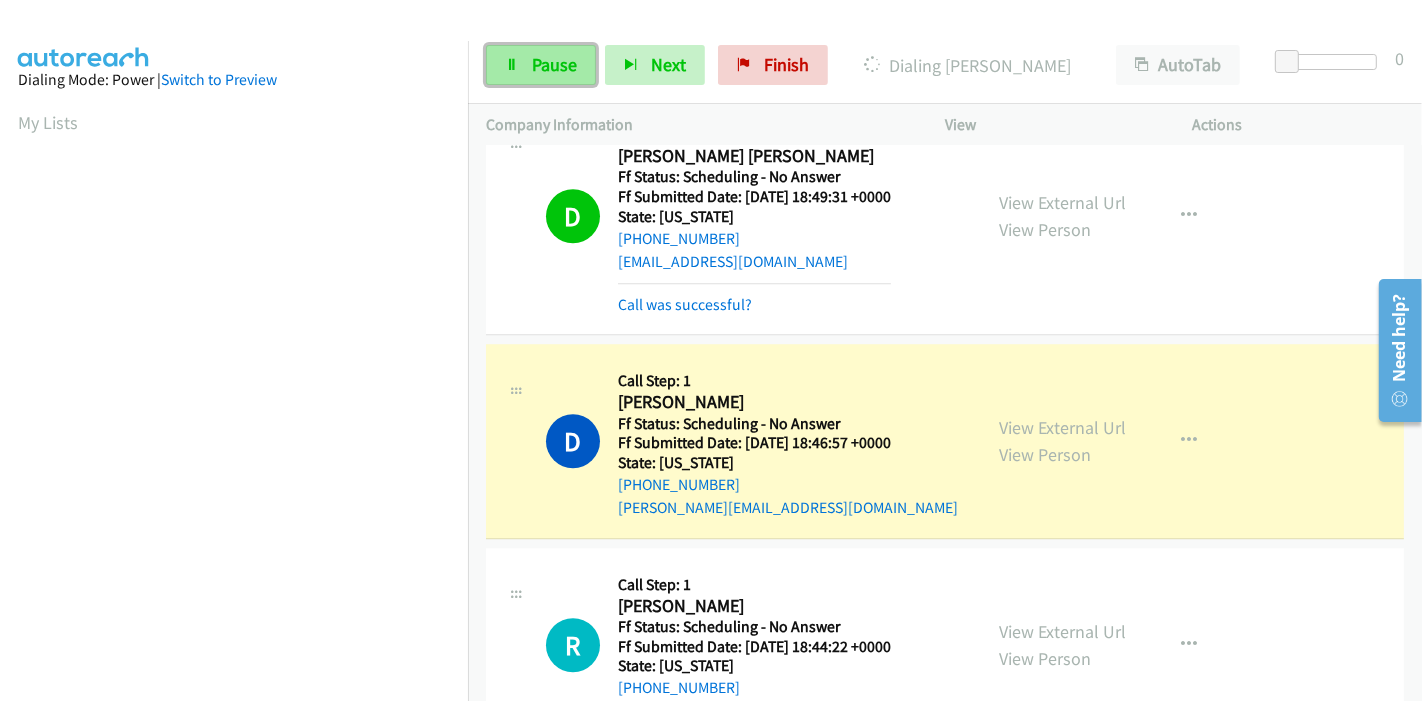 click on "Pause" at bounding box center (541, 65) 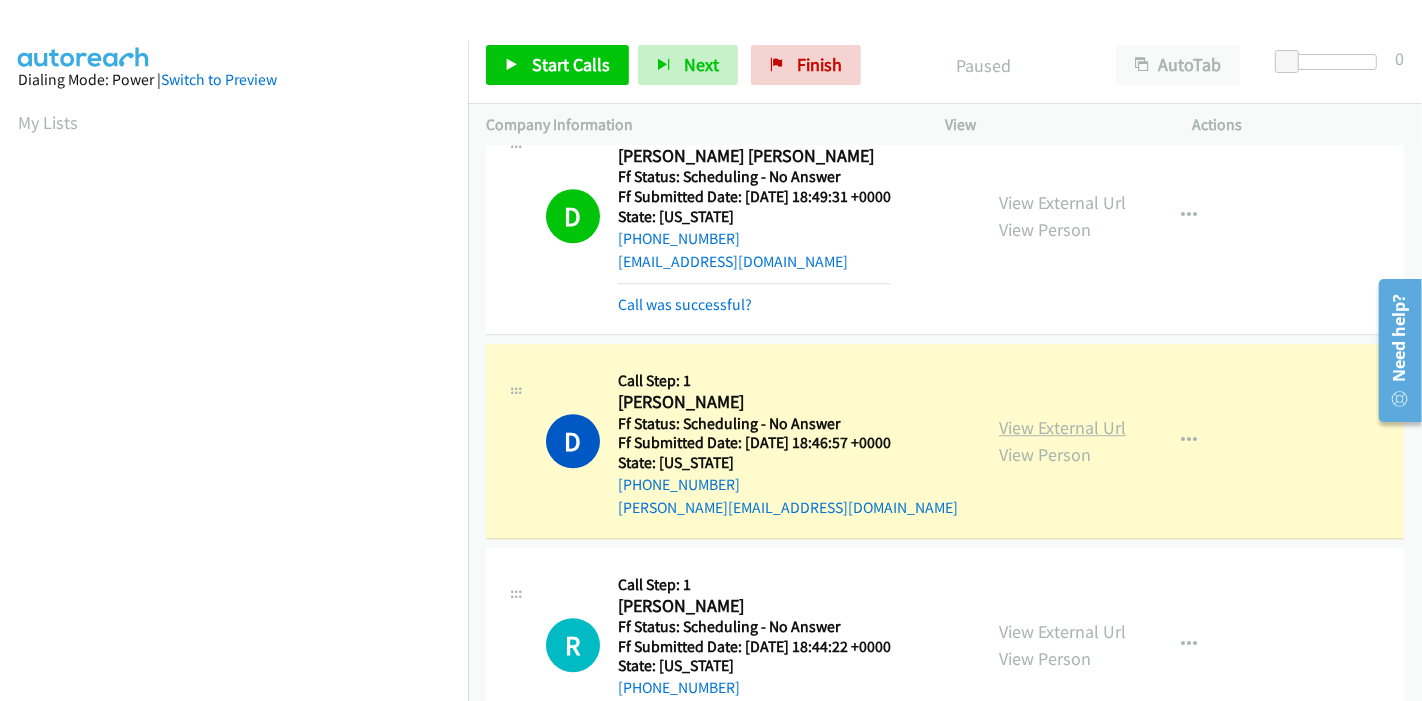 click on "View External Url" at bounding box center (1062, 427) 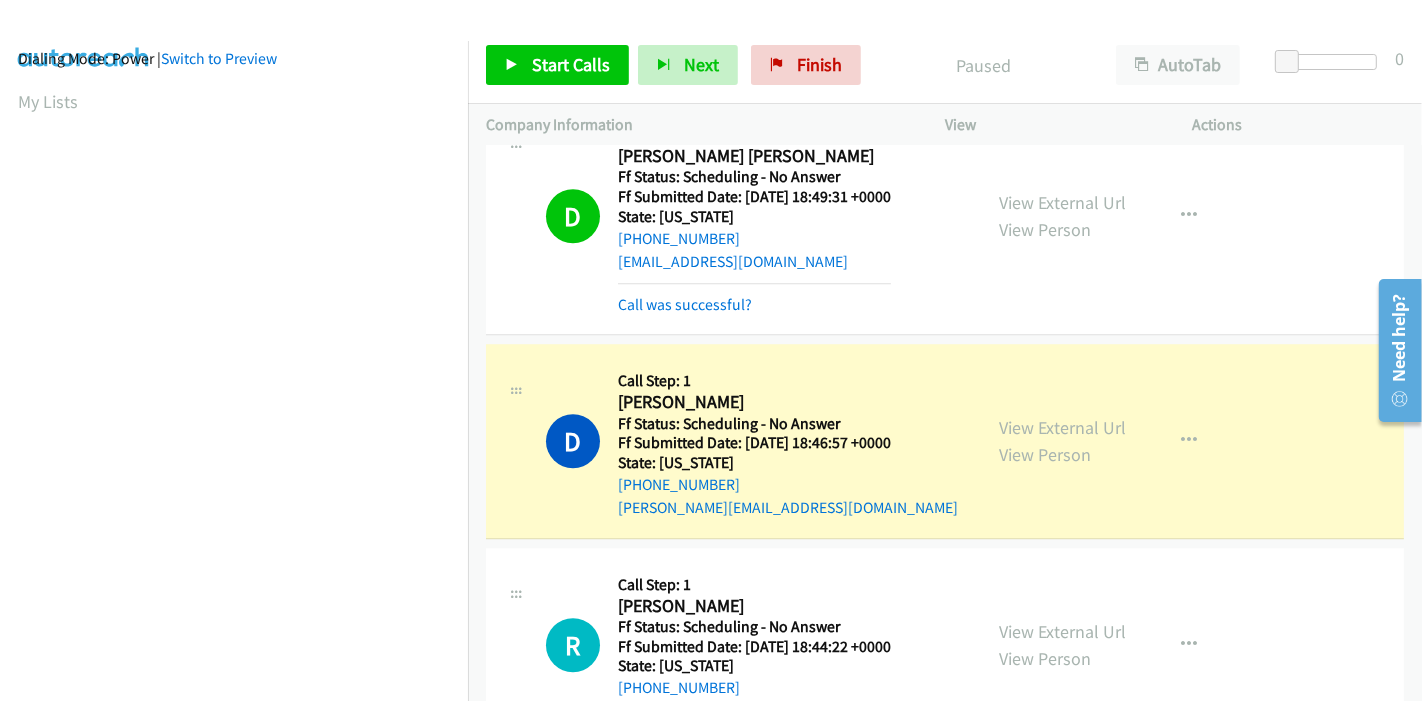scroll, scrollTop: 0, scrollLeft: 0, axis: both 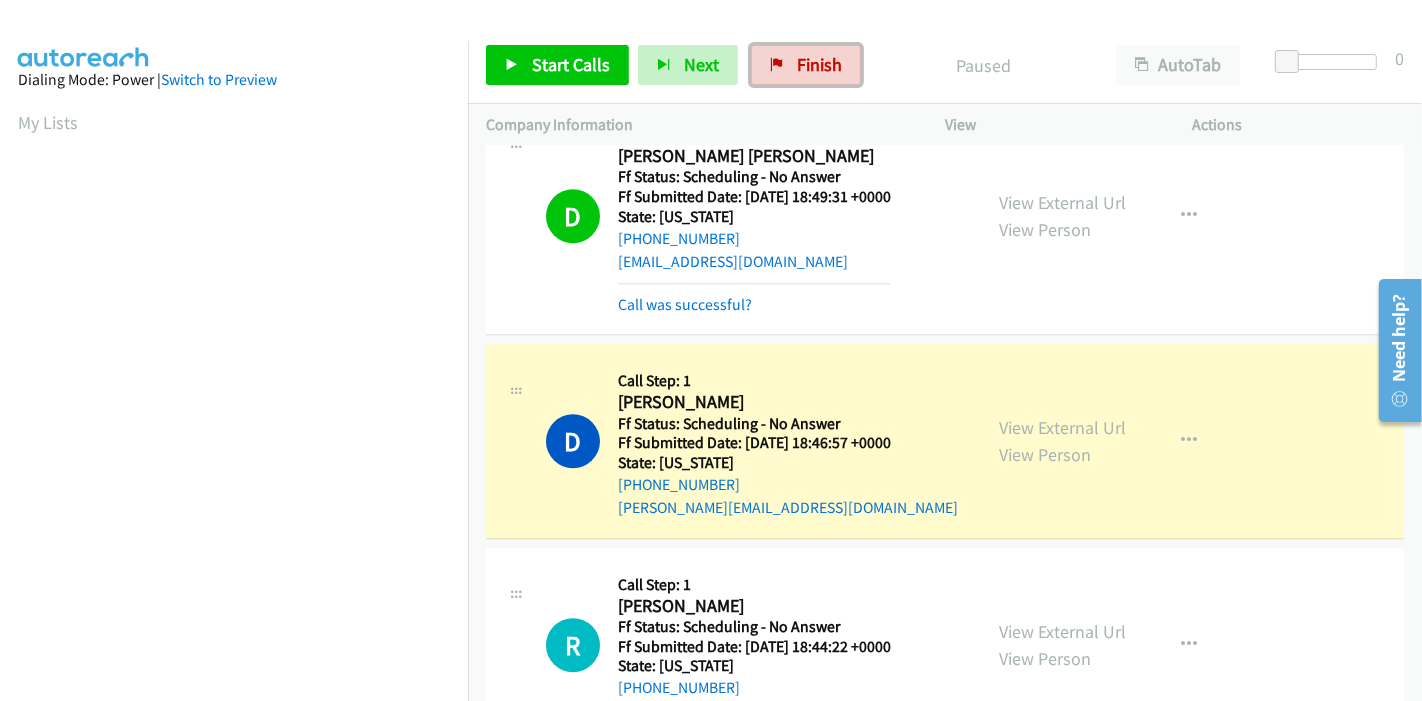 click on "Finish" at bounding box center (819, 64) 